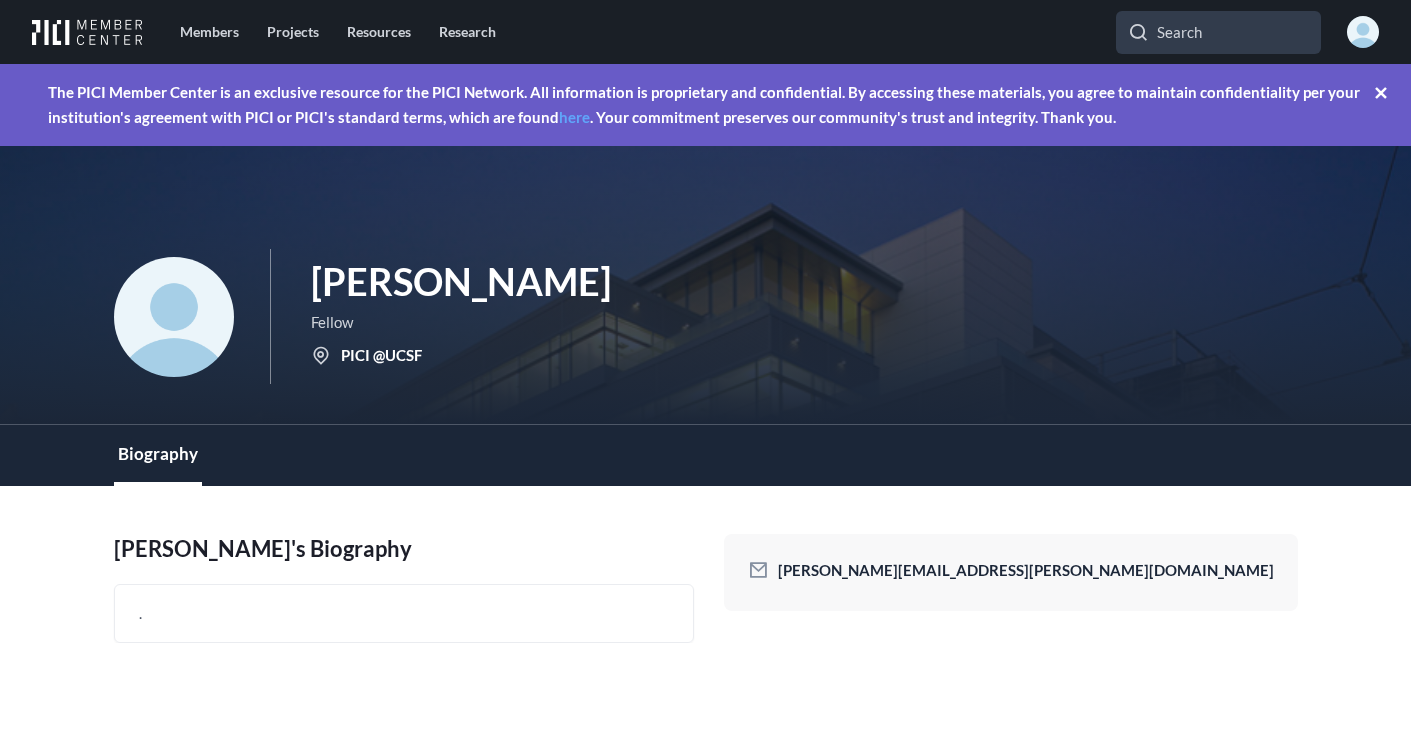scroll, scrollTop: 0, scrollLeft: 0, axis: both 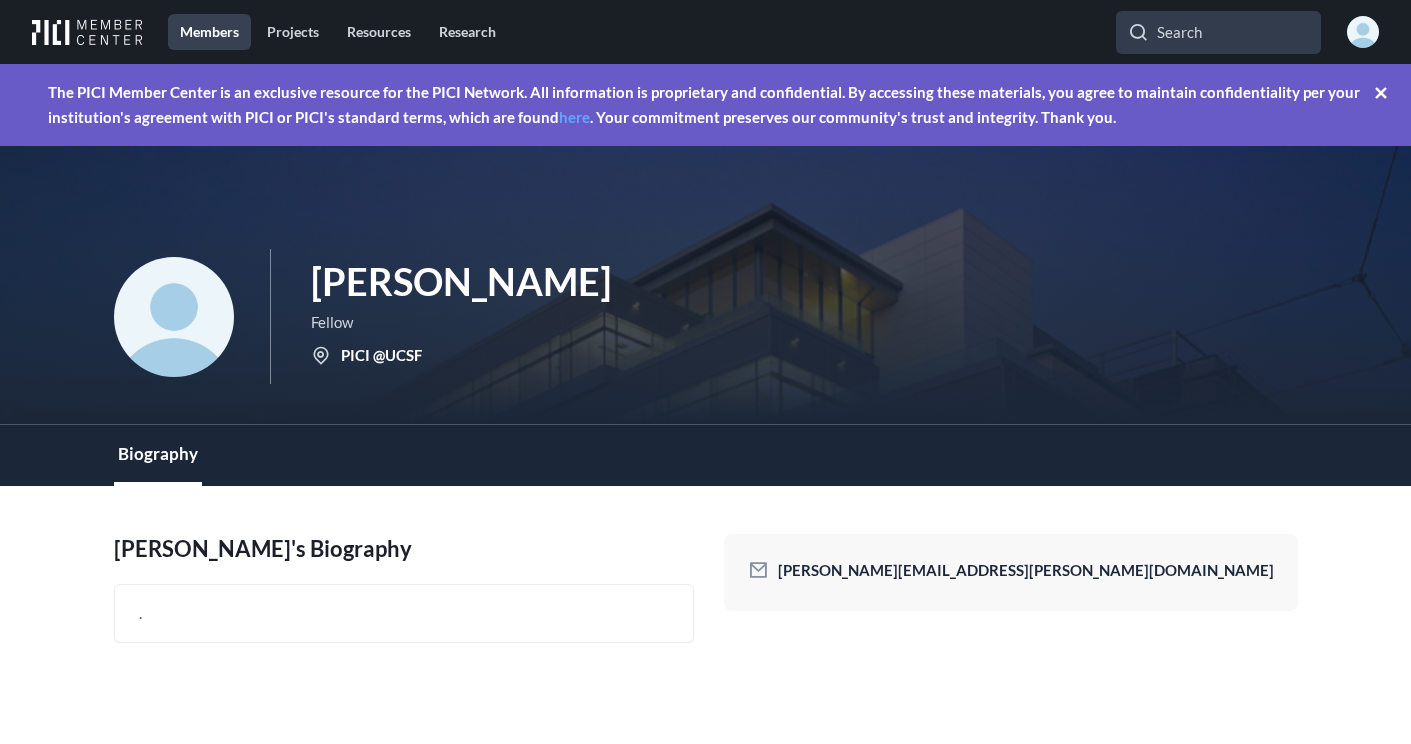 click on "Members" at bounding box center [209, 32] 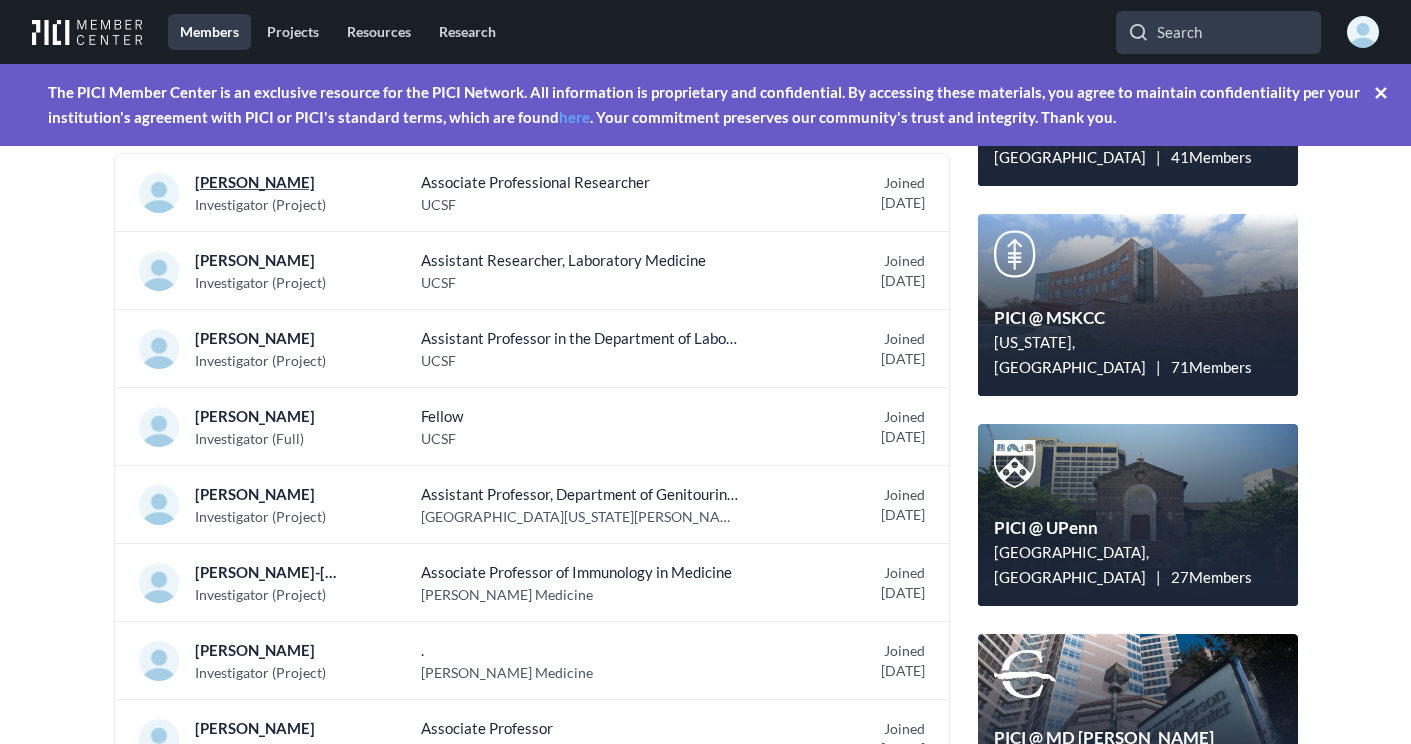 scroll, scrollTop: 356, scrollLeft: 0, axis: vertical 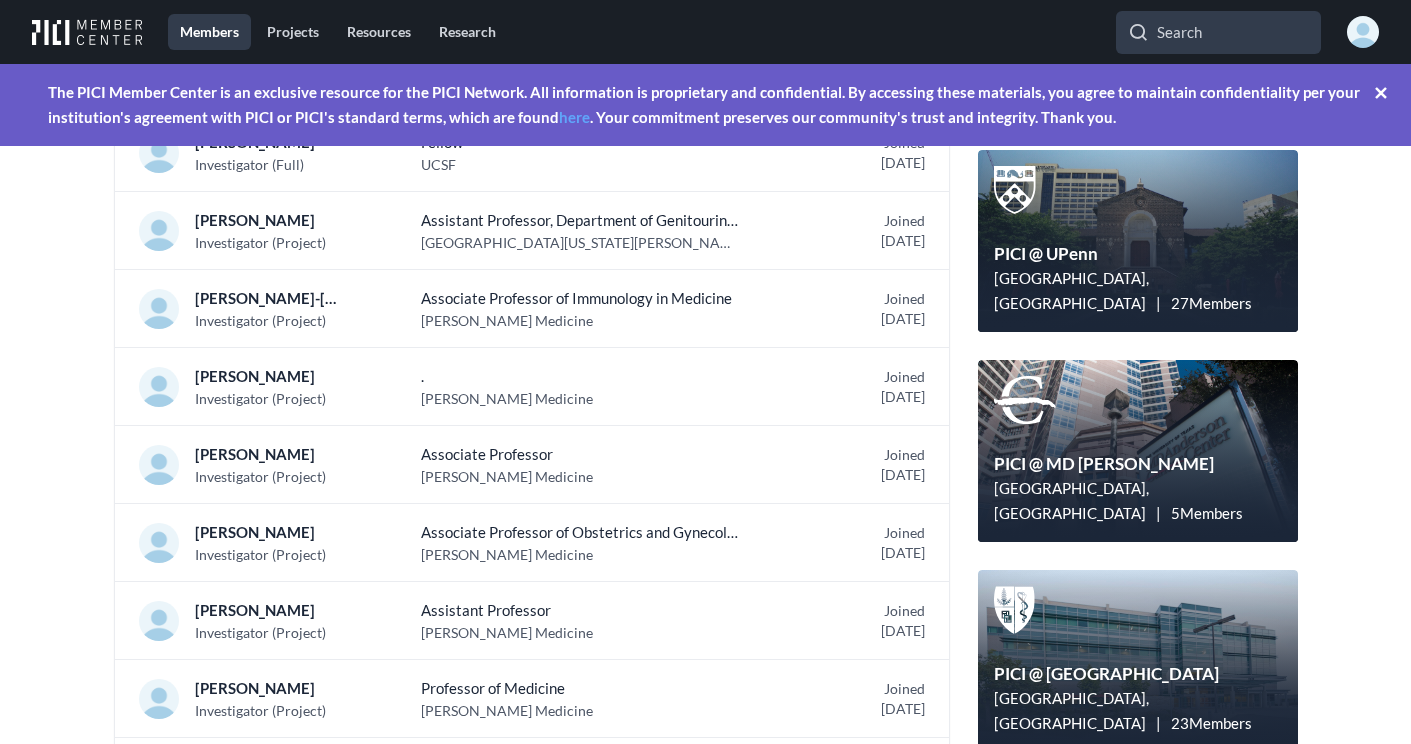 click at bounding box center (1381, 93) 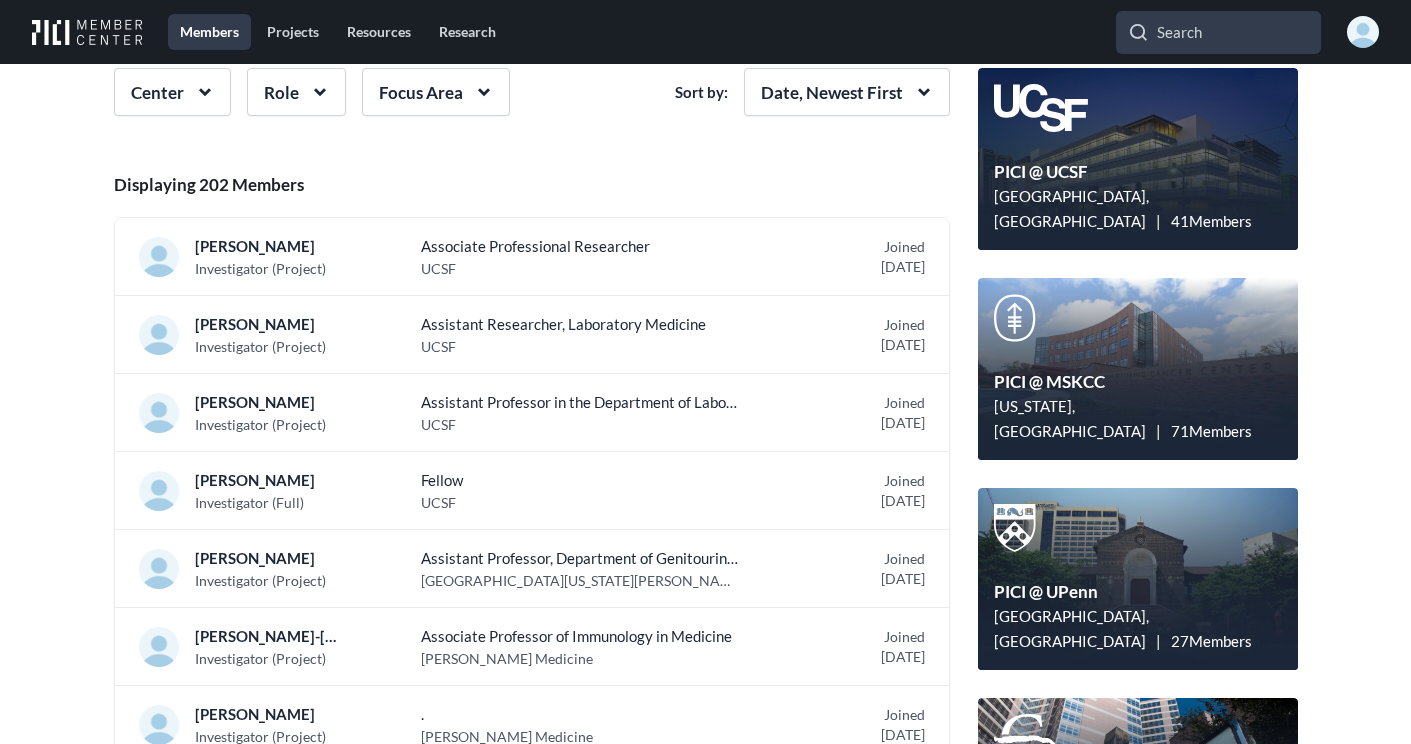 scroll, scrollTop: 161, scrollLeft: 0, axis: vertical 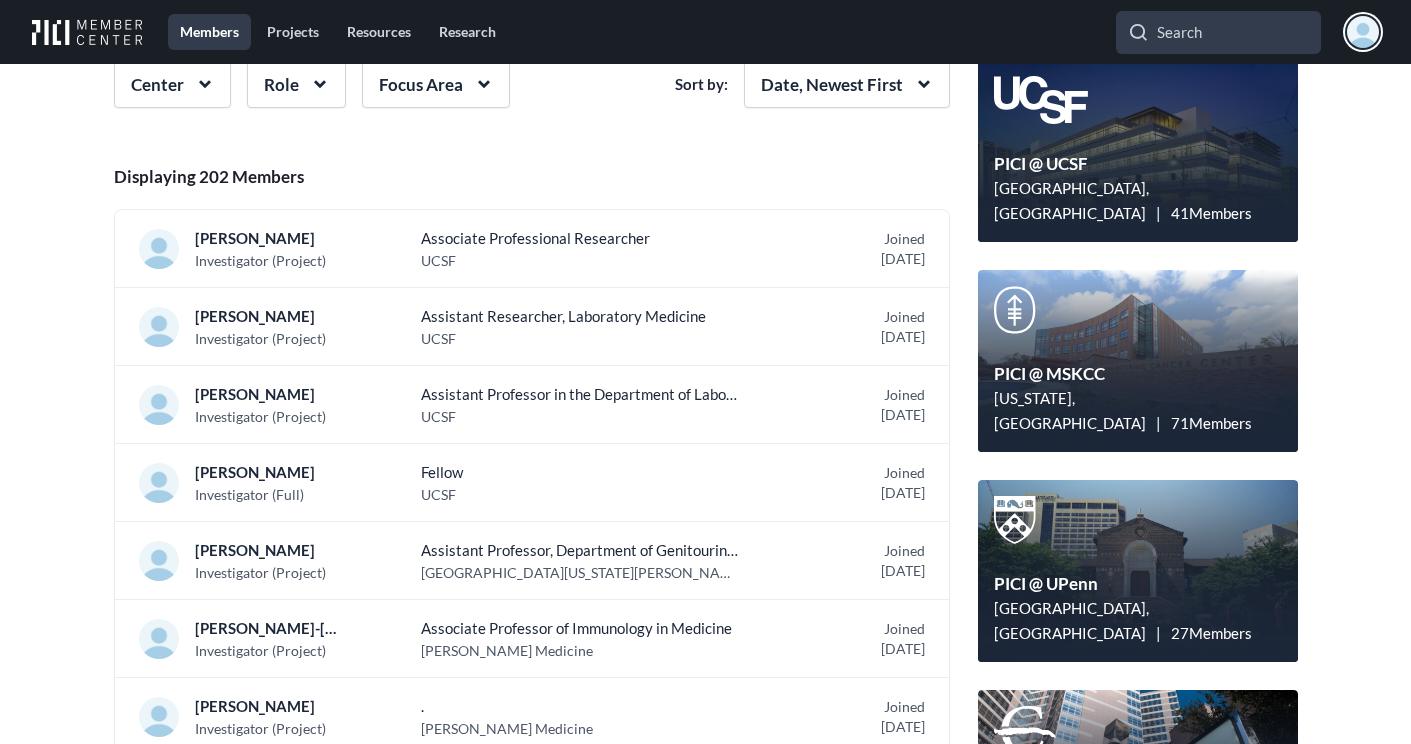 click at bounding box center [1363, 32] 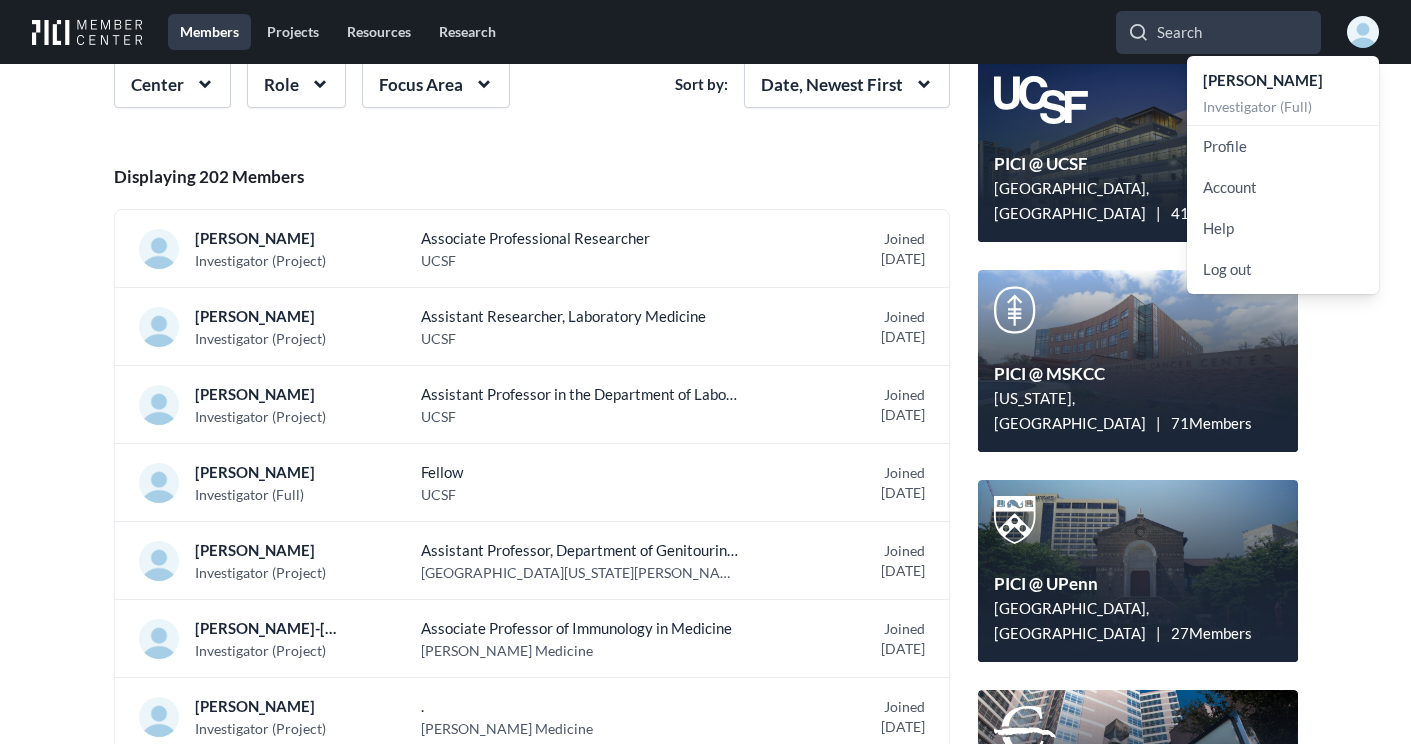 click on "Investigator (Full)" at bounding box center (1283, 107) 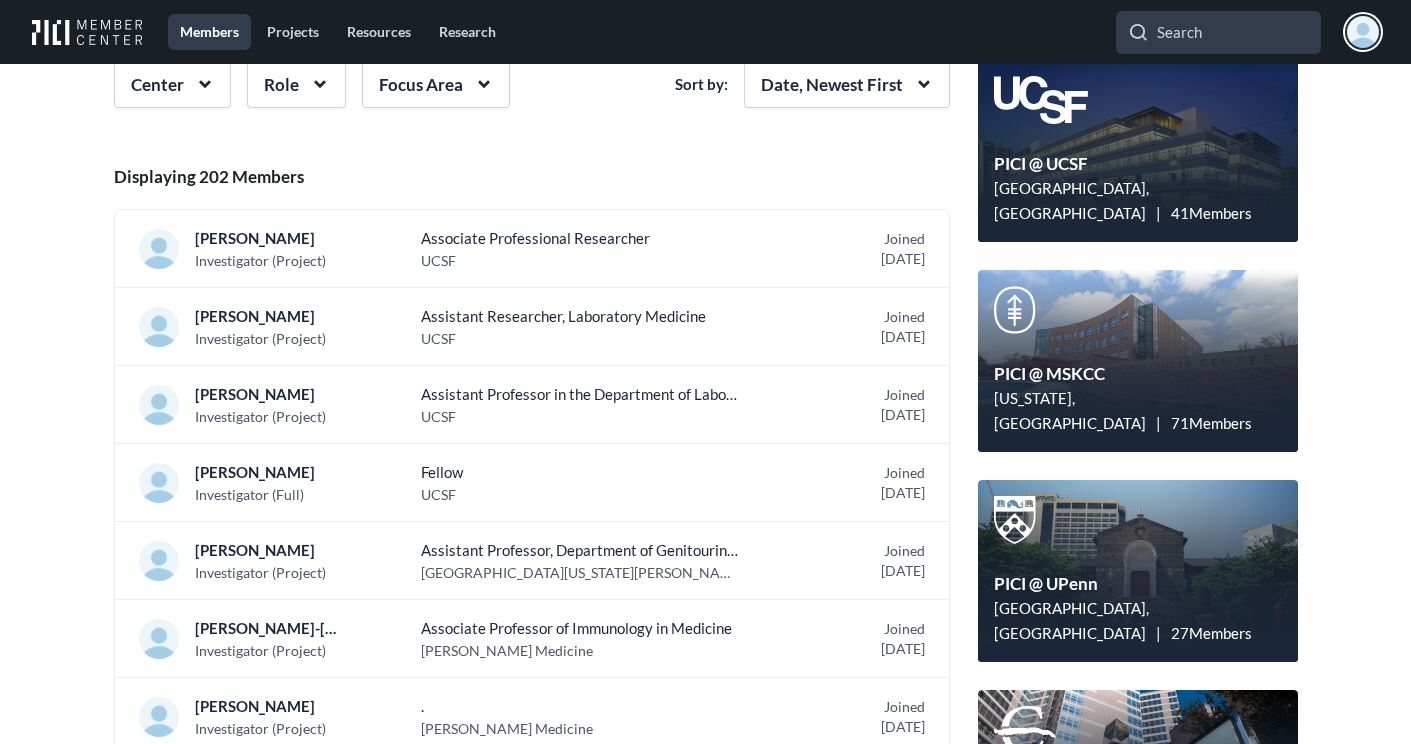 click at bounding box center (1363, 32) 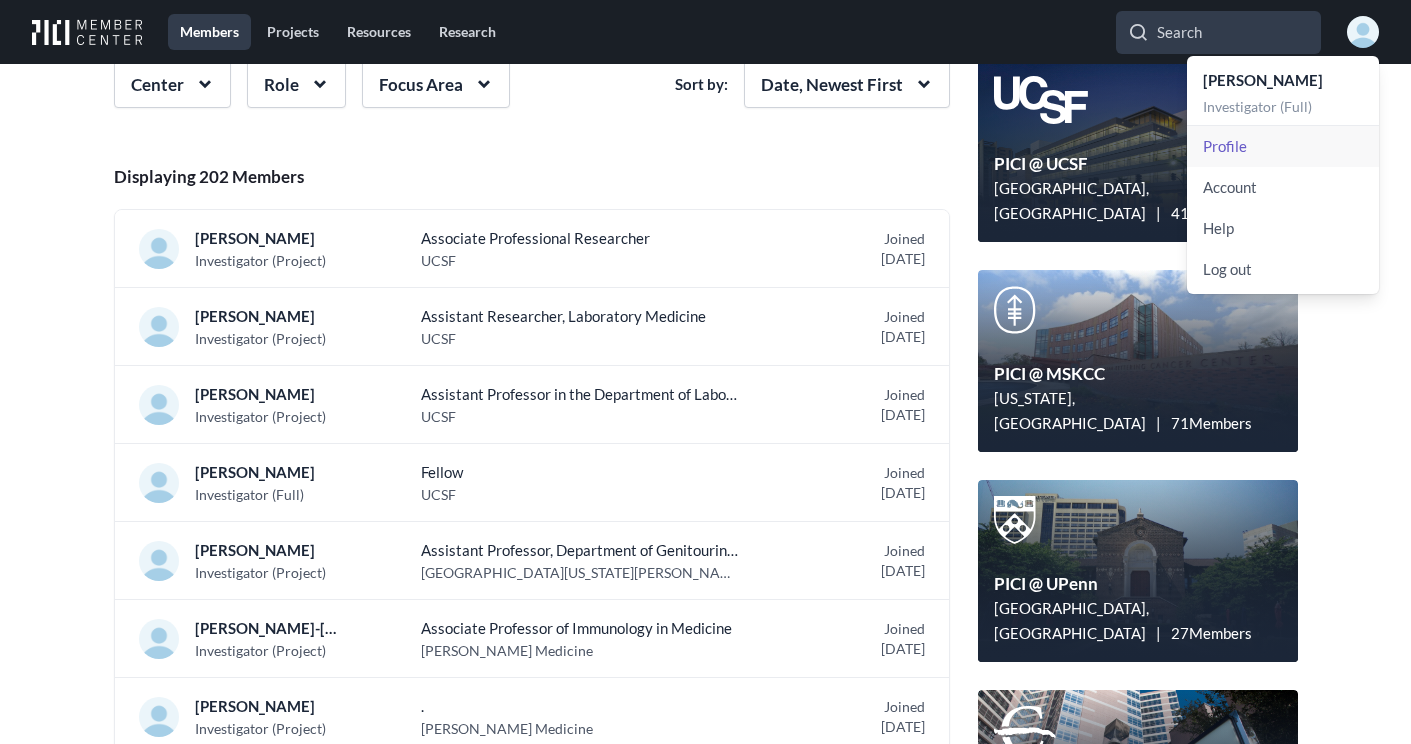 click on "Profile" at bounding box center (1283, 146) 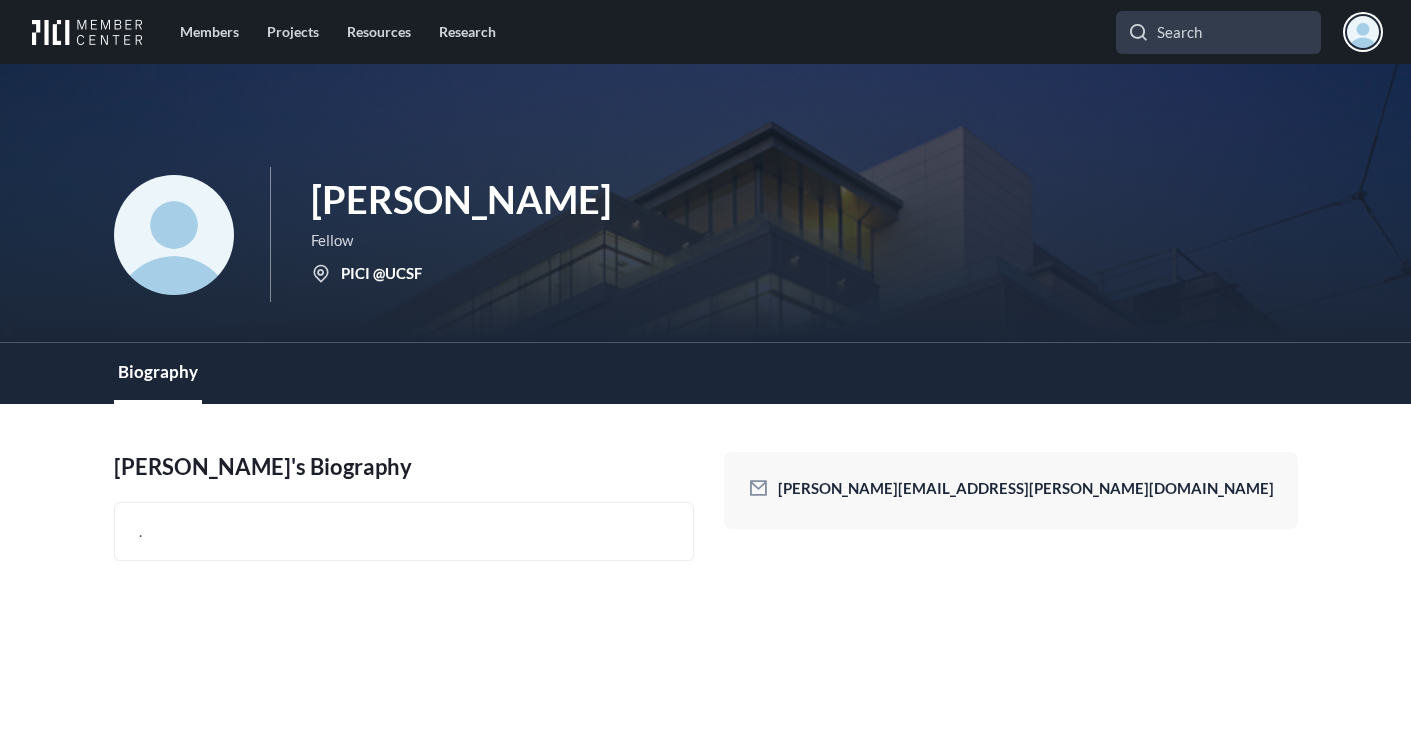 scroll, scrollTop: 0, scrollLeft: 0, axis: both 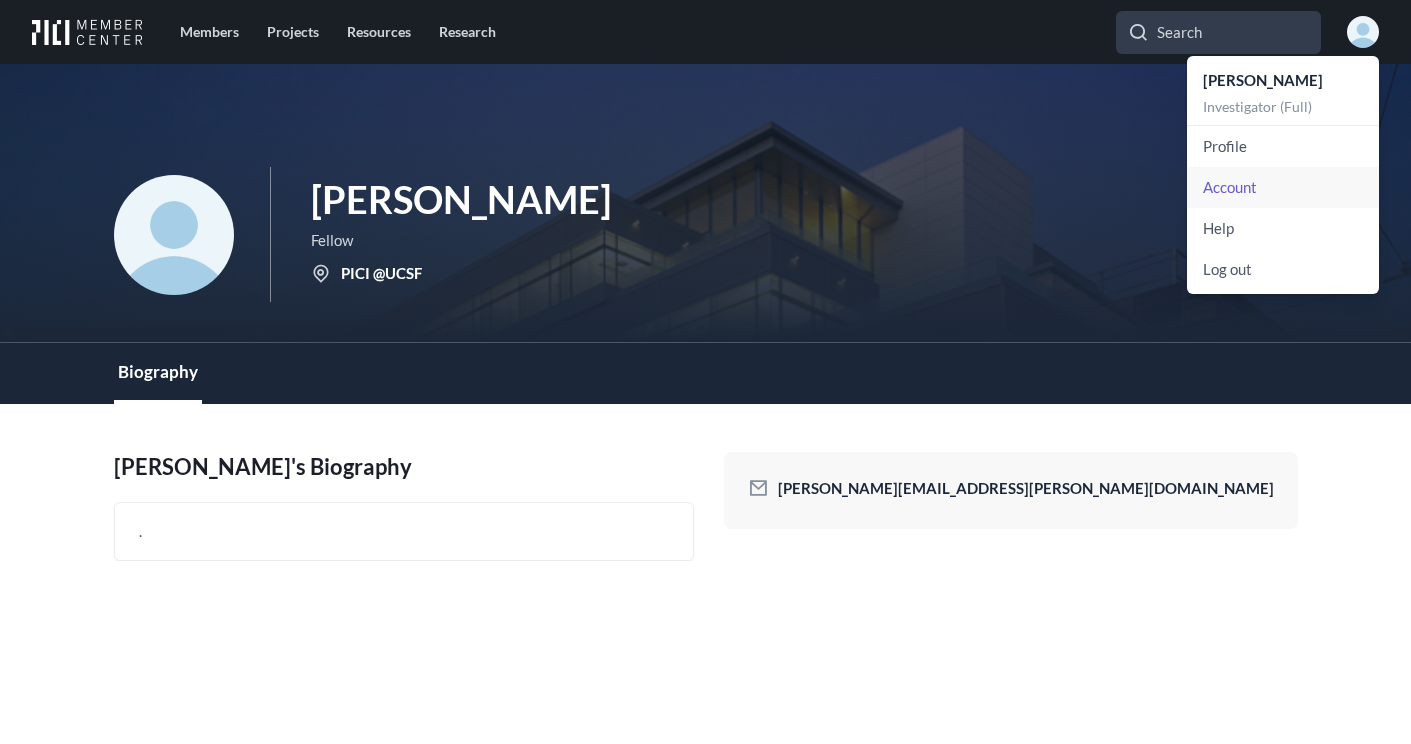 click on "Account" at bounding box center (1283, 187) 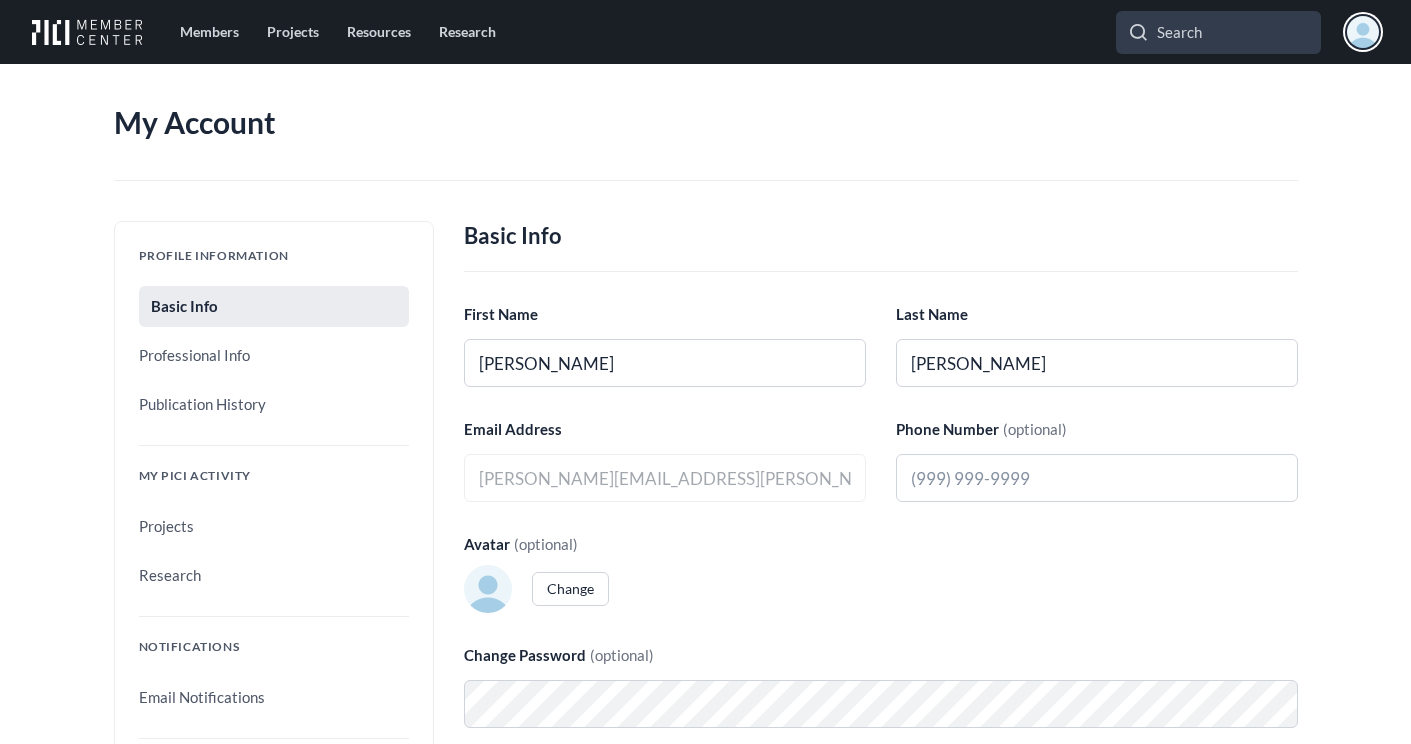 type 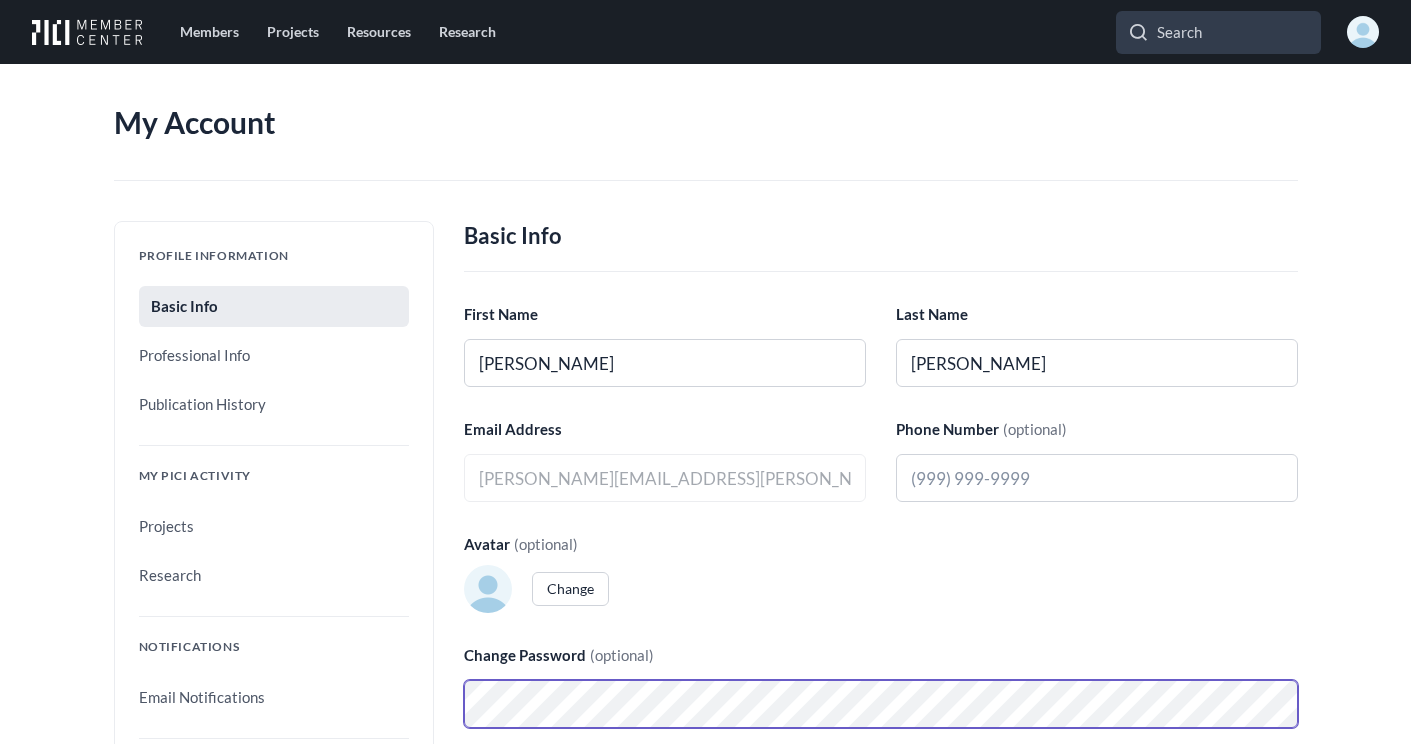 type 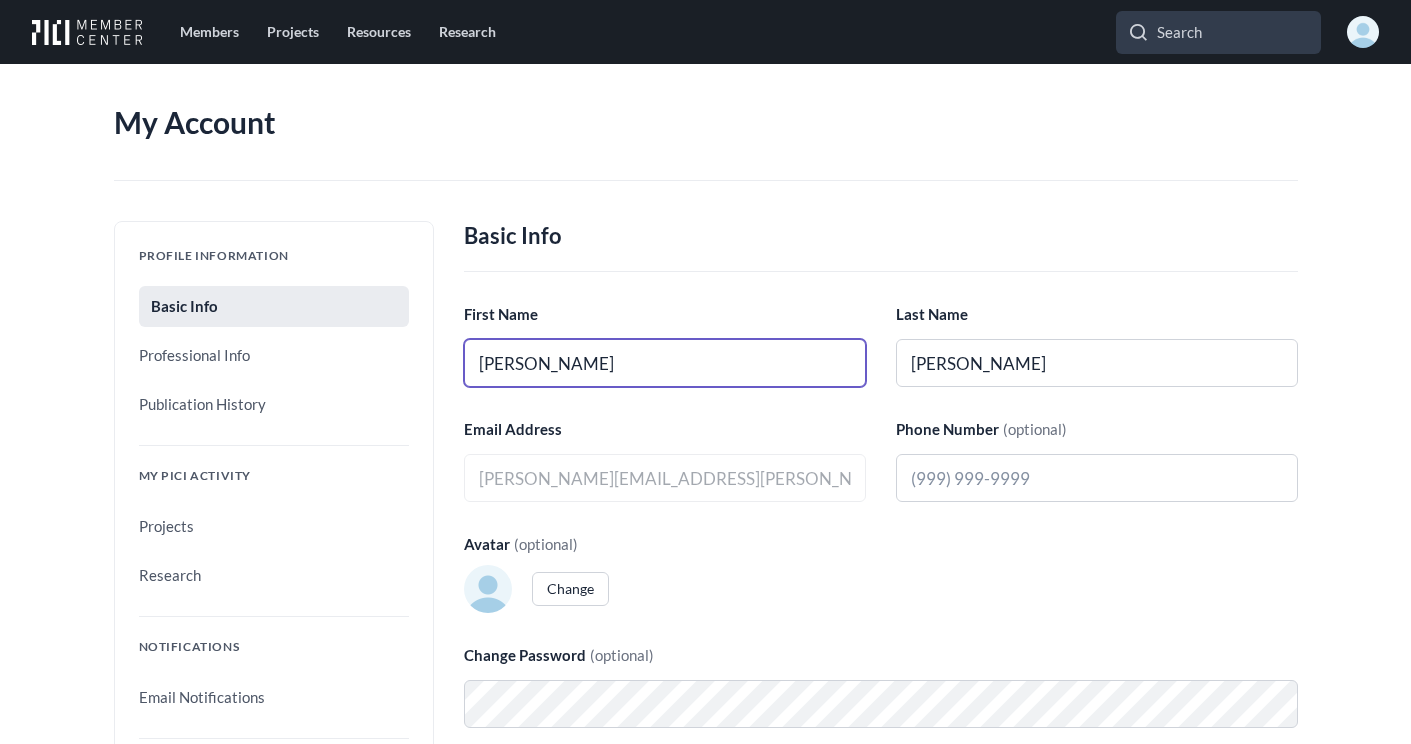 click on "[PERSON_NAME]" at bounding box center [665, 363] 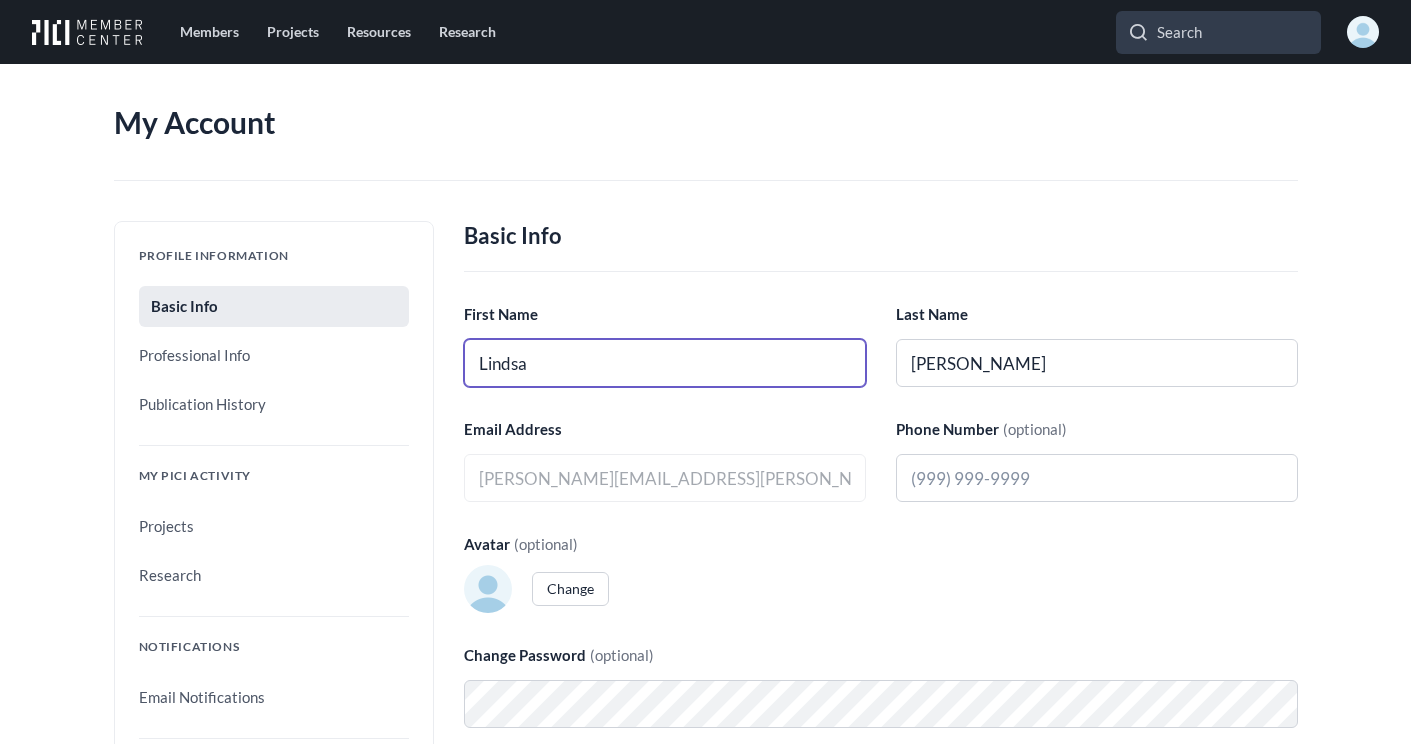 type on "Linds" 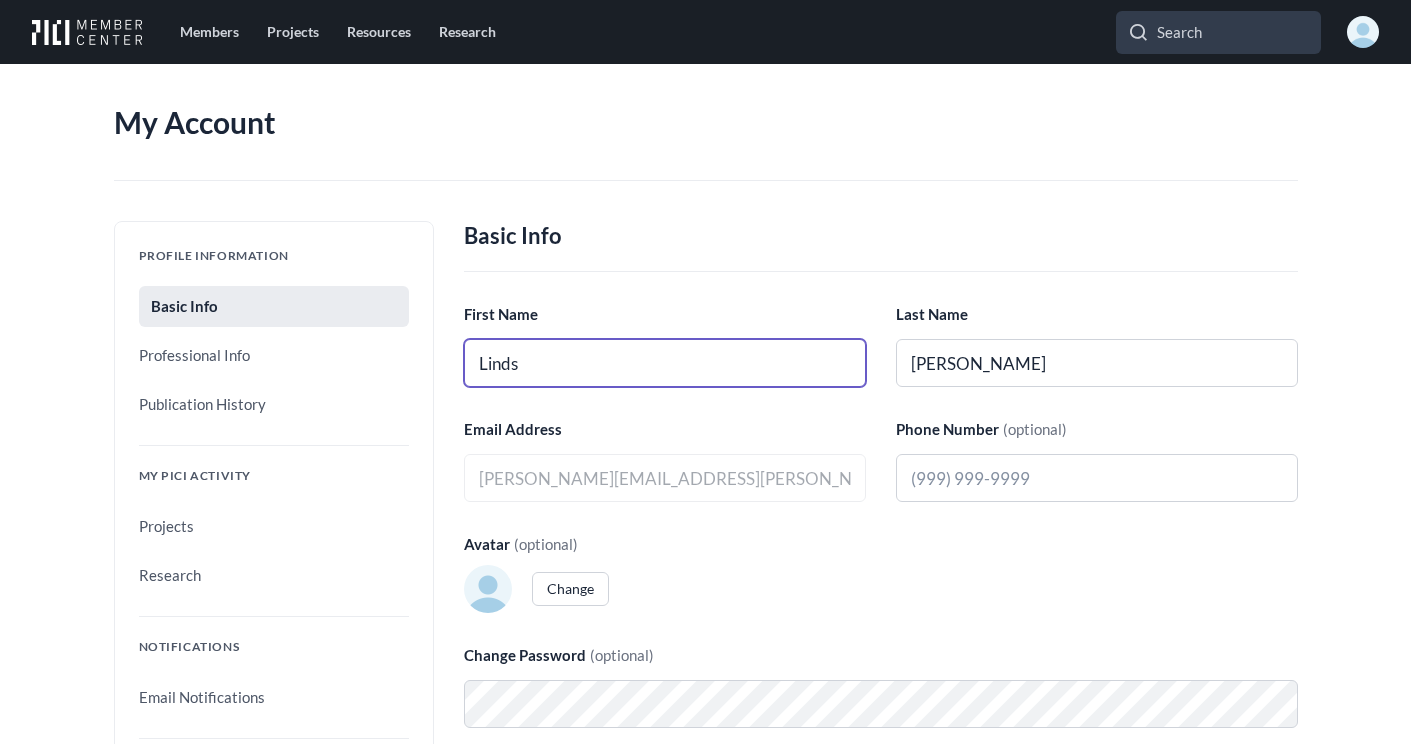 type 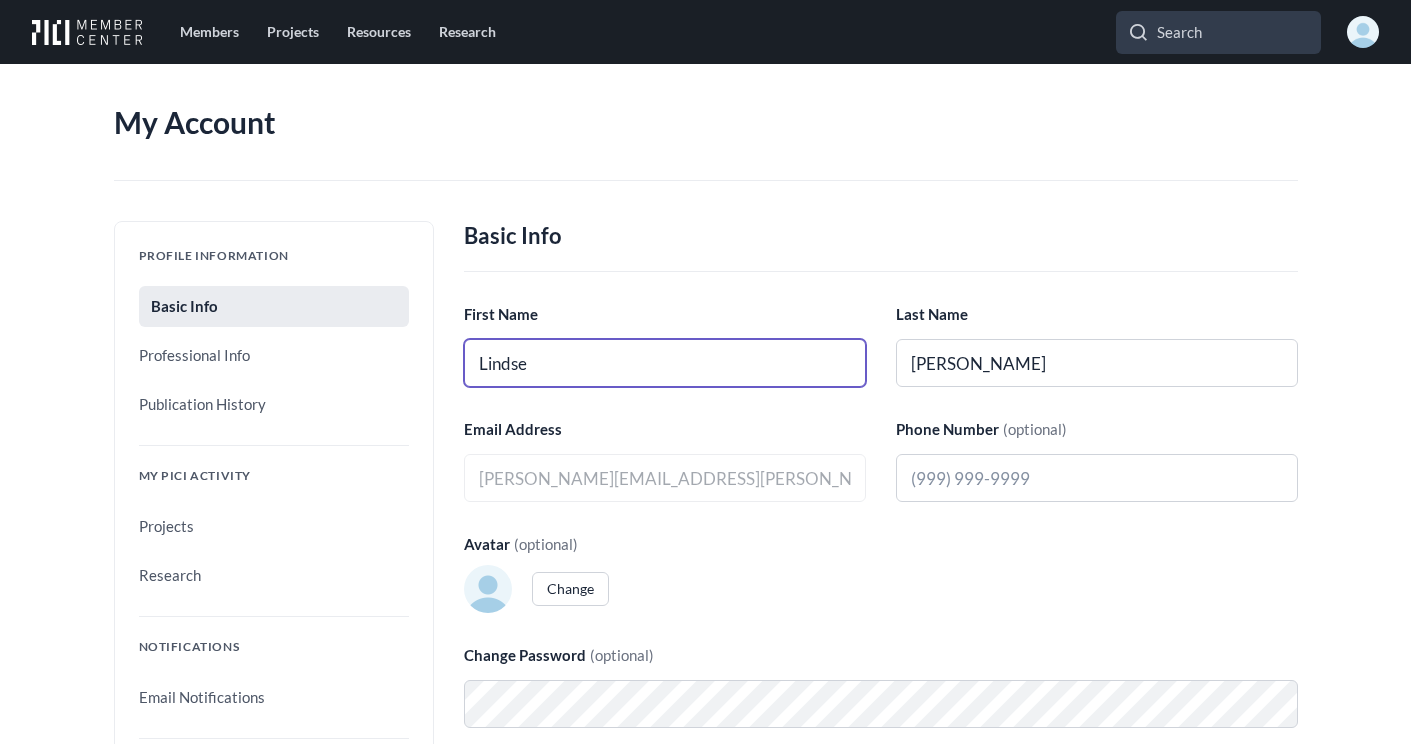 type on "[PERSON_NAME]" 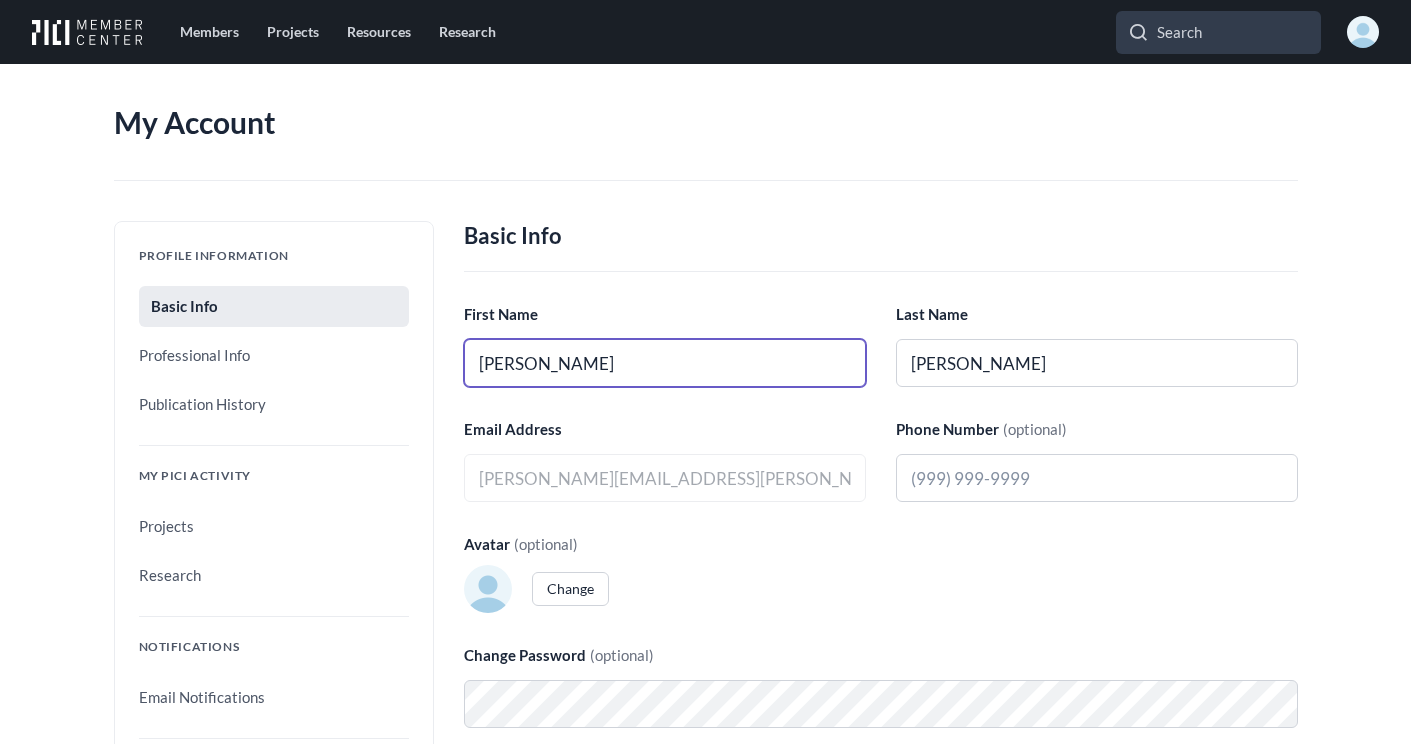 type on "[PERSON_NAME]" 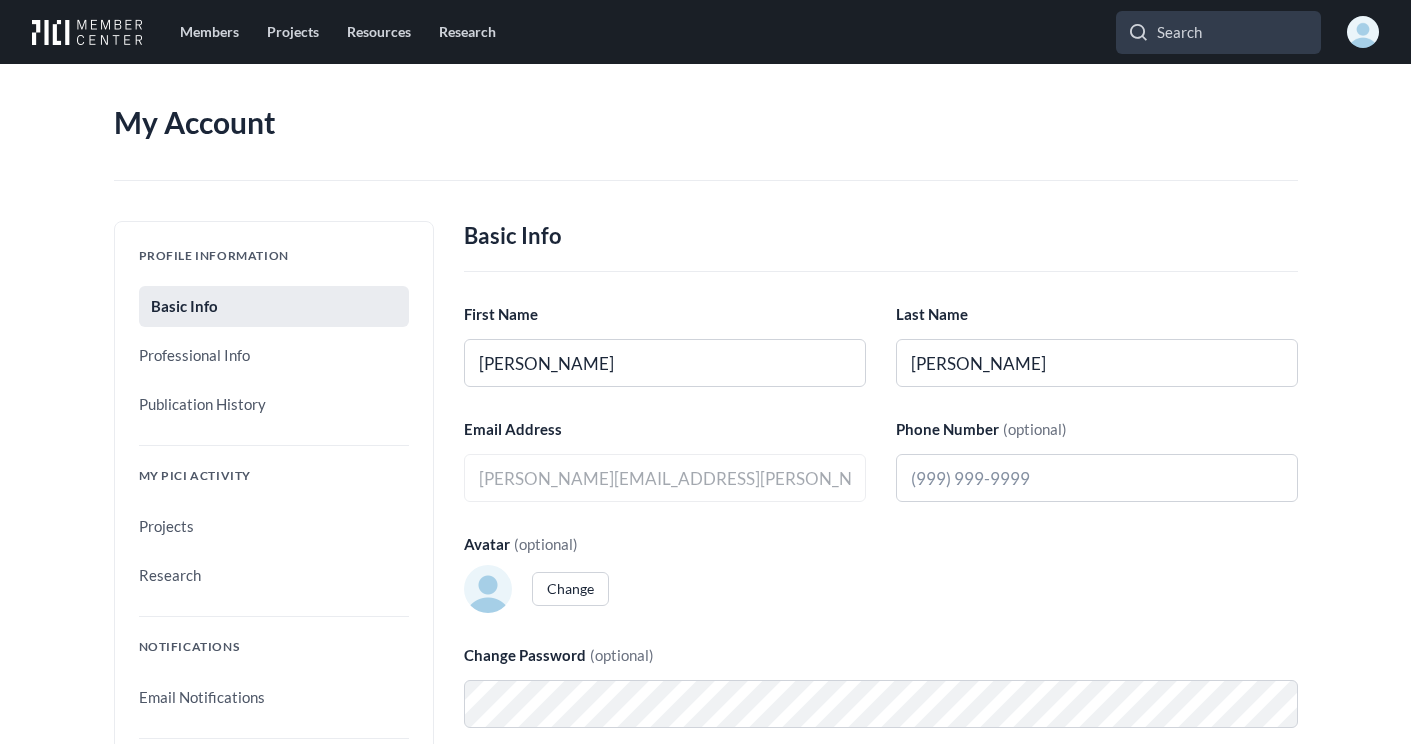 click on "Basic Info" at bounding box center (881, 246) 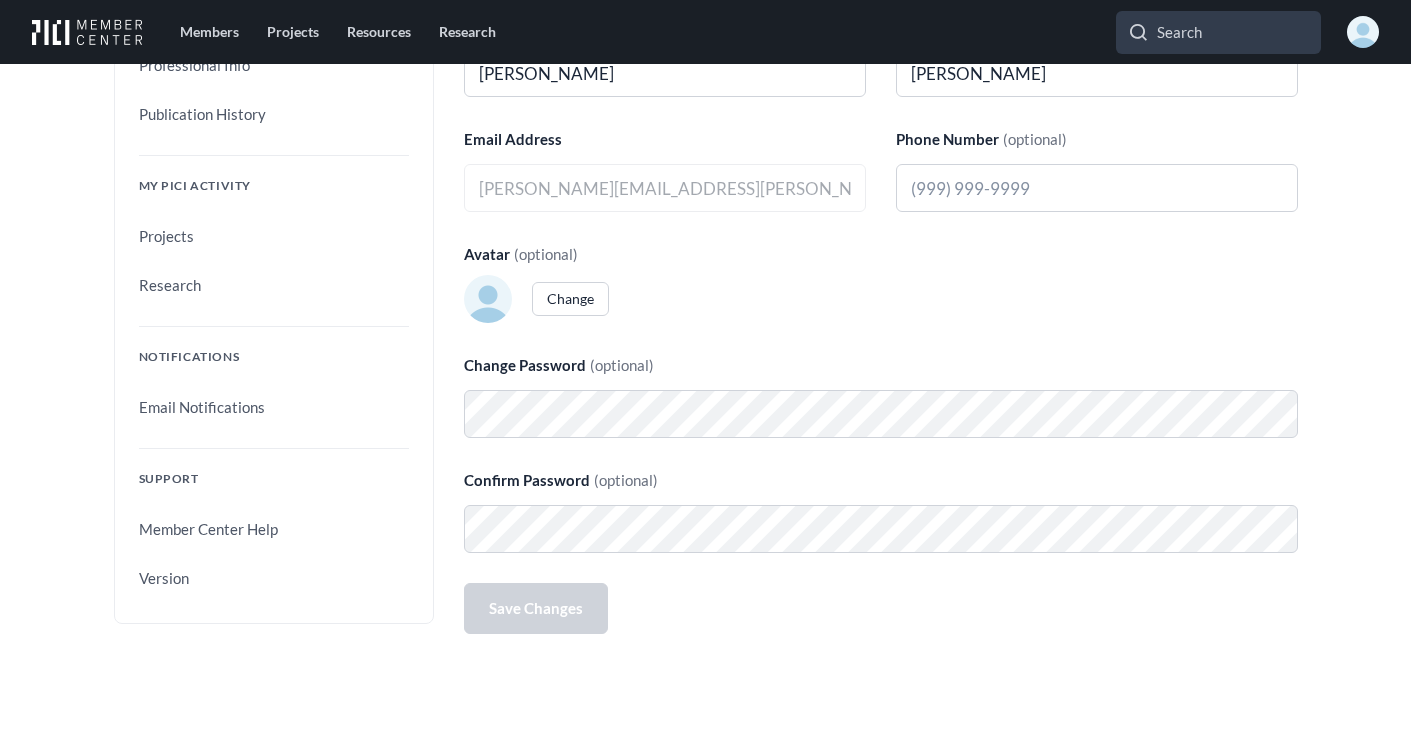 scroll, scrollTop: 276, scrollLeft: 0, axis: vertical 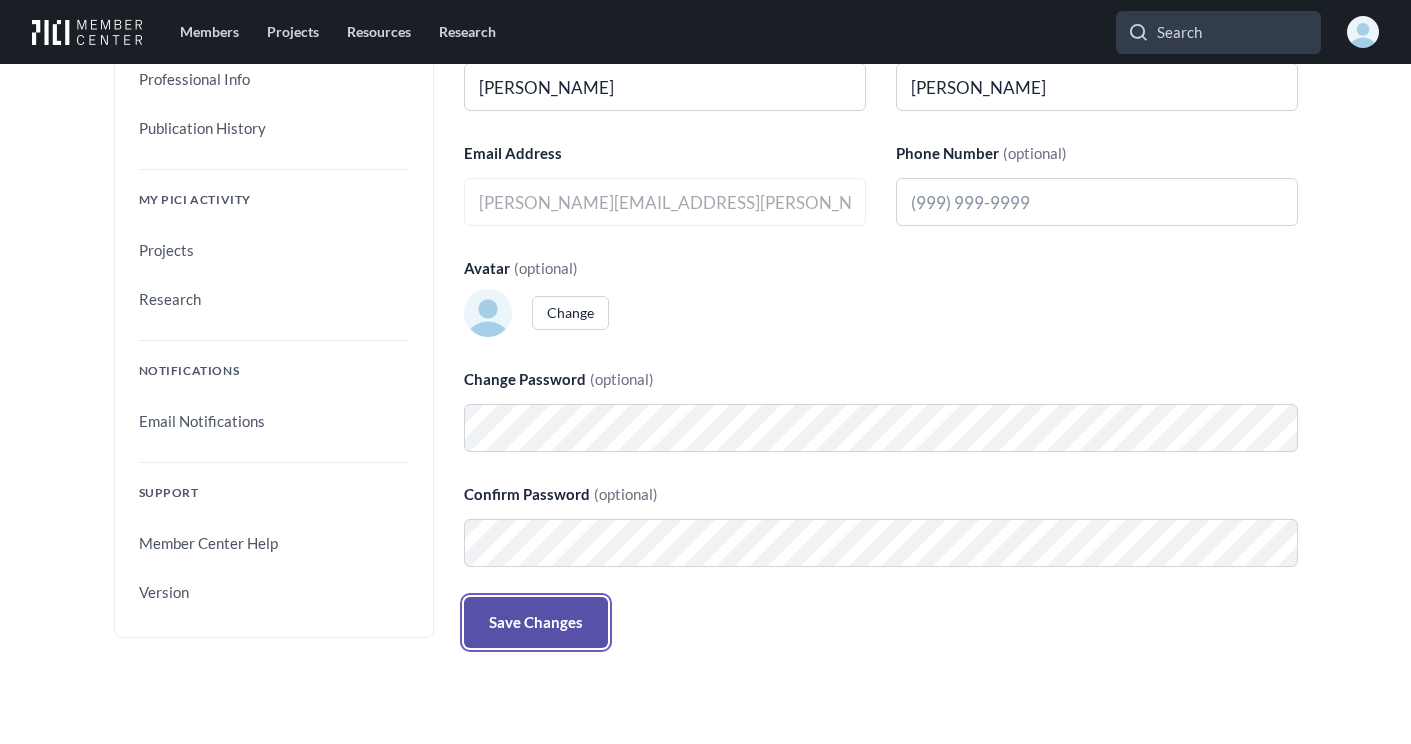 click on "Save Changes" at bounding box center (536, 622) 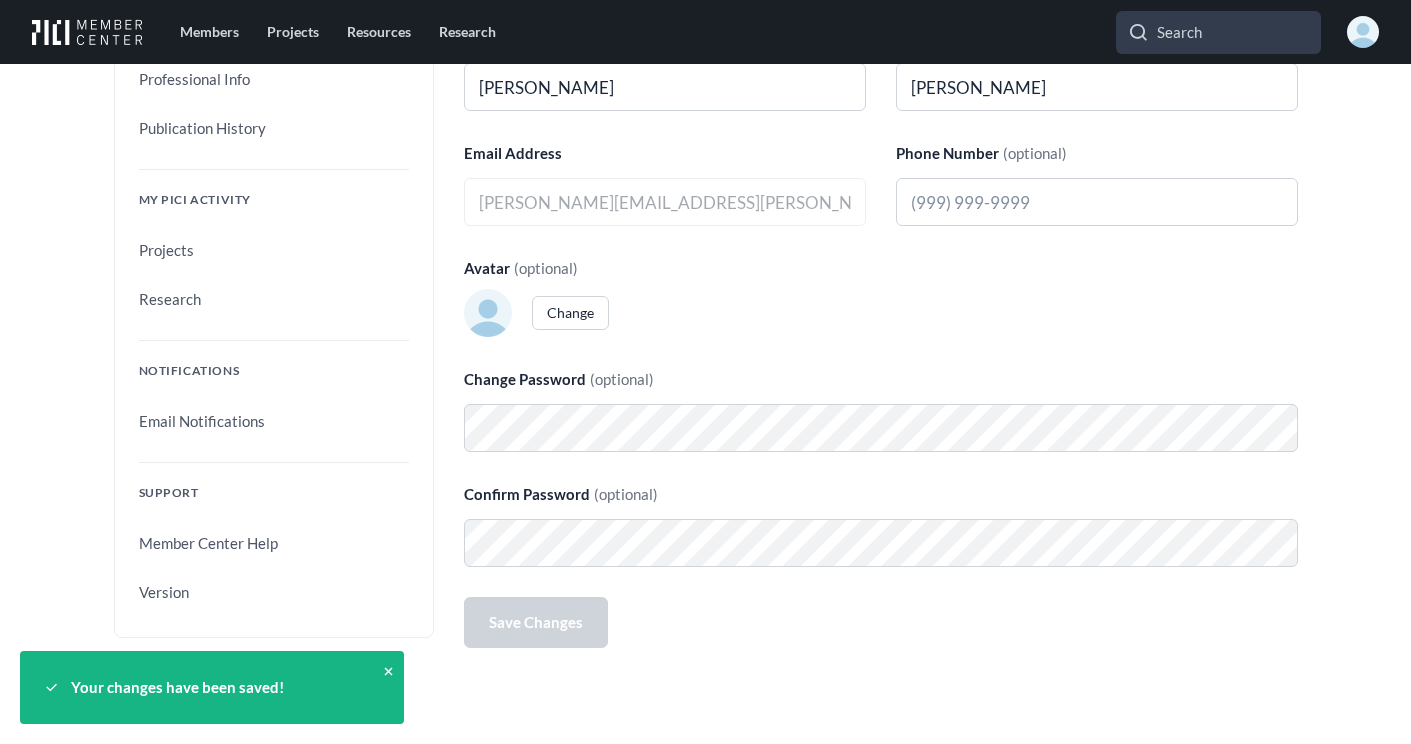 type 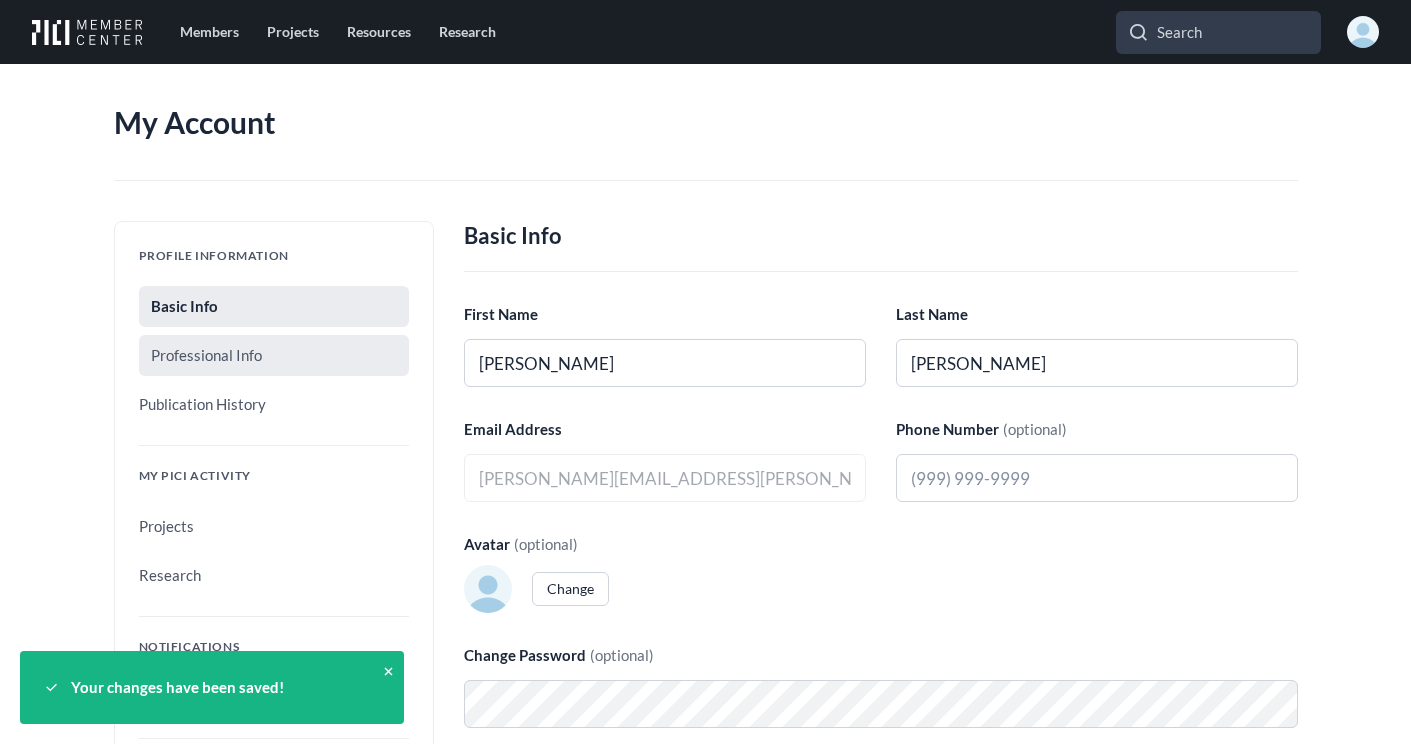 click on "Professional Info" at bounding box center (274, 355) 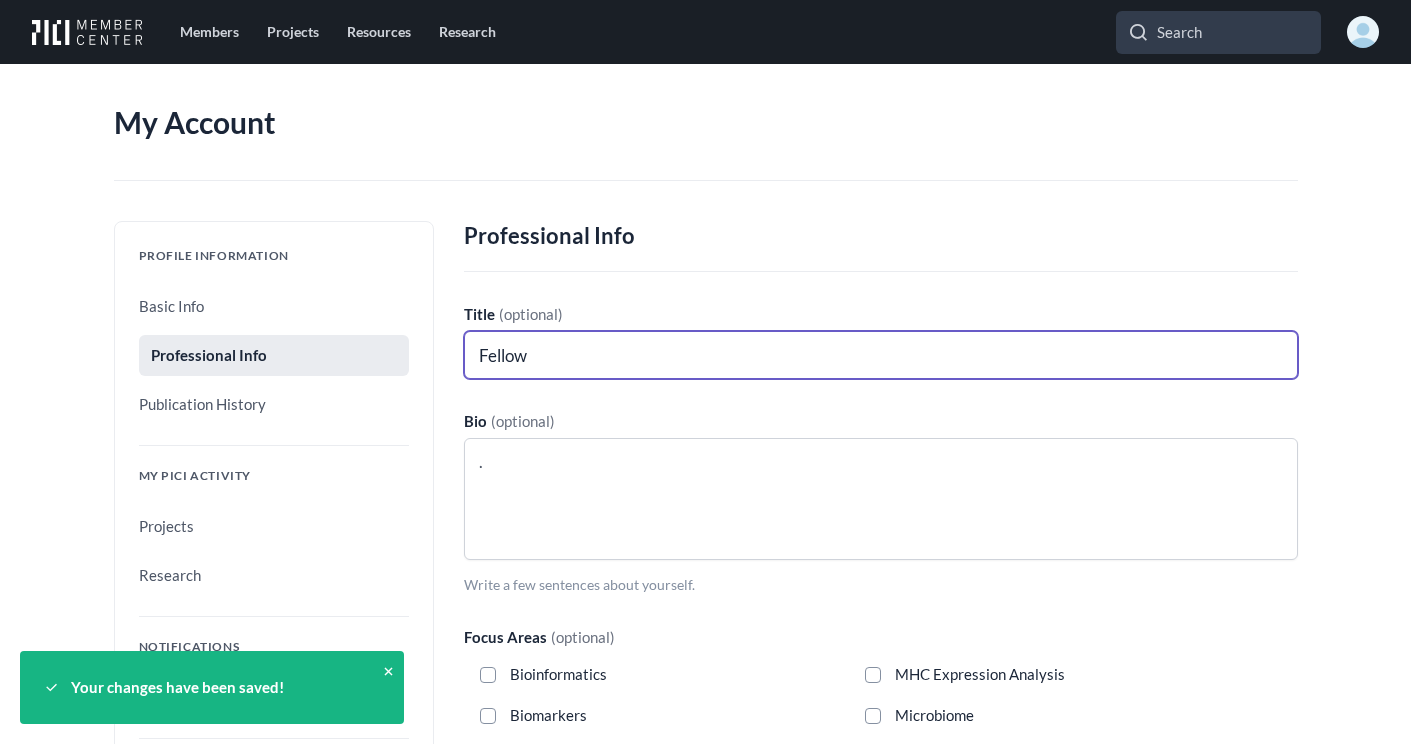 type 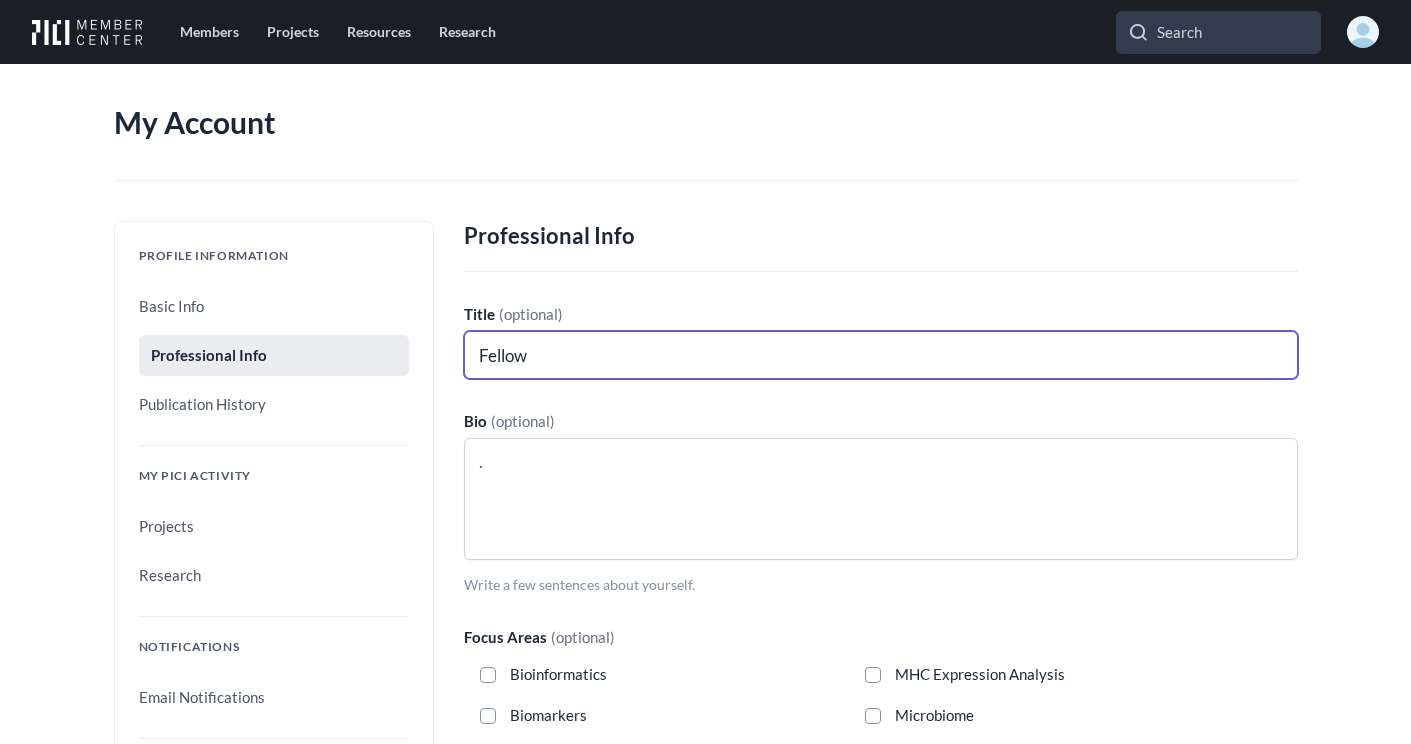 drag, startPoint x: 809, startPoint y: 336, endPoint x: 562, endPoint y: 353, distance: 247.58434 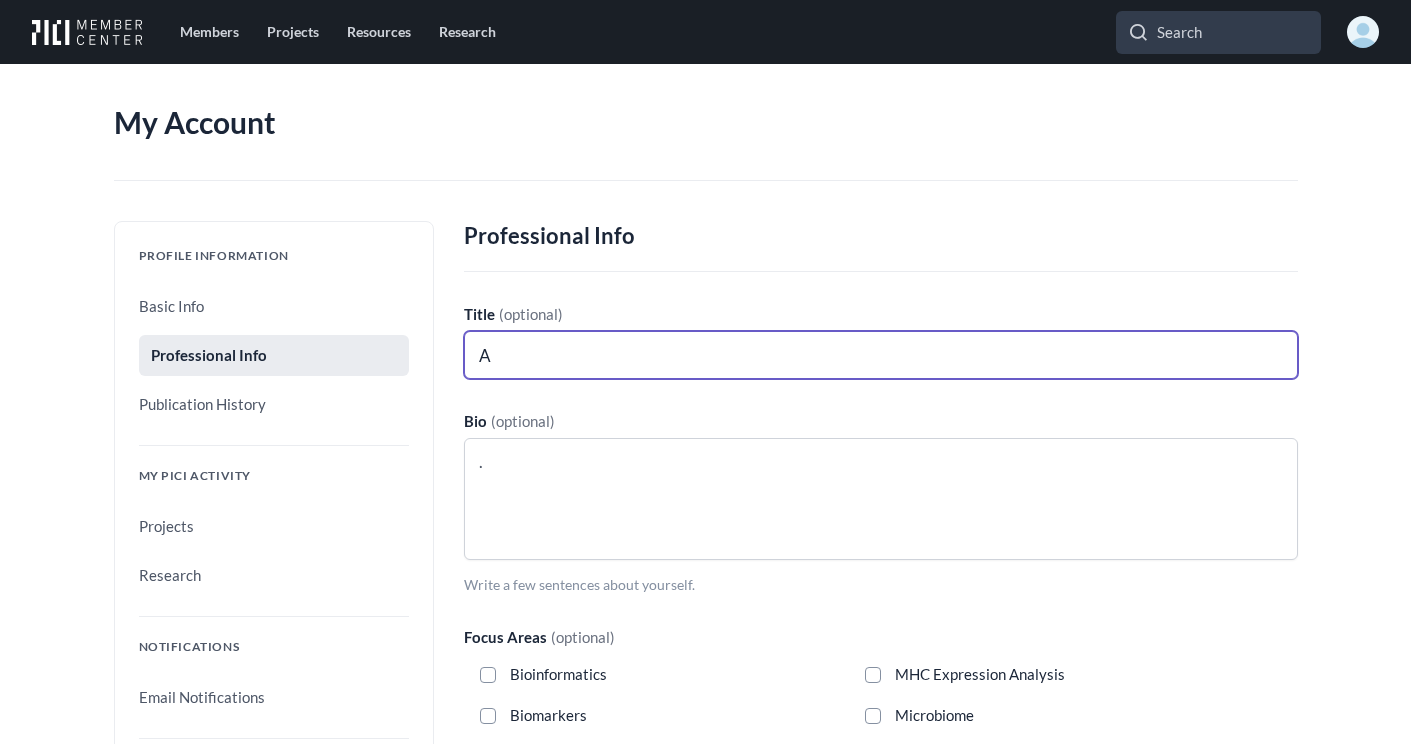 type on "Ad" 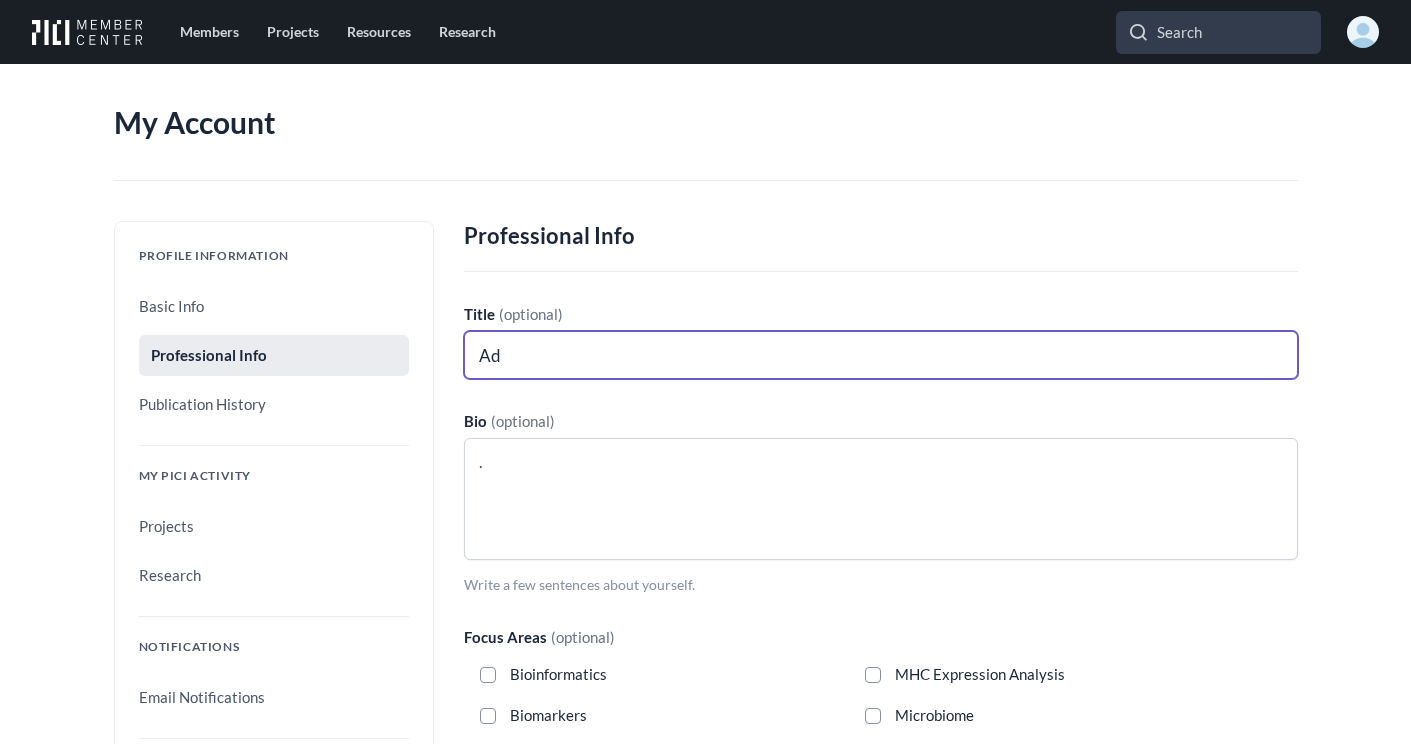 type on "Adj" 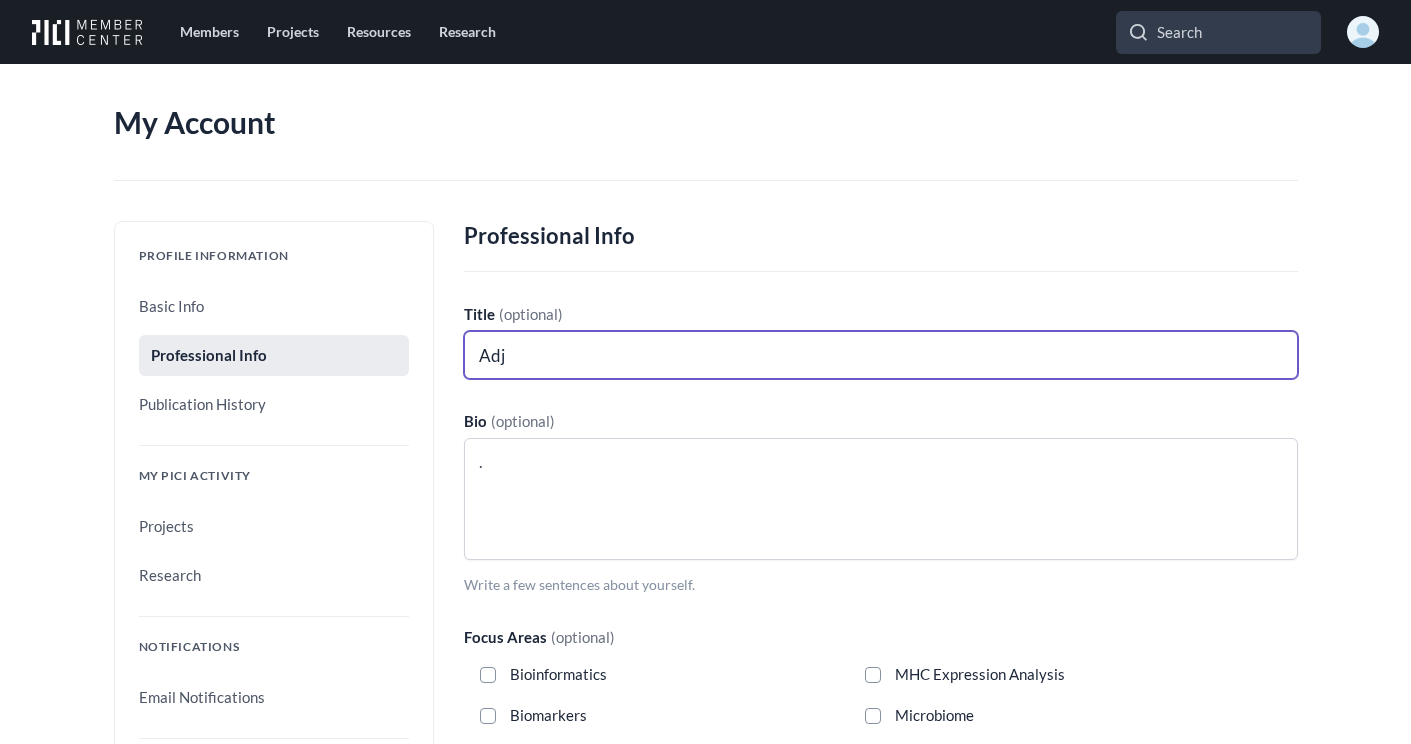 type 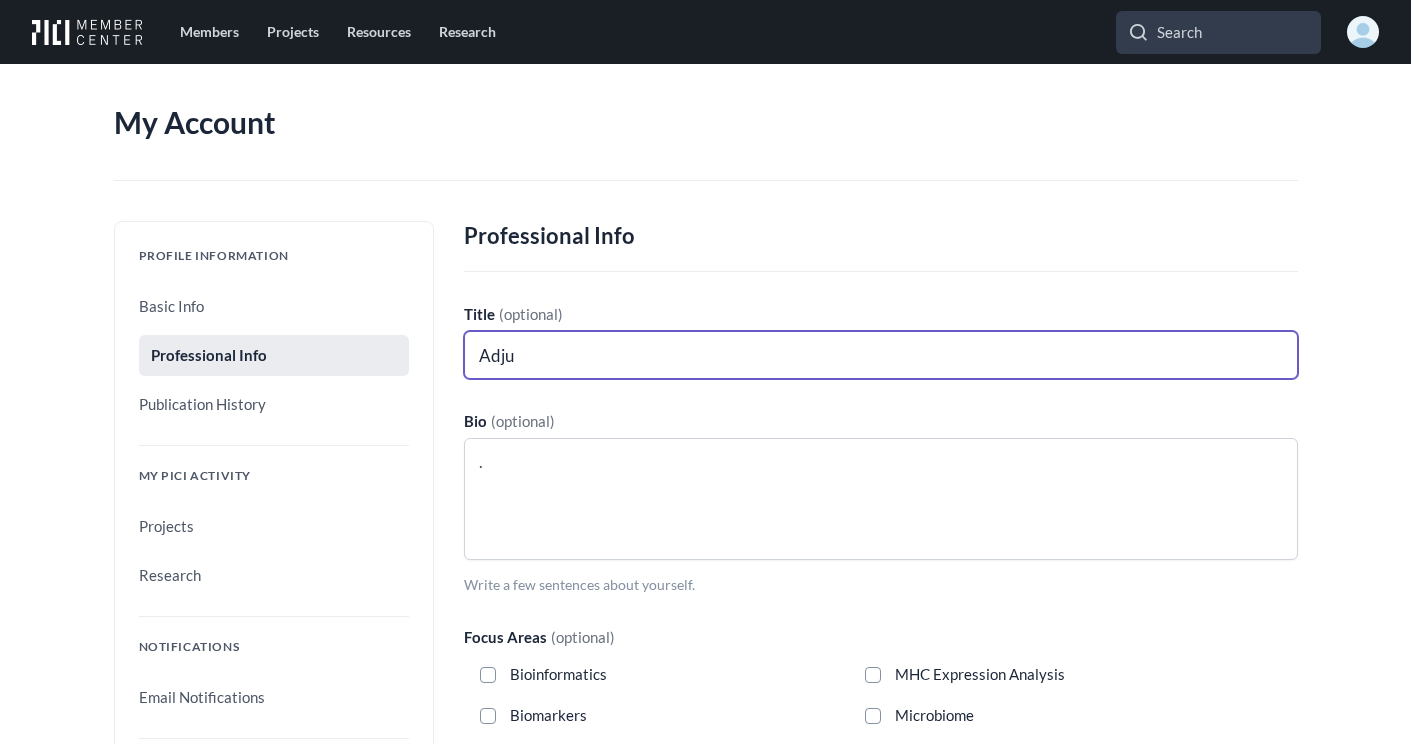 type on "Adjun" 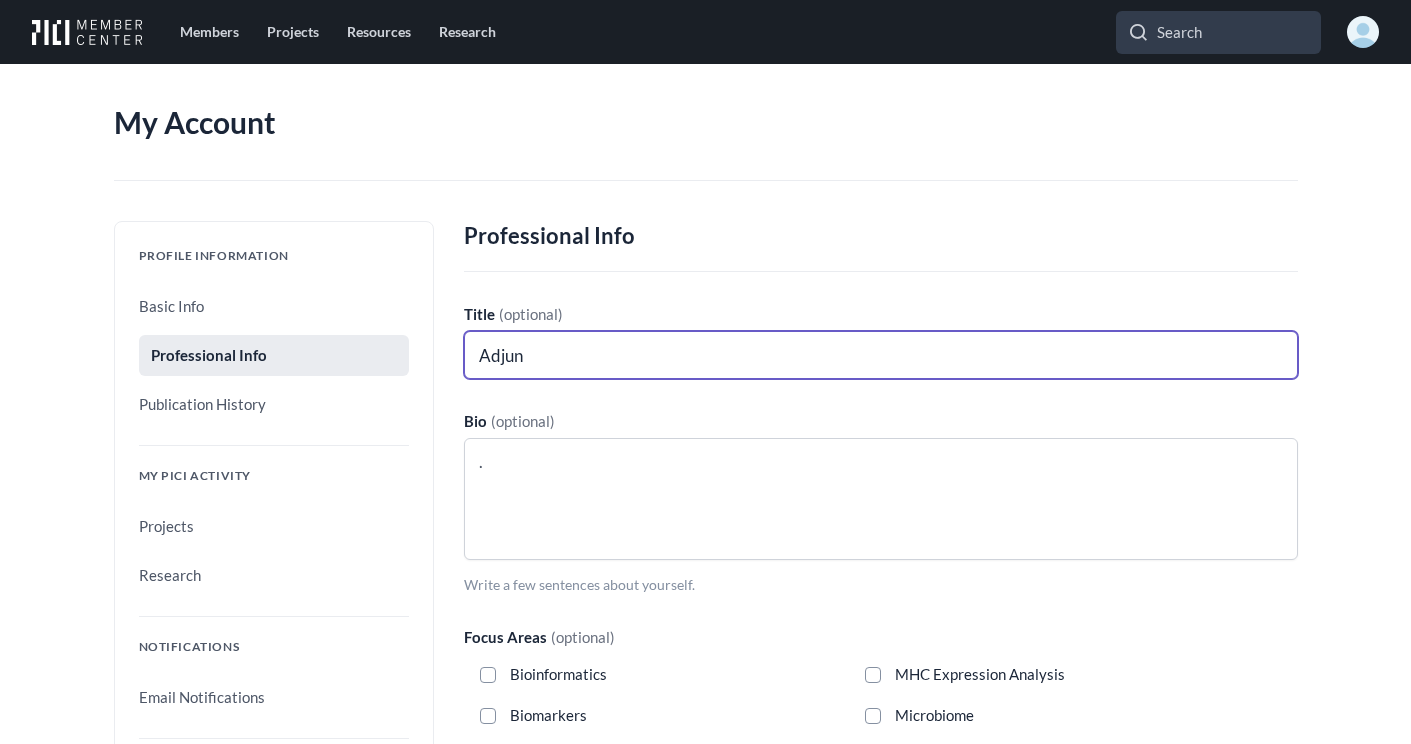 type on "Adjunc" 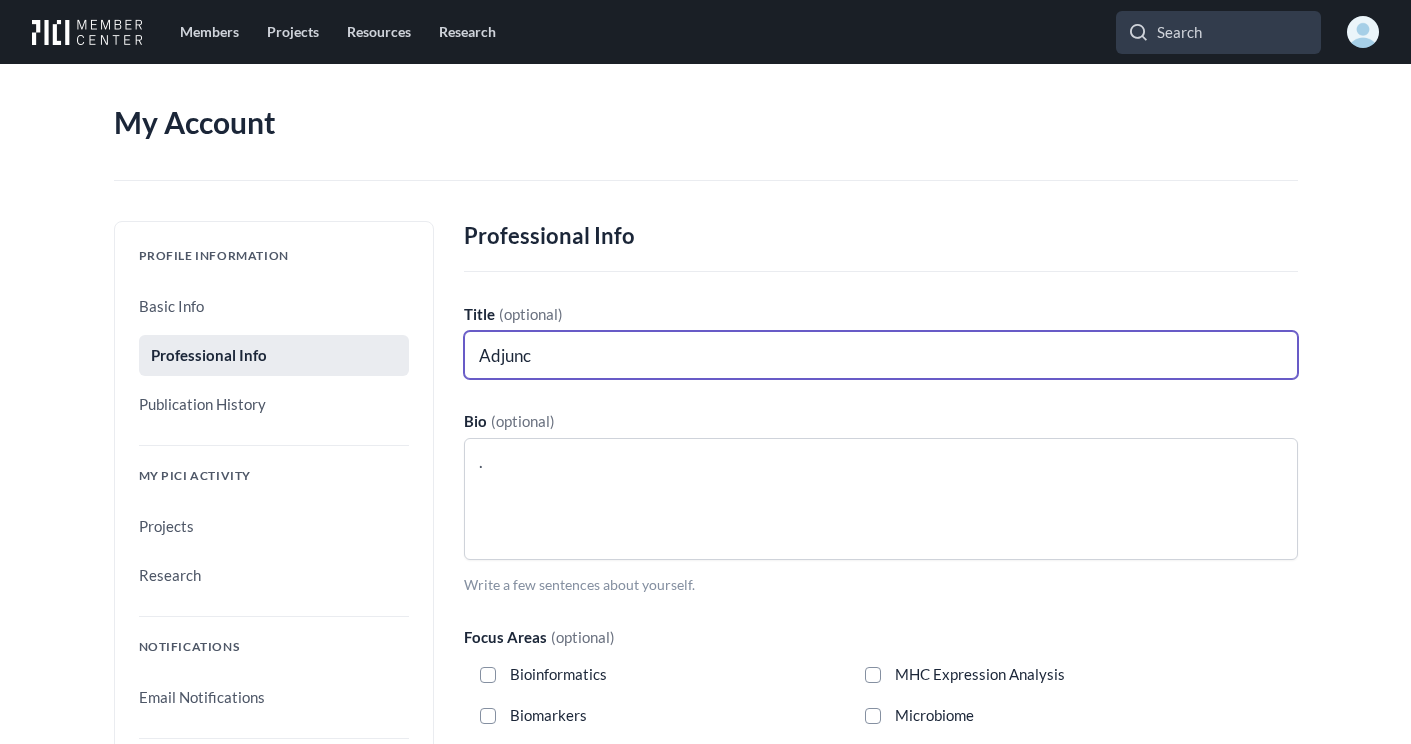 type on "Adjunct" 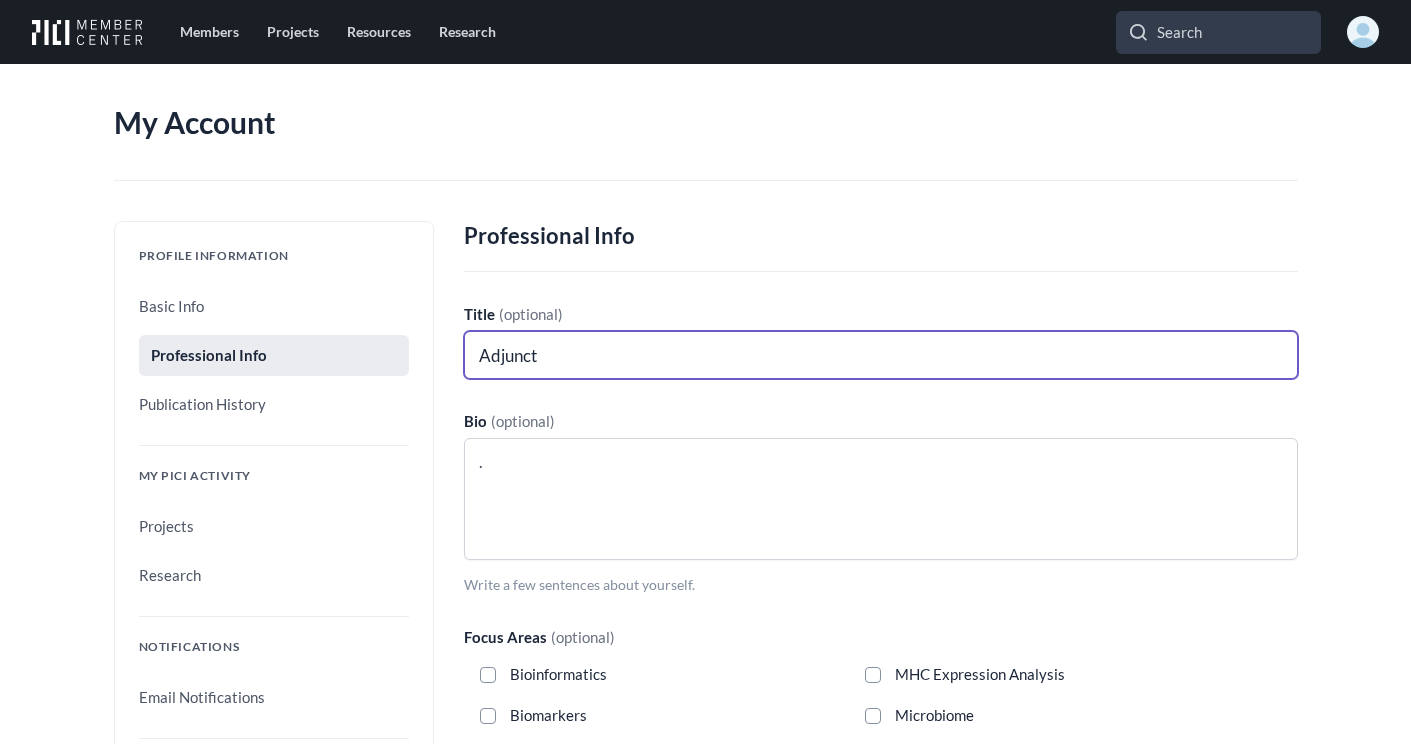 type on "Adjunct" 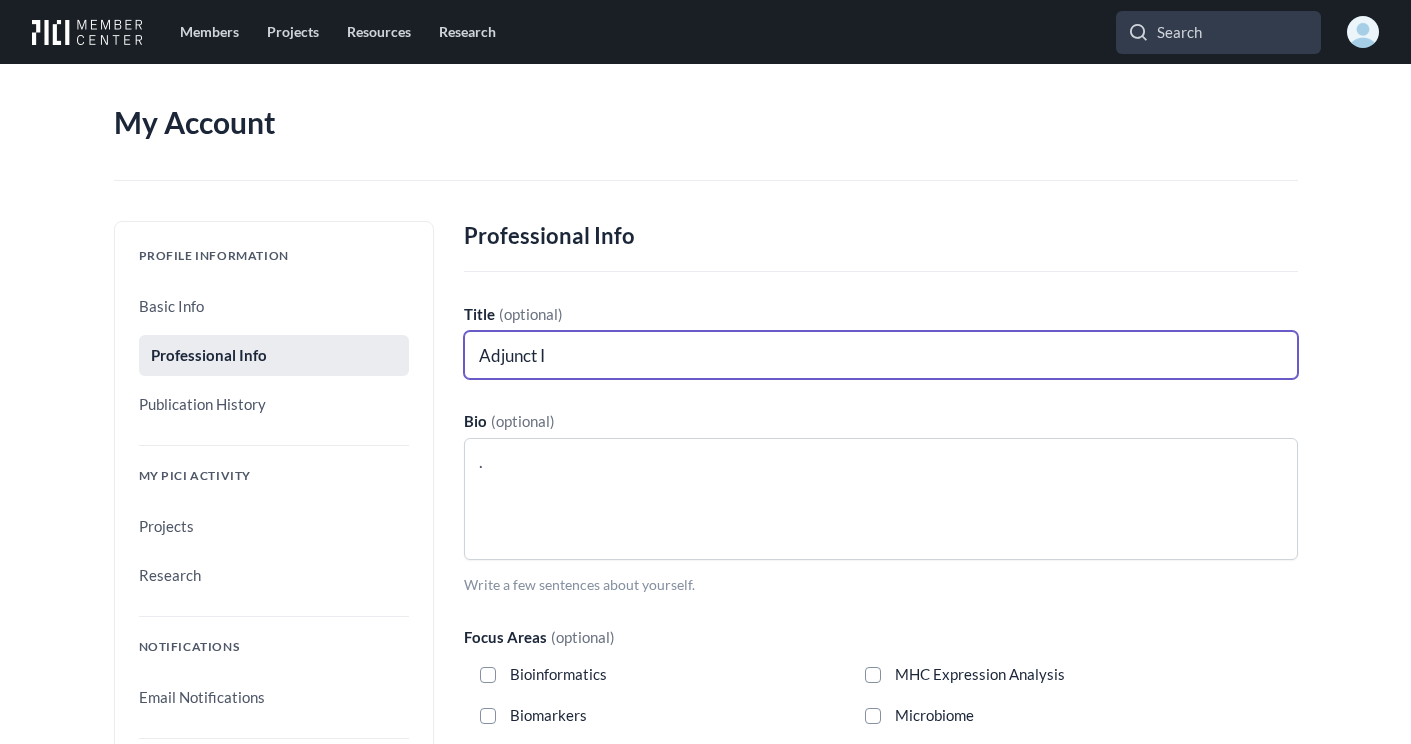 type on "Adjunct In" 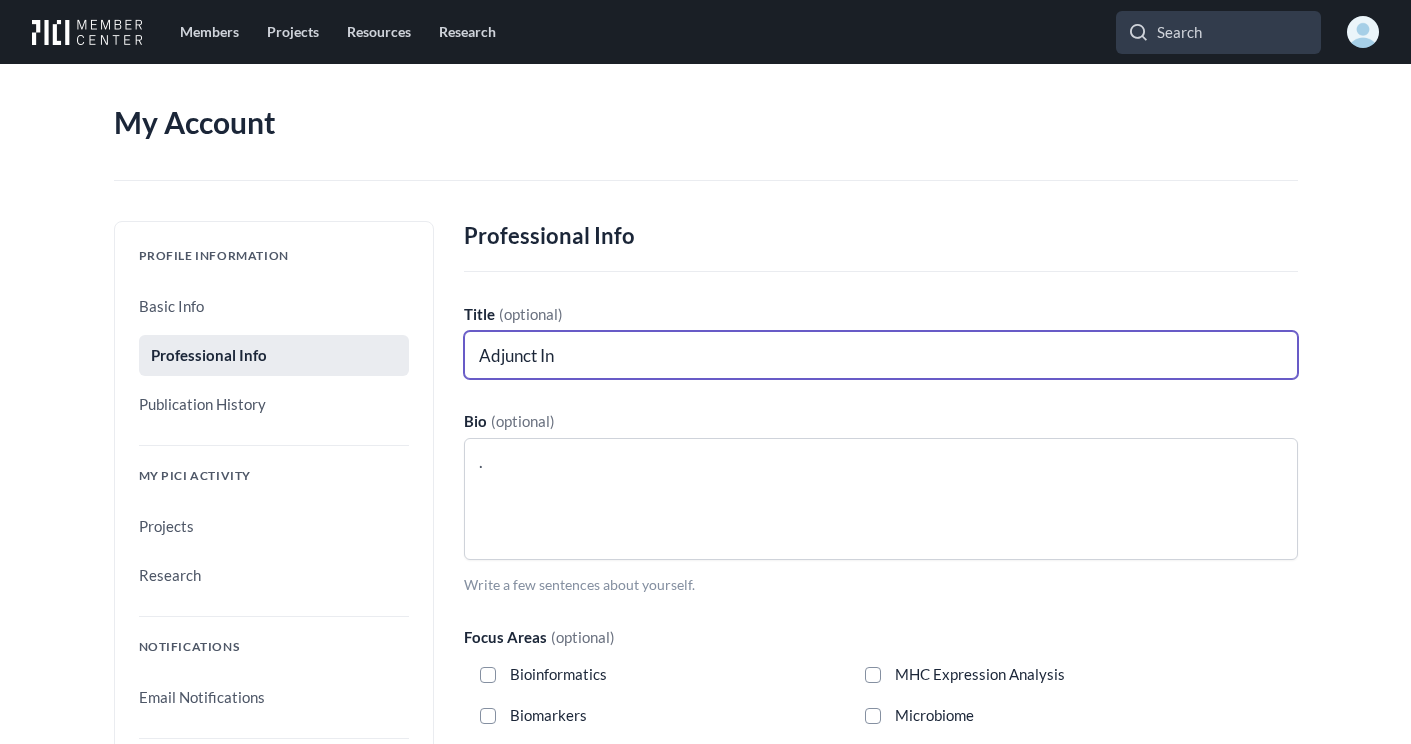 type 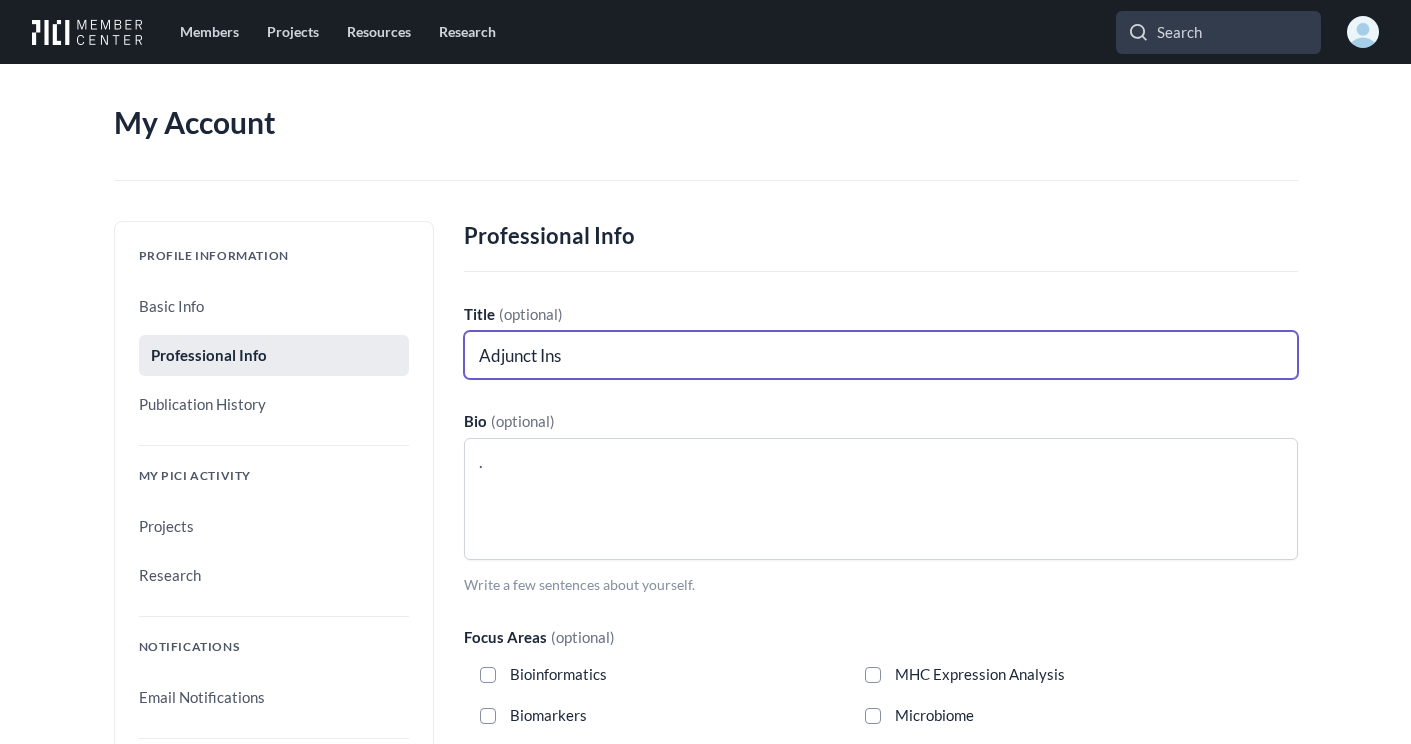 type on "Adjunct Inst" 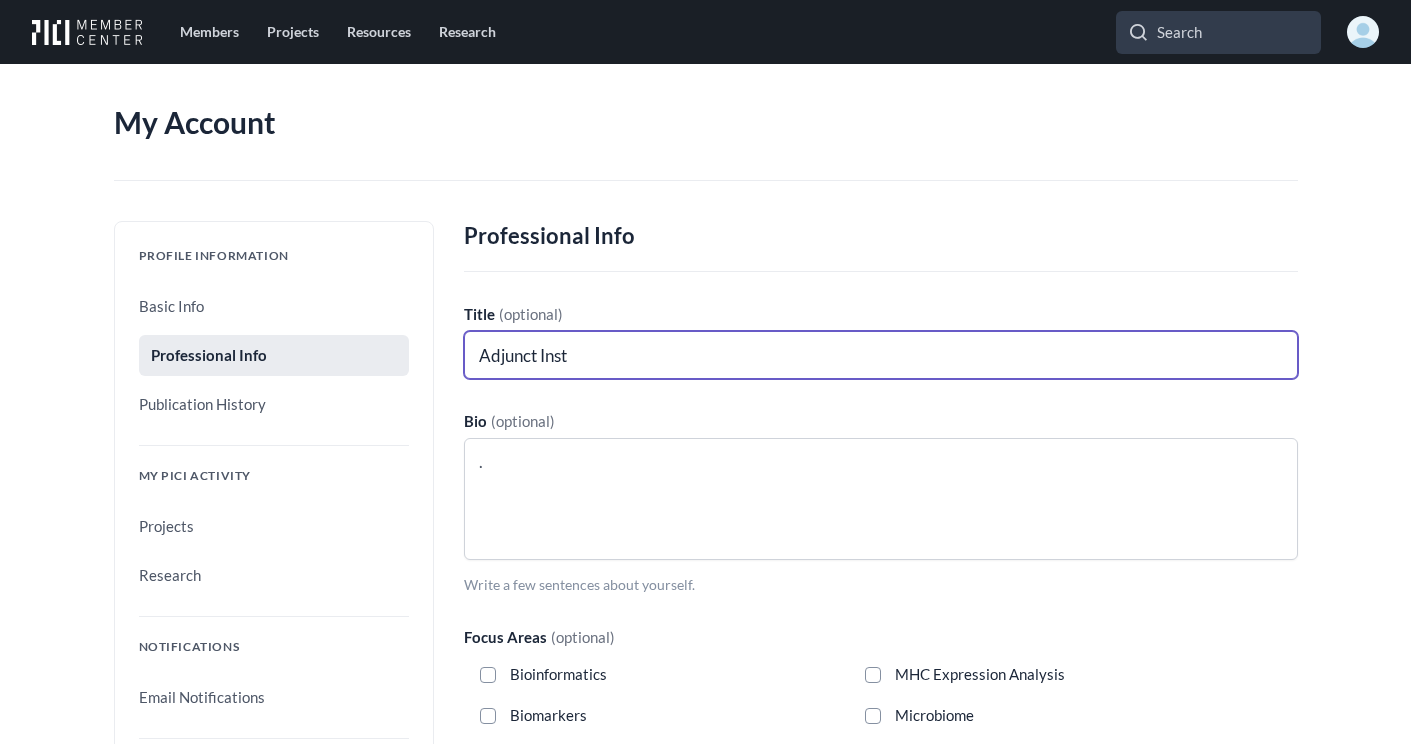 type on "Adjunct Instr" 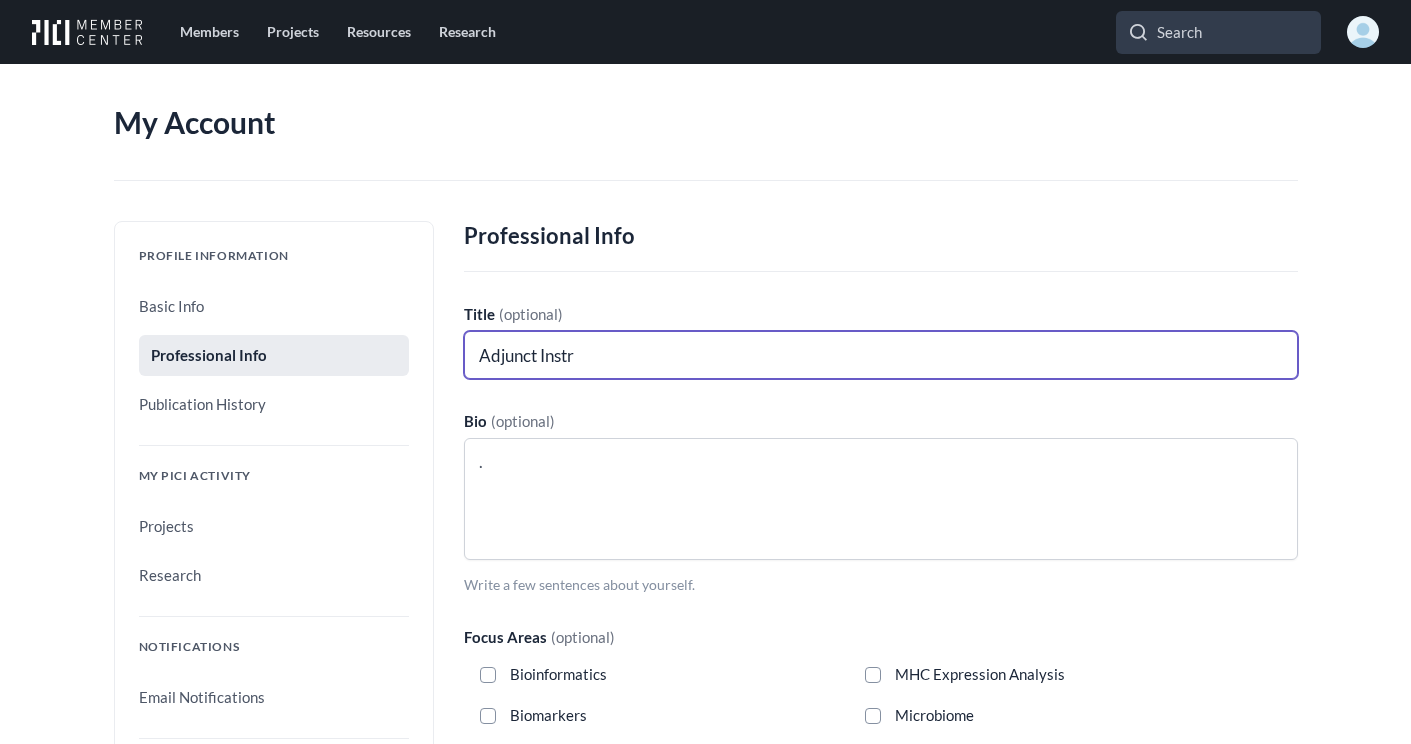 type on "Adjunct Instru" 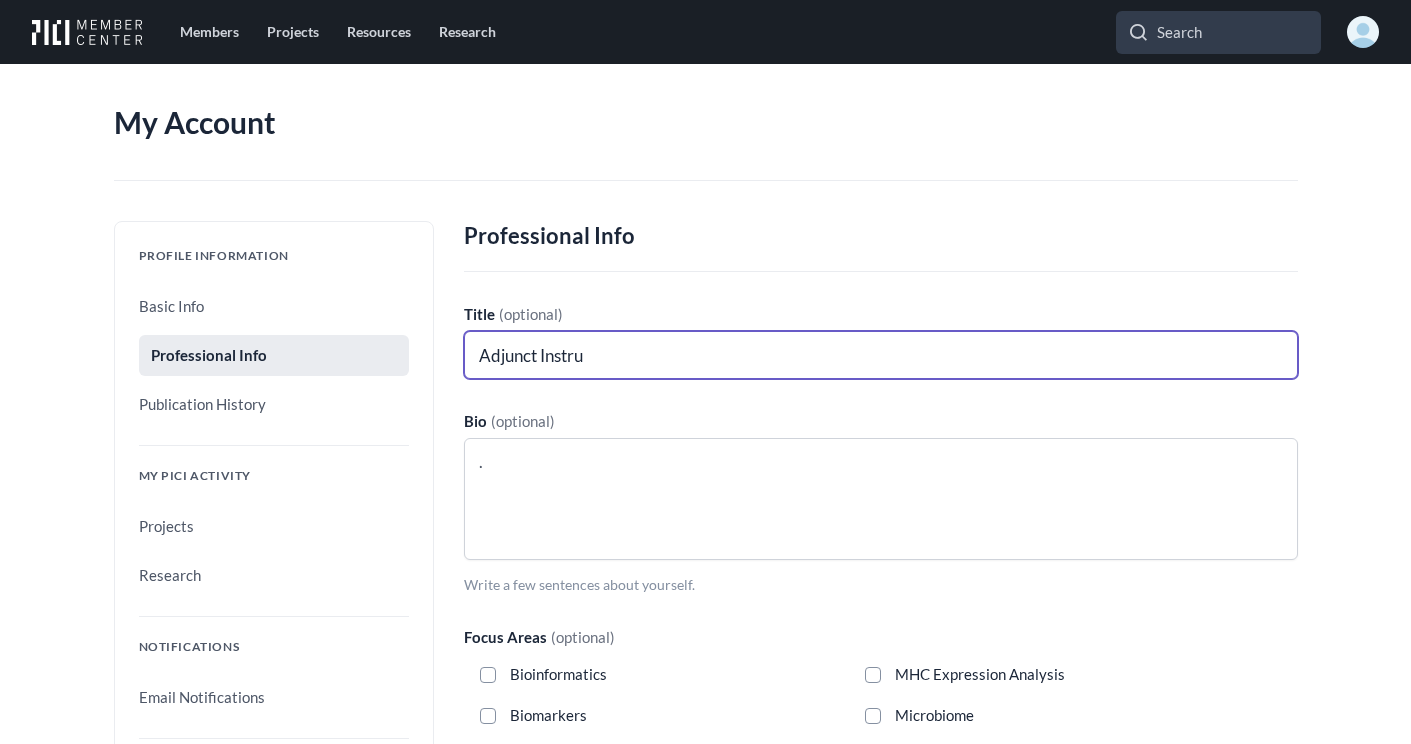 type on "Adjunct Instruc" 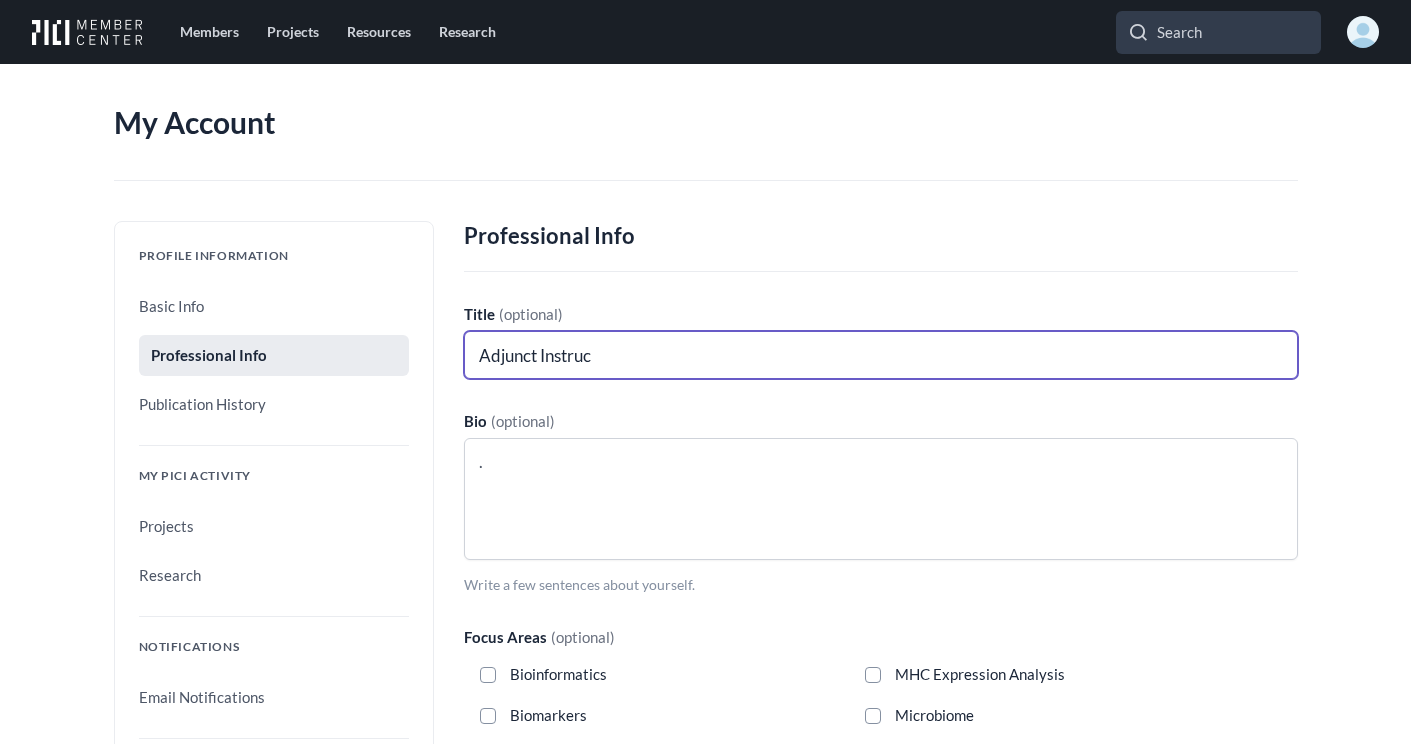 type on "Adjunct Instruct" 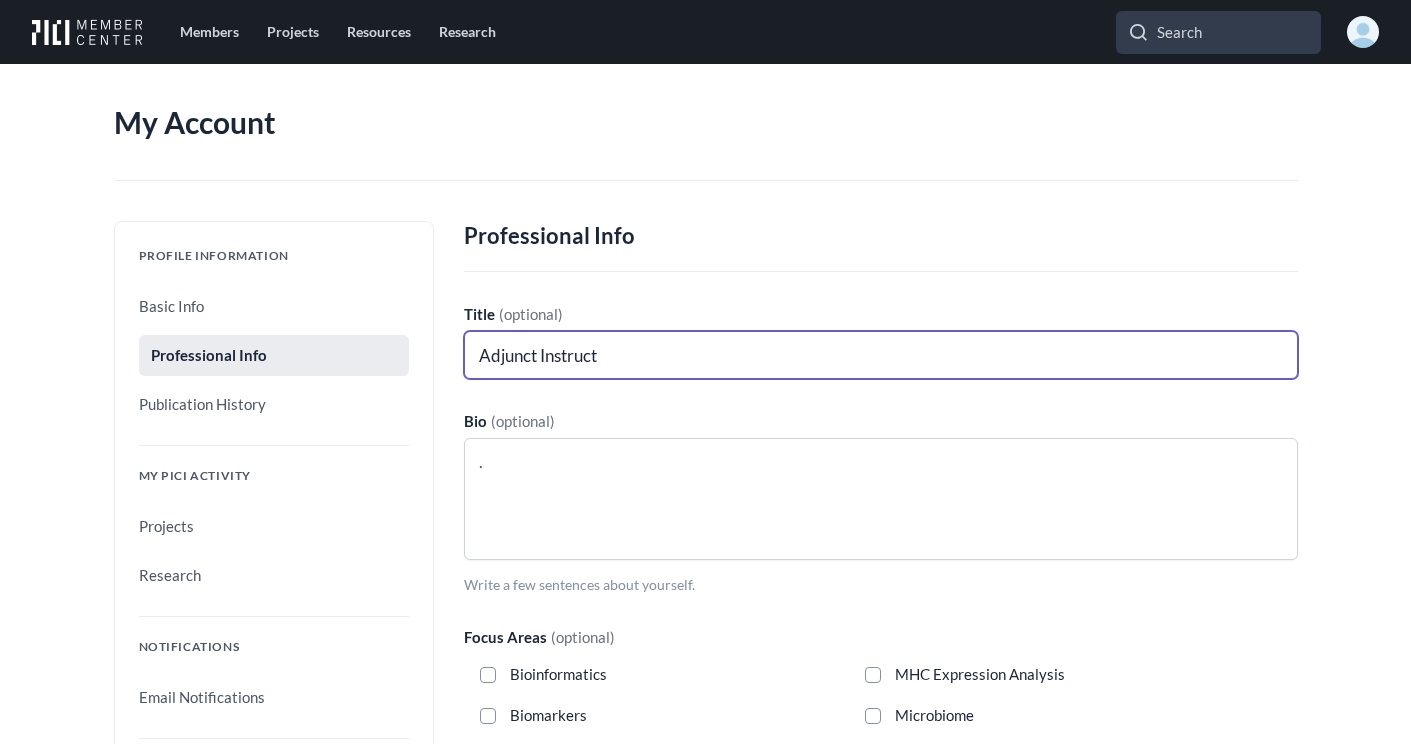 type on "Adjunct Instructo" 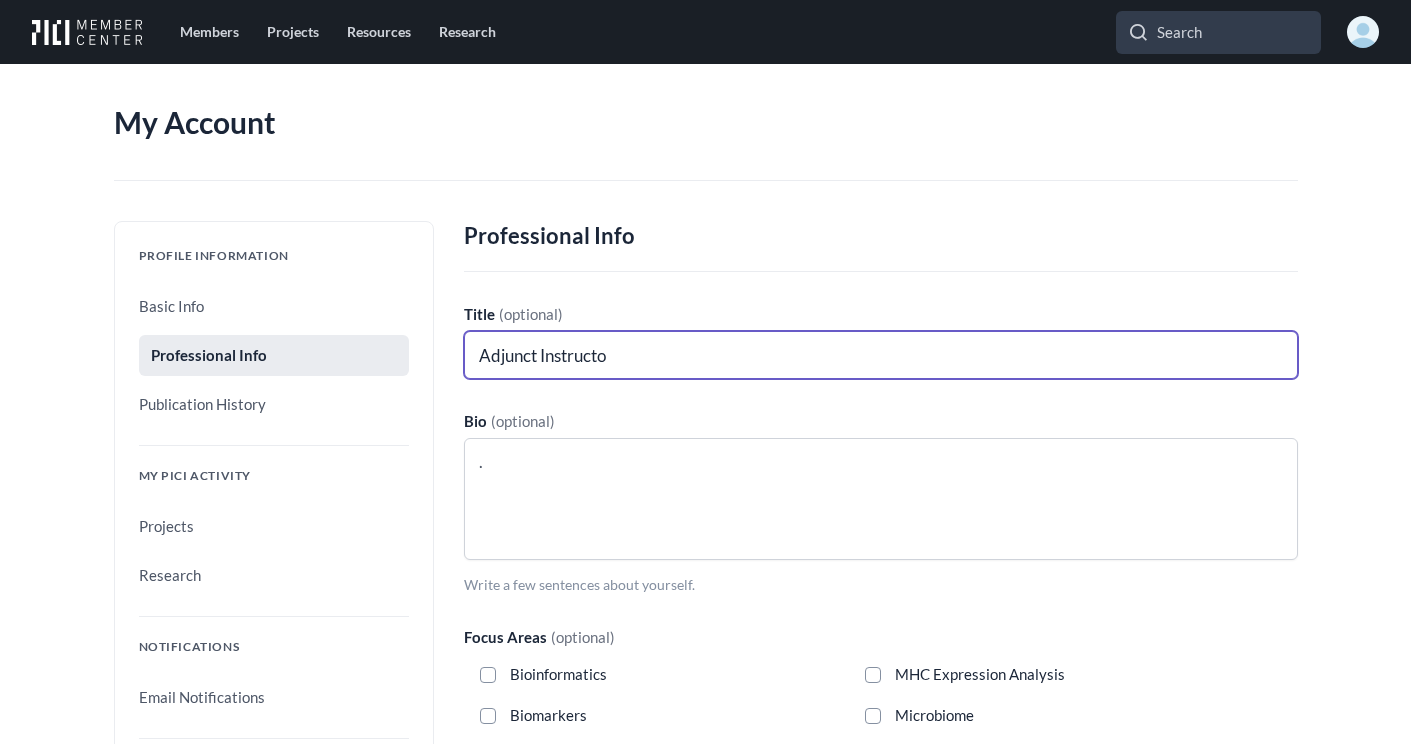 type 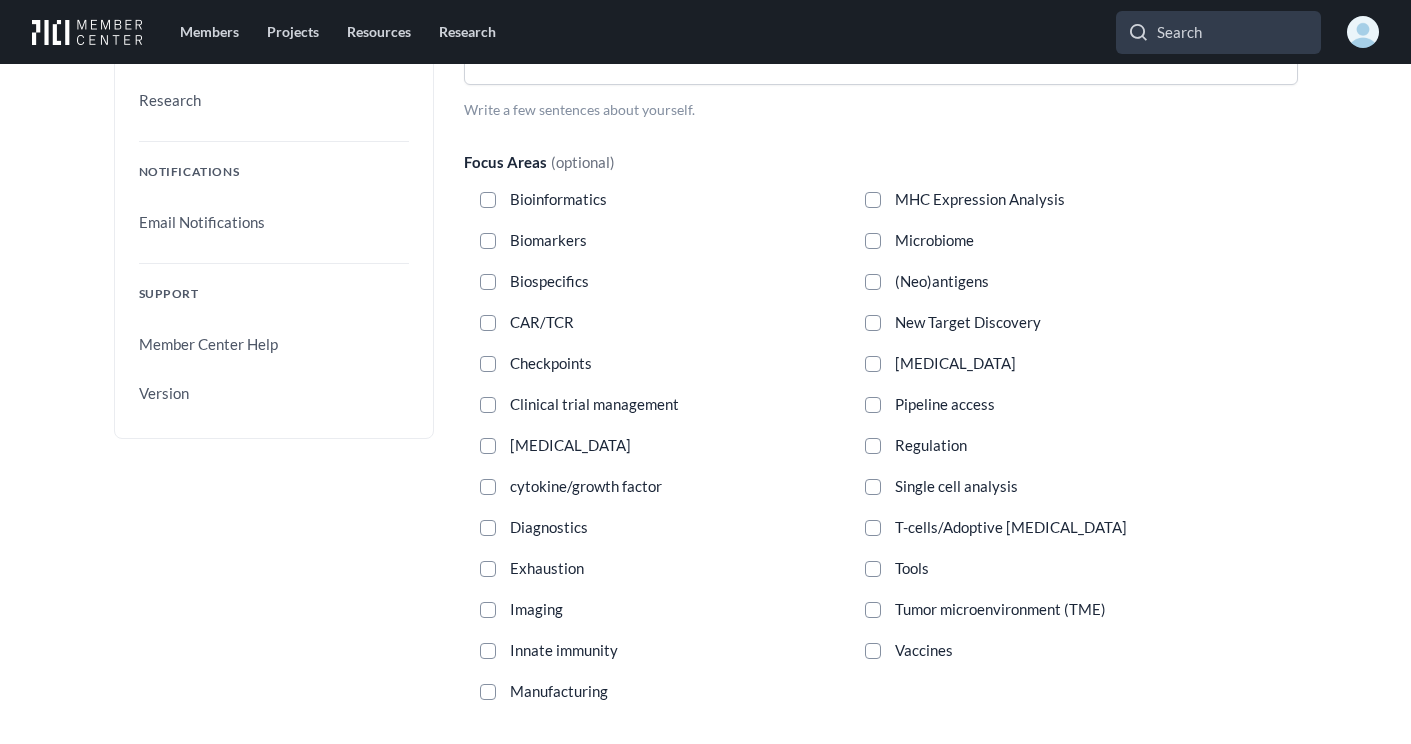 scroll, scrollTop: 486, scrollLeft: 0, axis: vertical 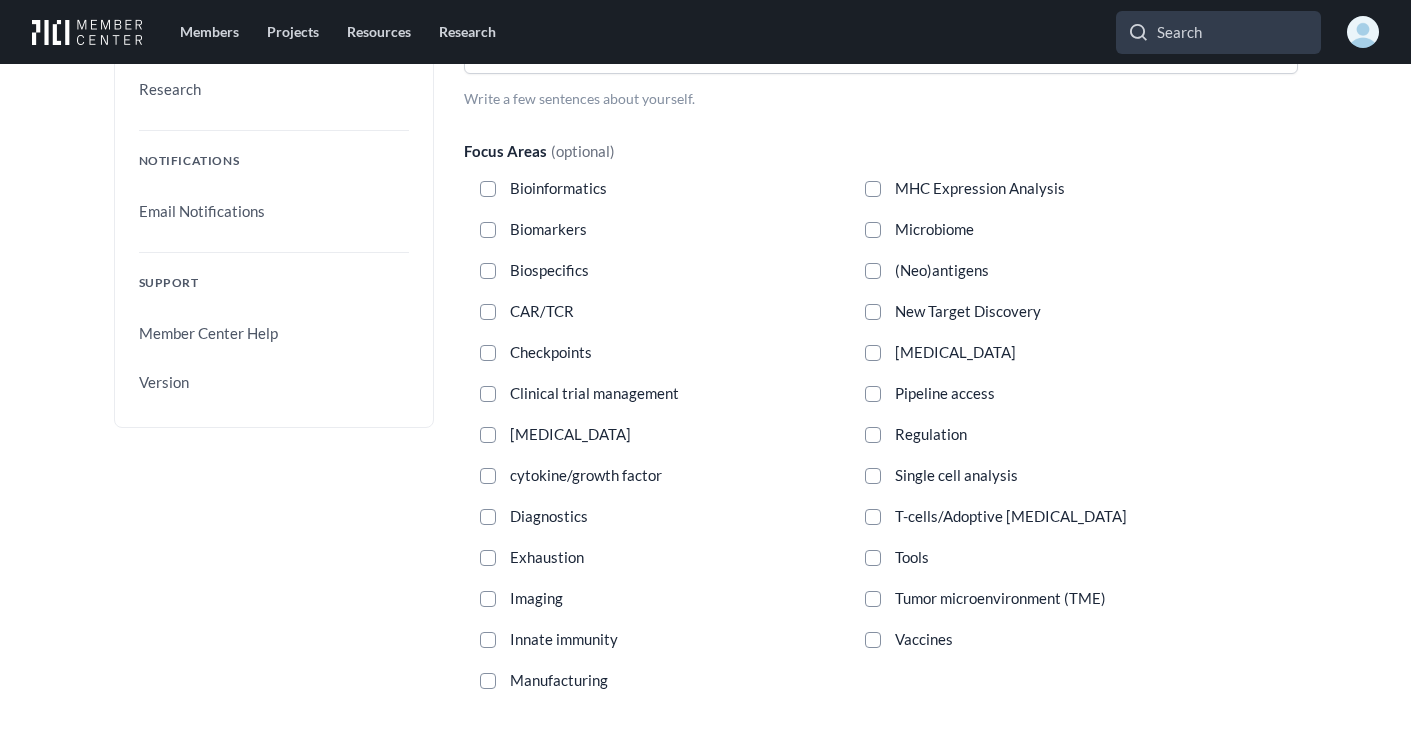 type on "Adjunct Instructor" 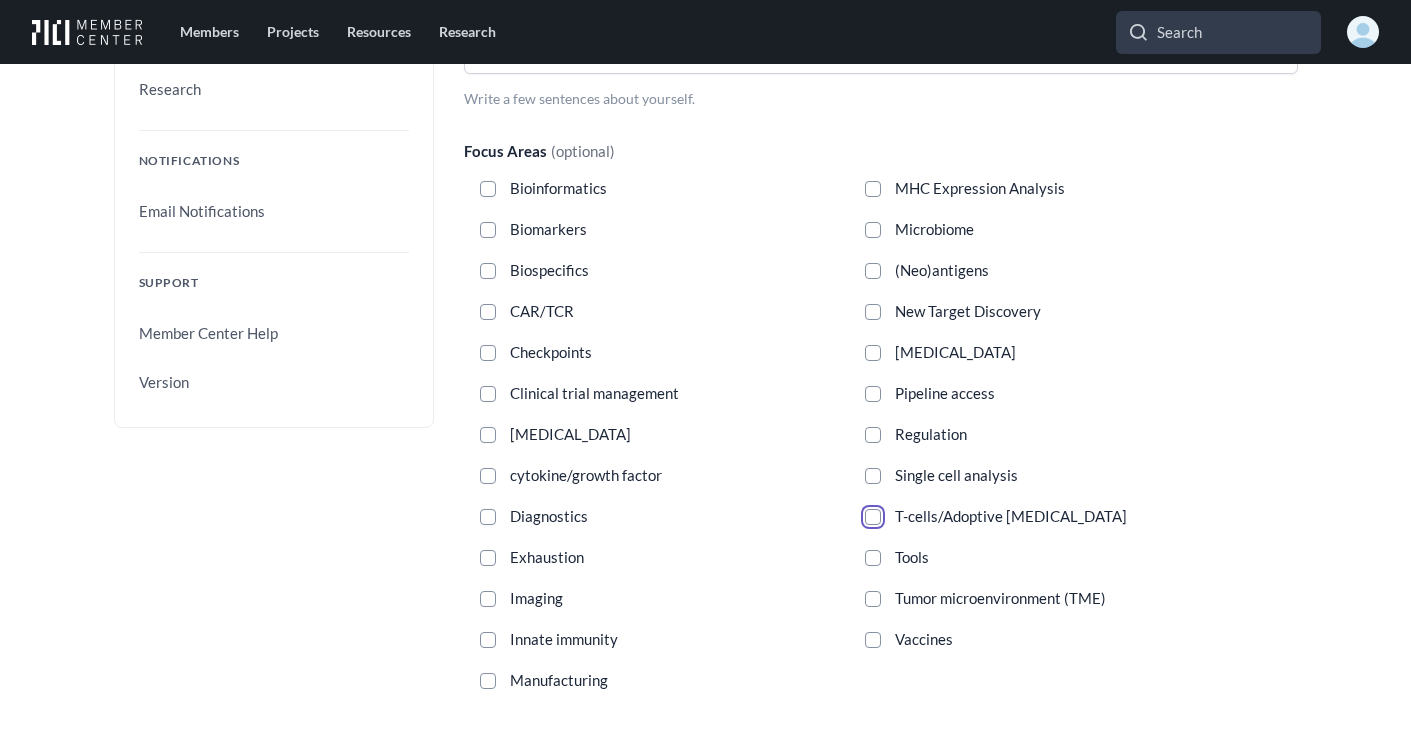 type 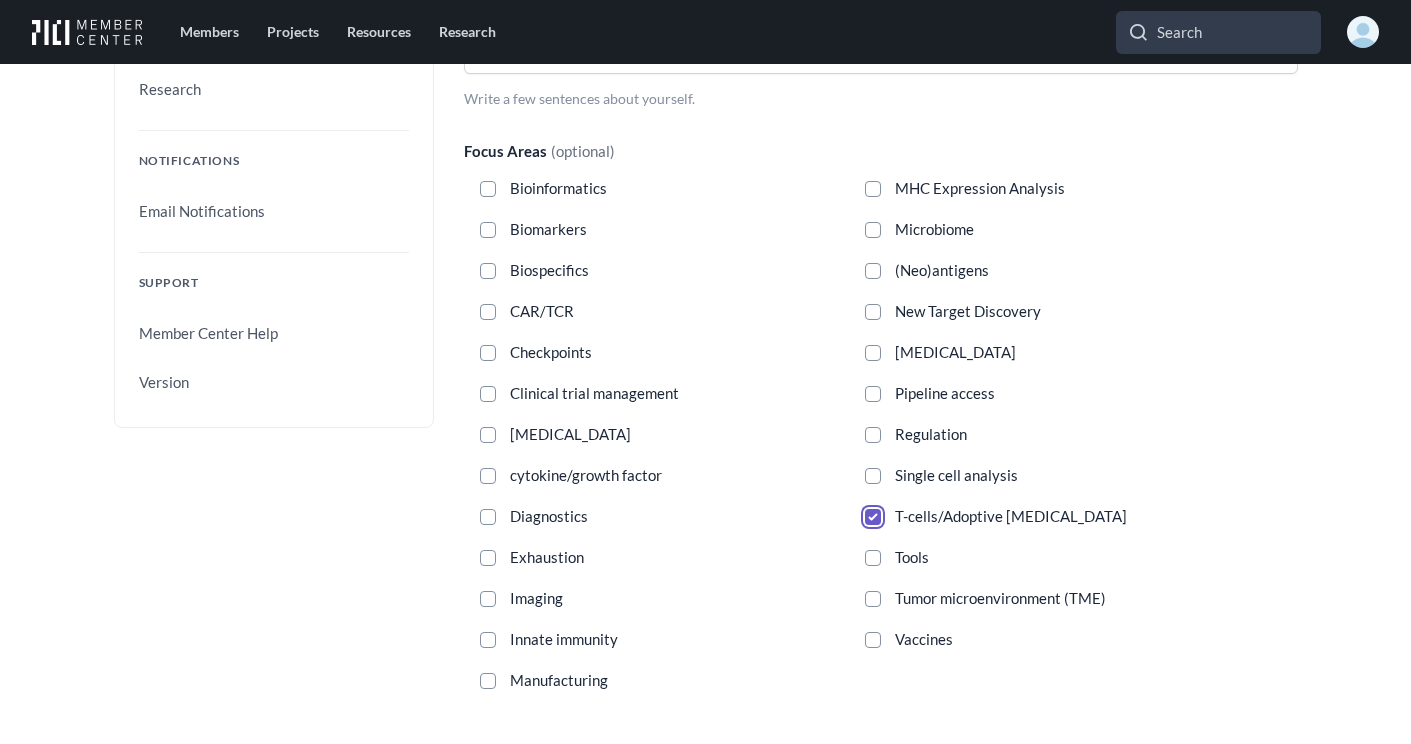 checkbox on "true" 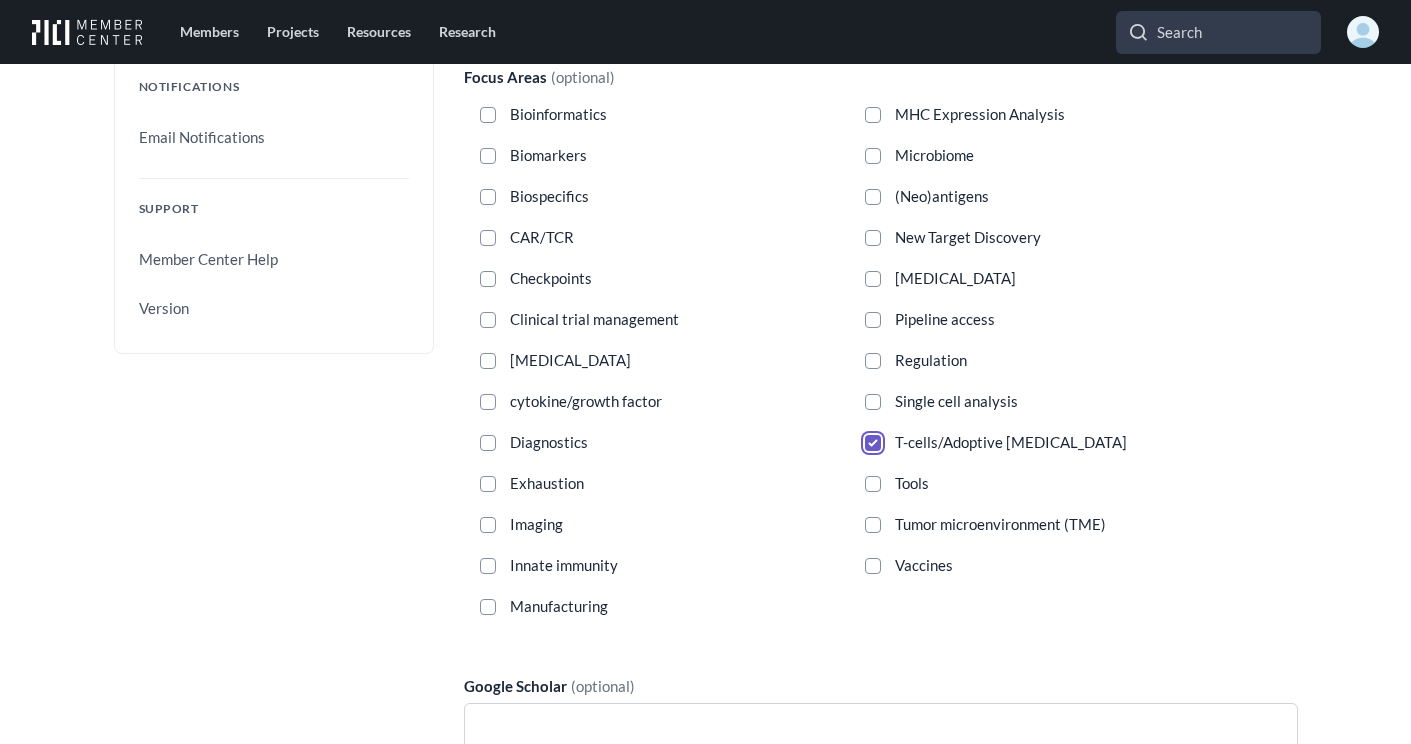 scroll, scrollTop: 561, scrollLeft: 0, axis: vertical 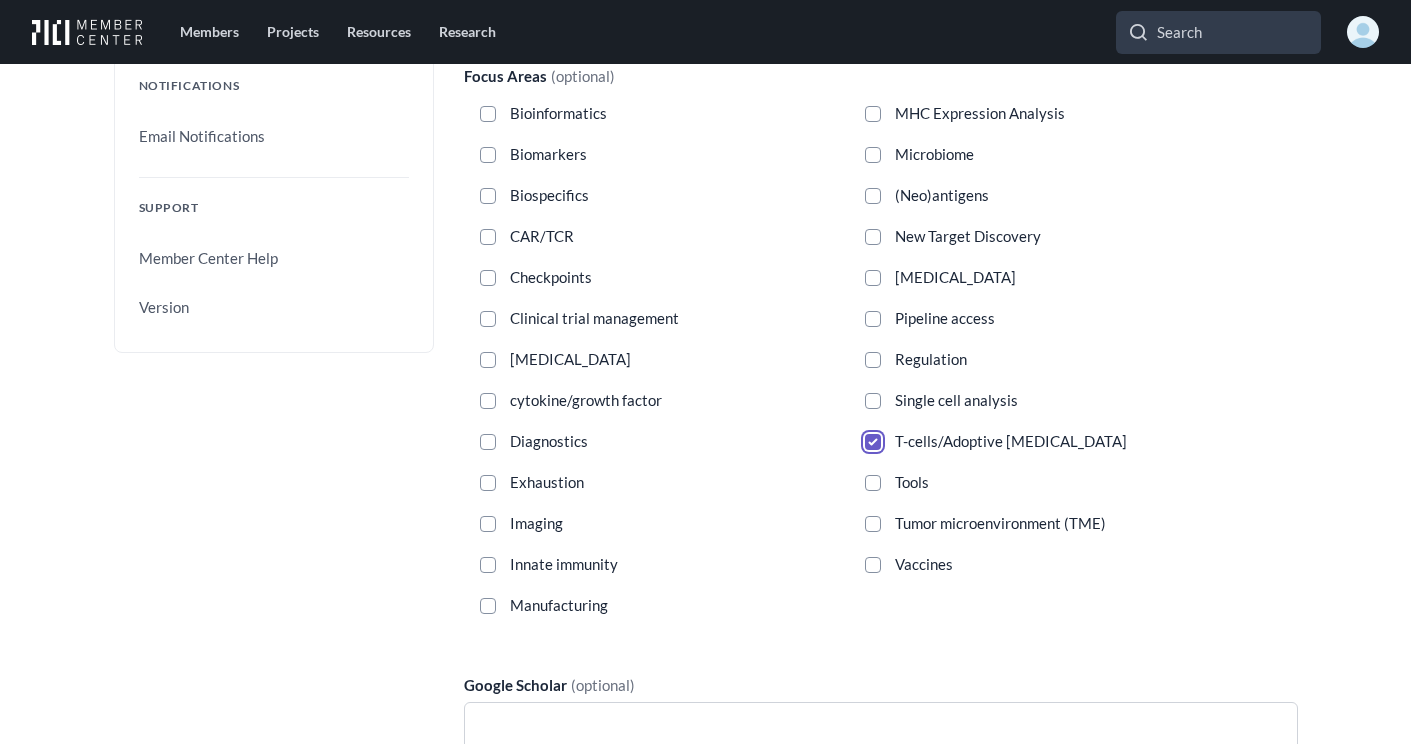 click on "T-cells/Adoptive [MEDICAL_DATA]" at bounding box center [873, 442] 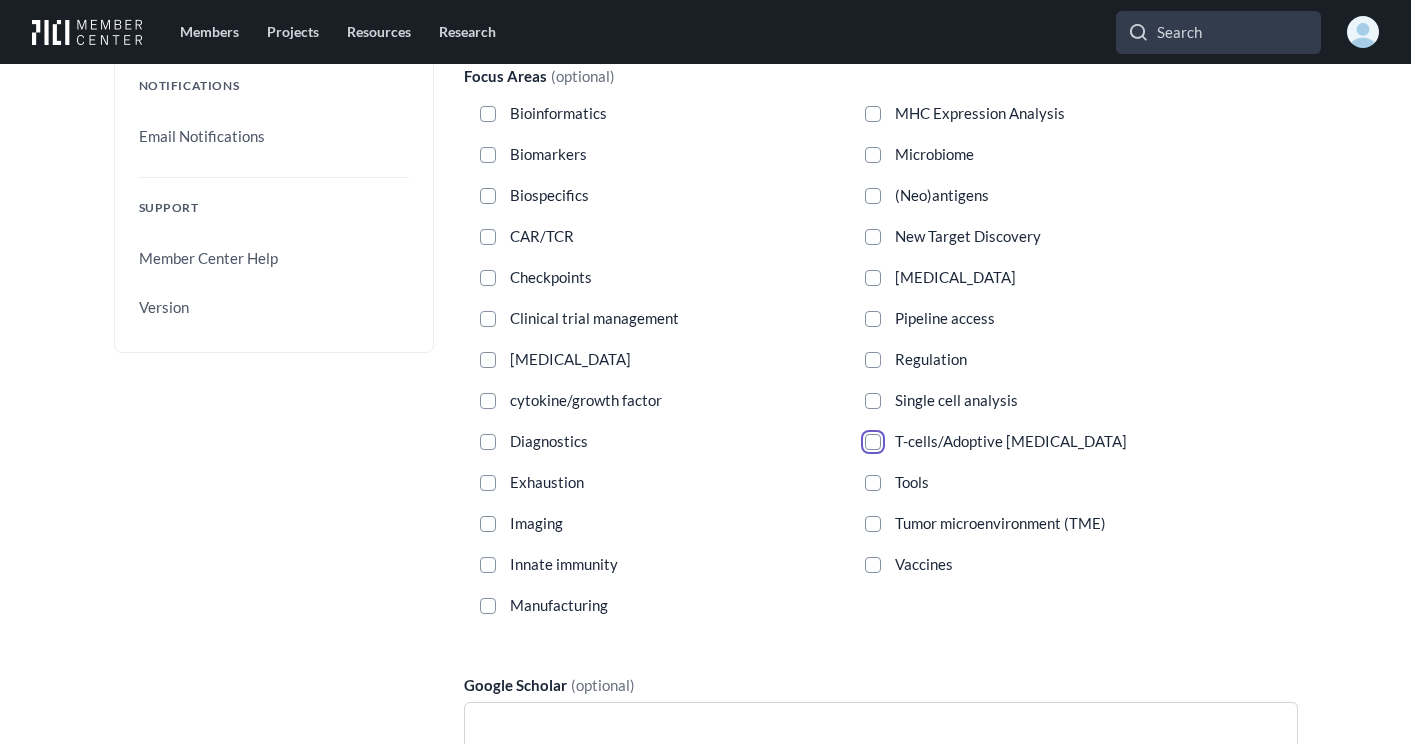 checkbox on "false" 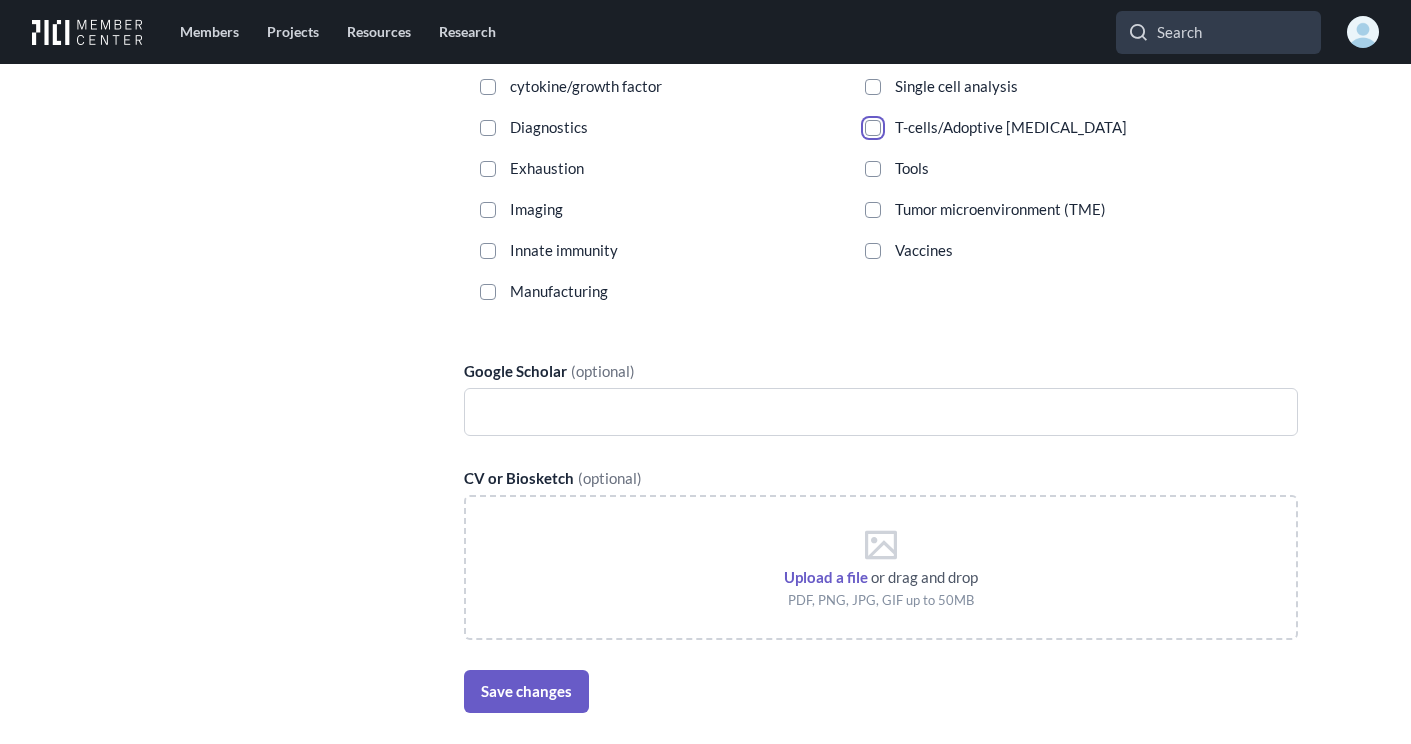 scroll, scrollTop: 923, scrollLeft: 0, axis: vertical 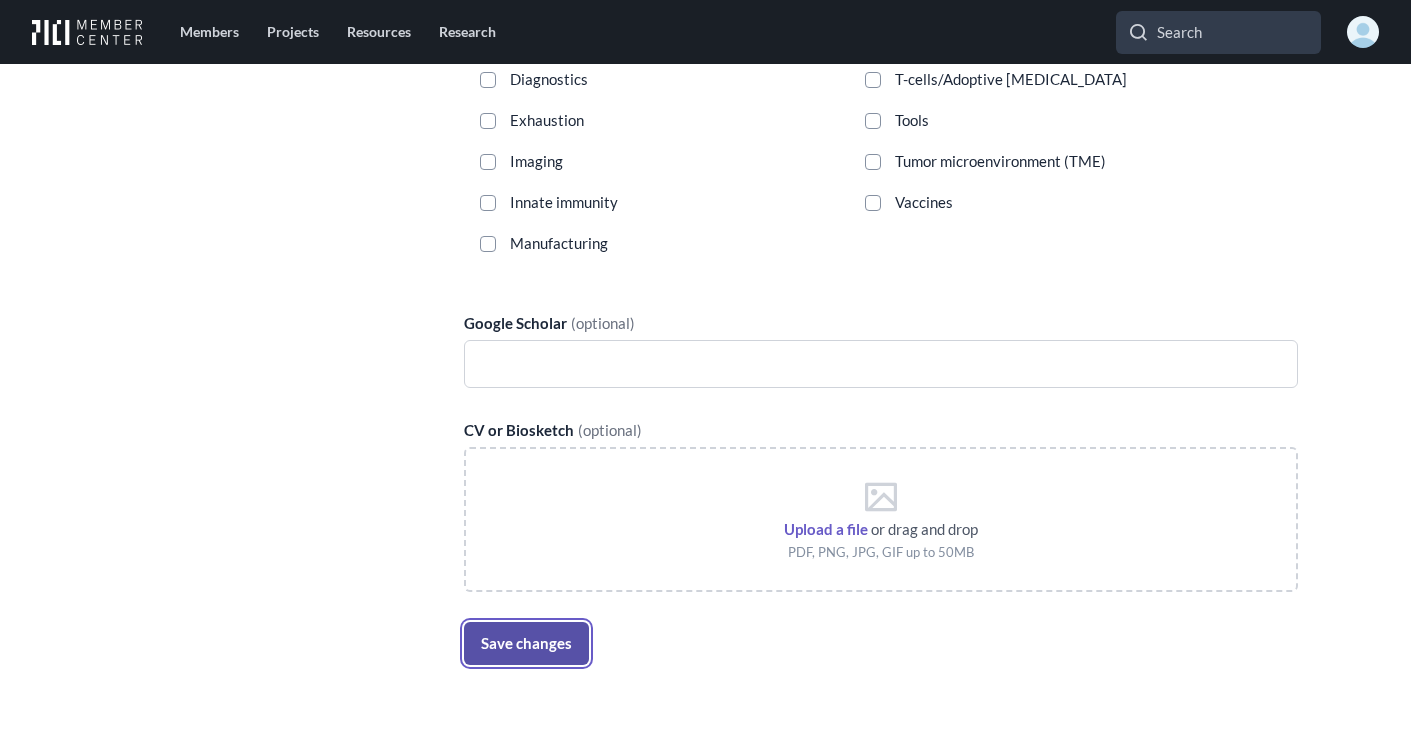 click on "Save changes" at bounding box center (526, 643) 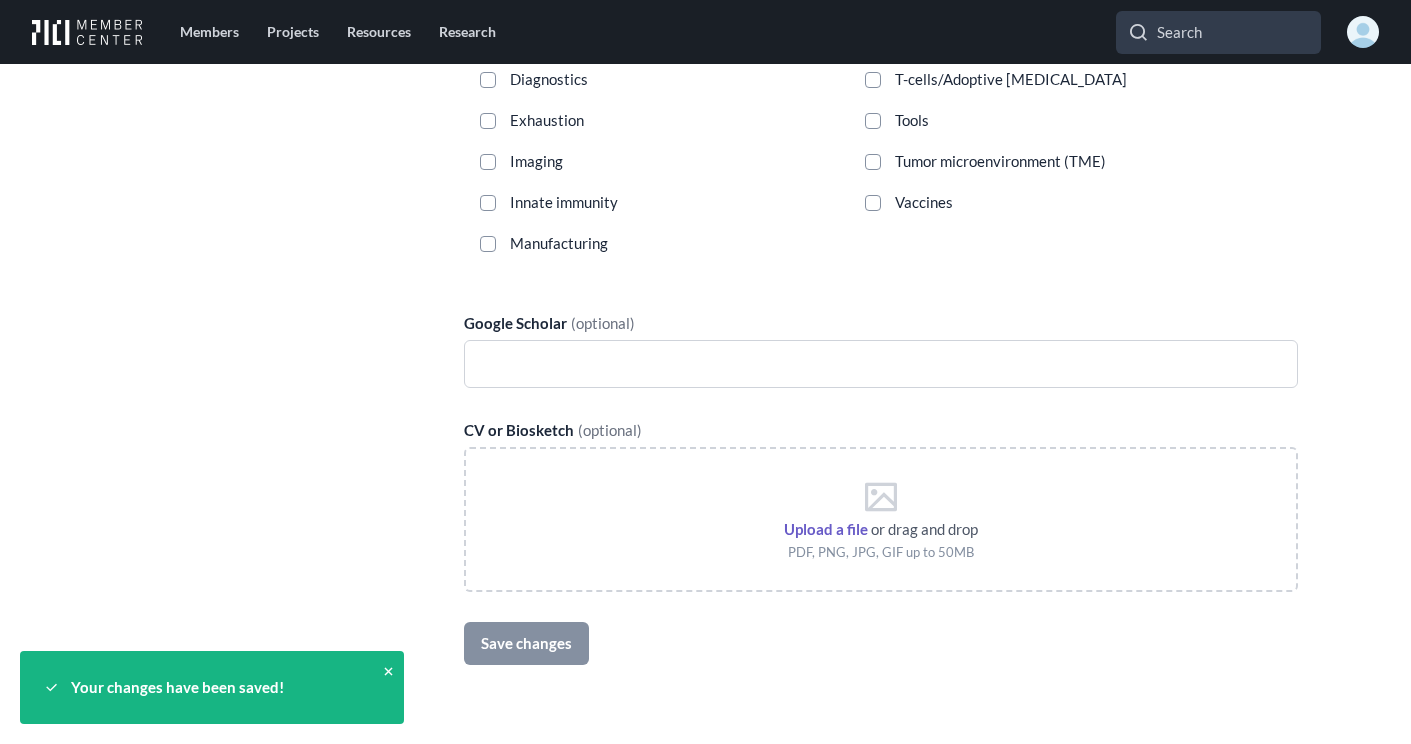 type 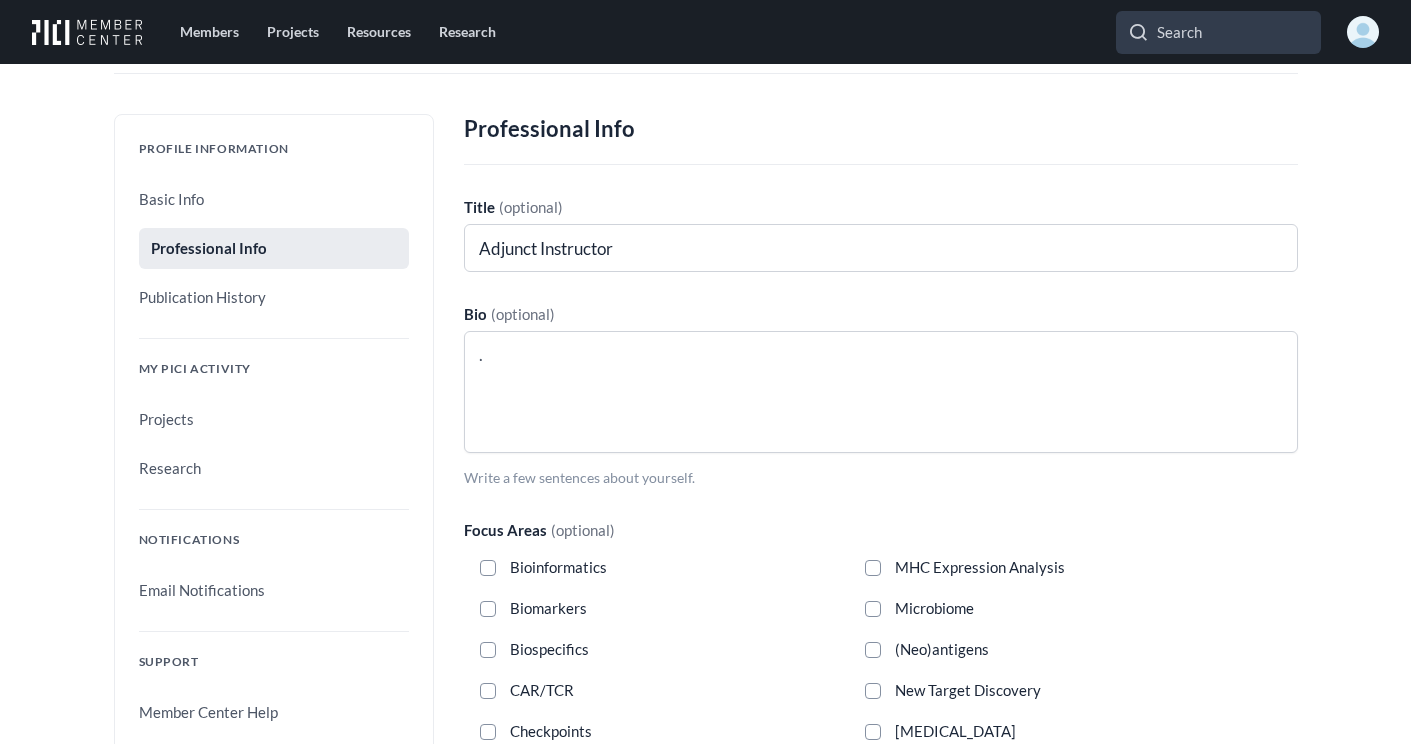 scroll, scrollTop: 0, scrollLeft: 0, axis: both 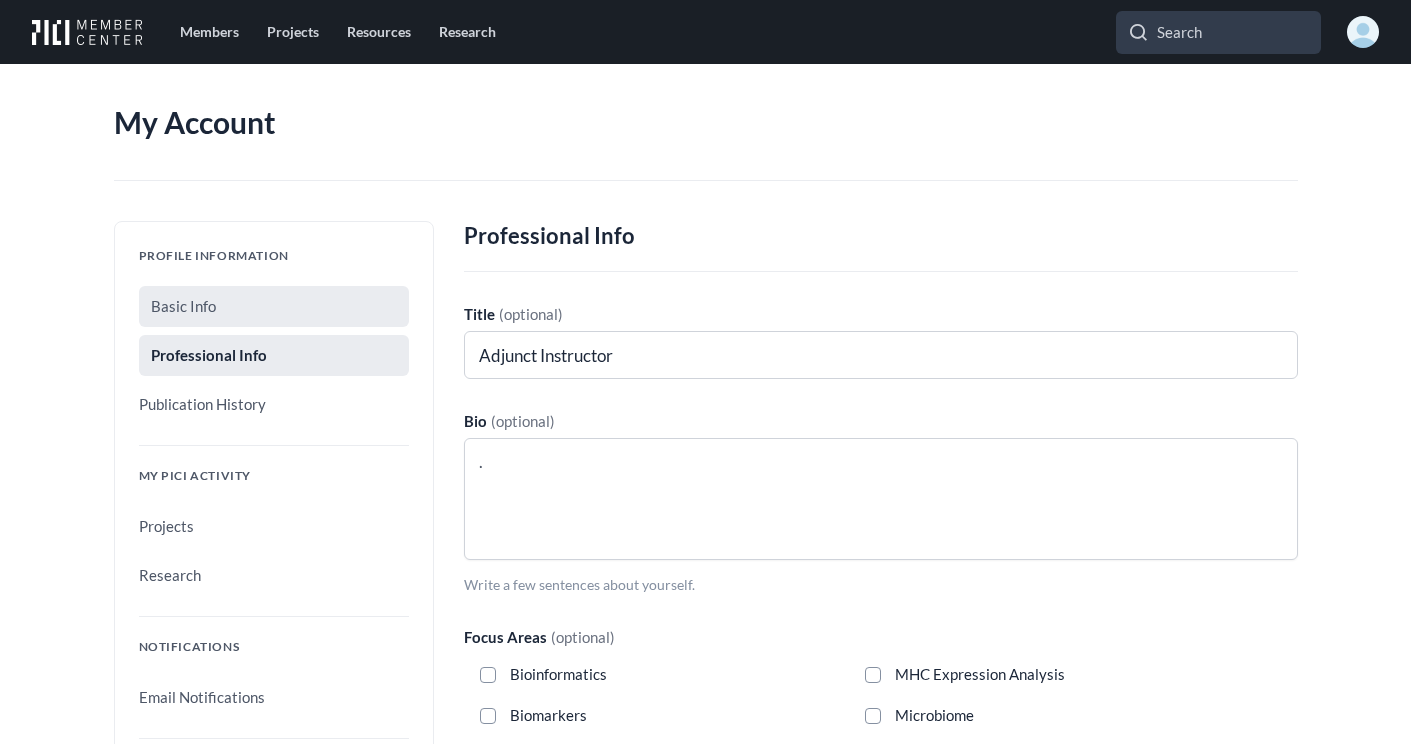 click on "Basic Info" at bounding box center (274, 306) 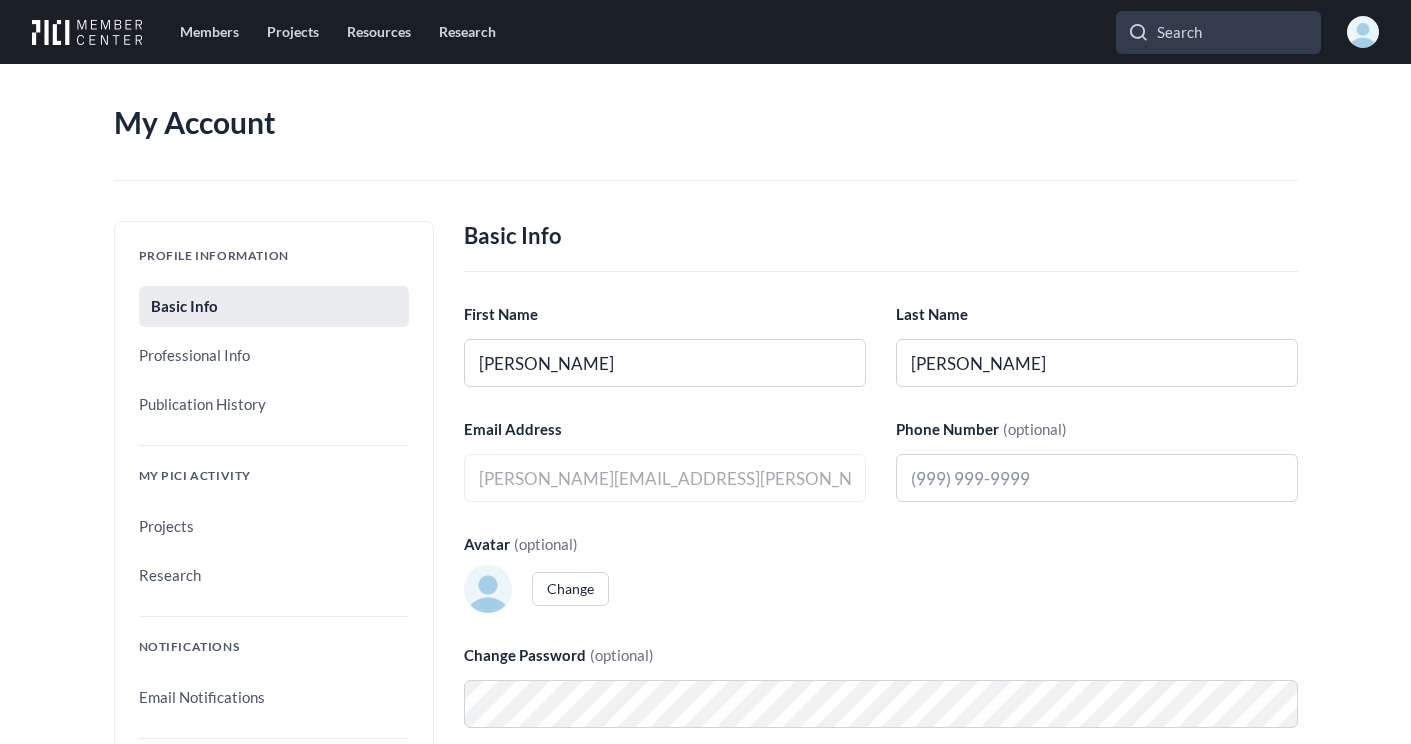 type 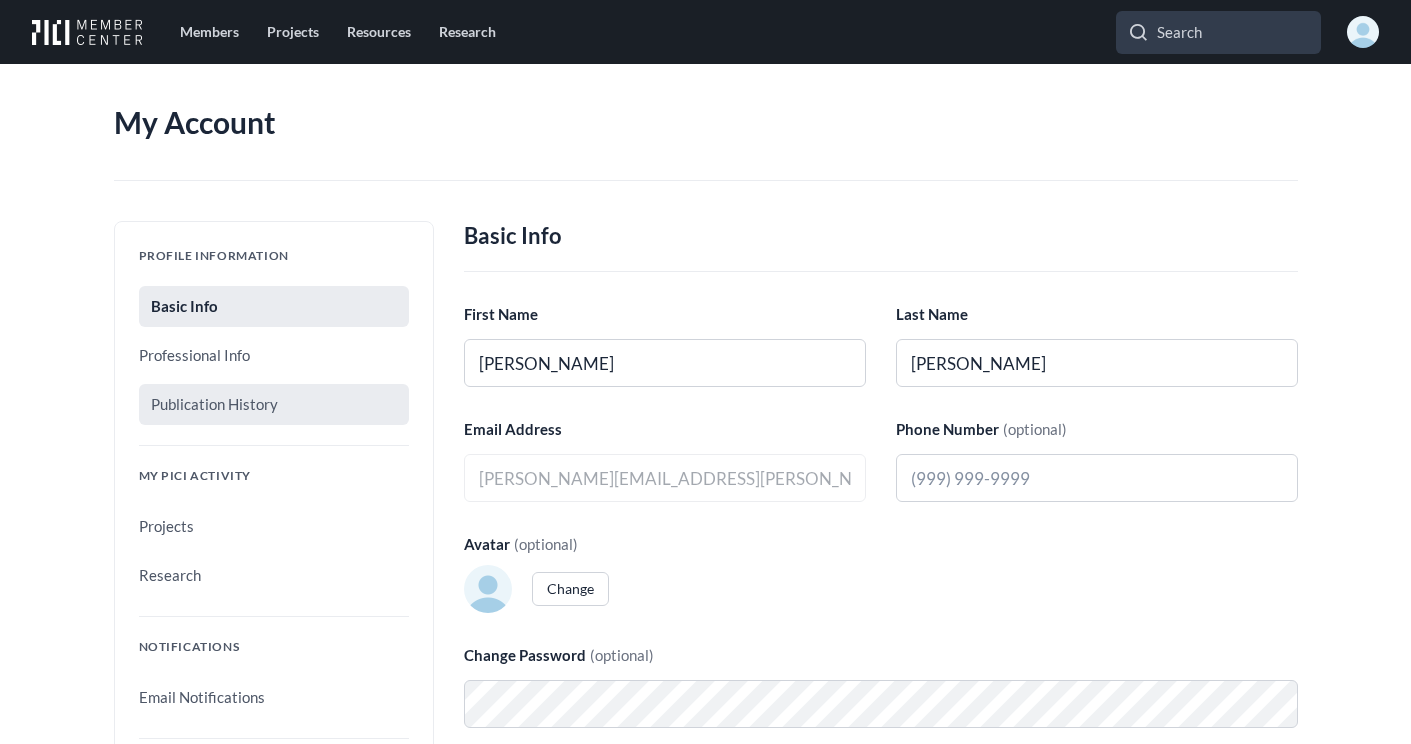 click on "Publication History" at bounding box center [274, 404] 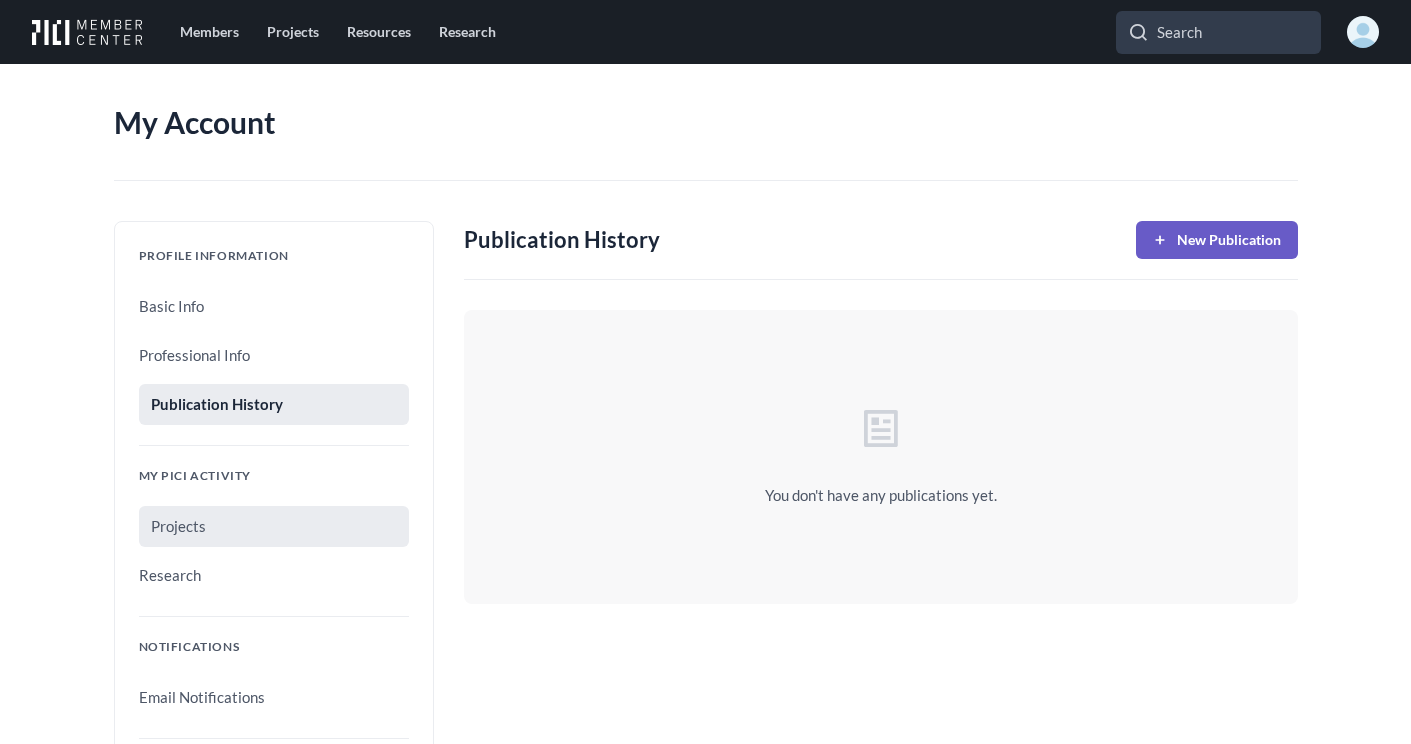 click on "Projects" at bounding box center [274, 526] 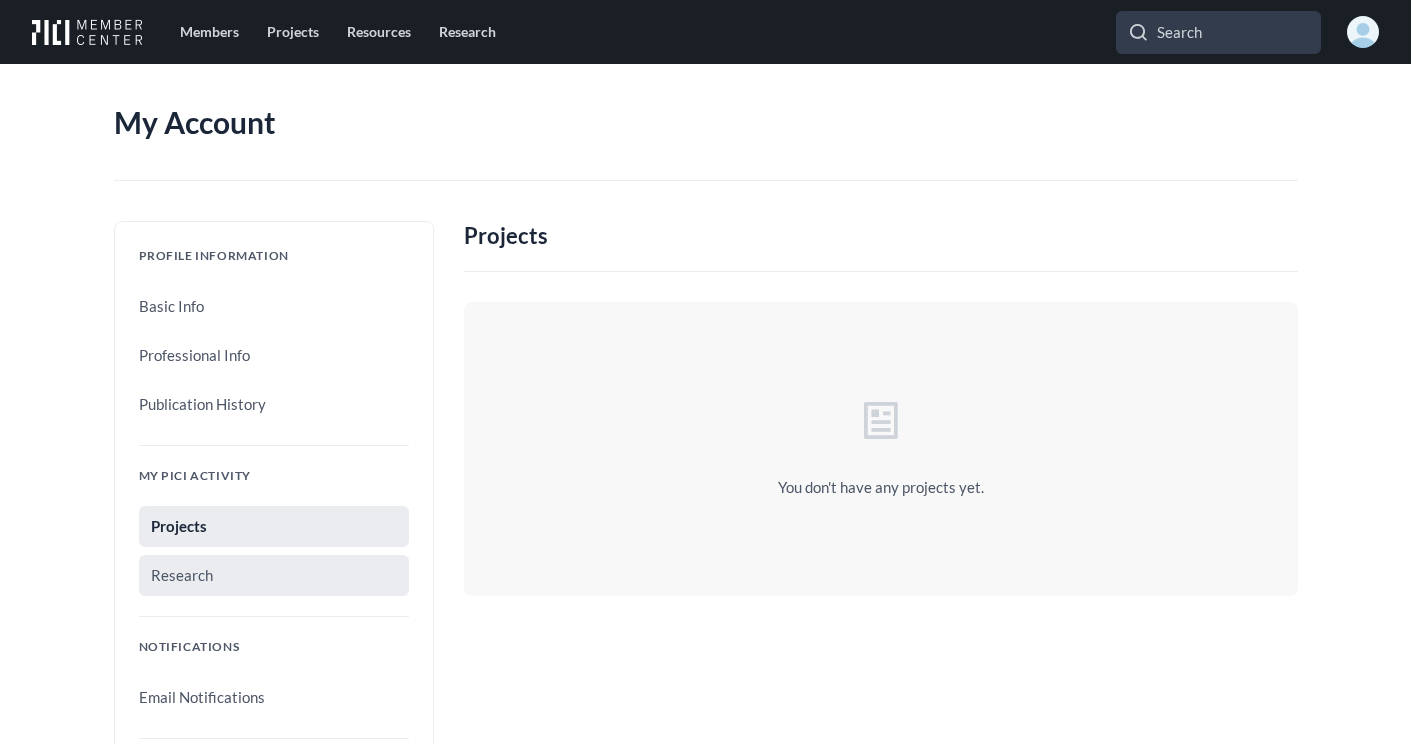 click on "Research" at bounding box center [274, 575] 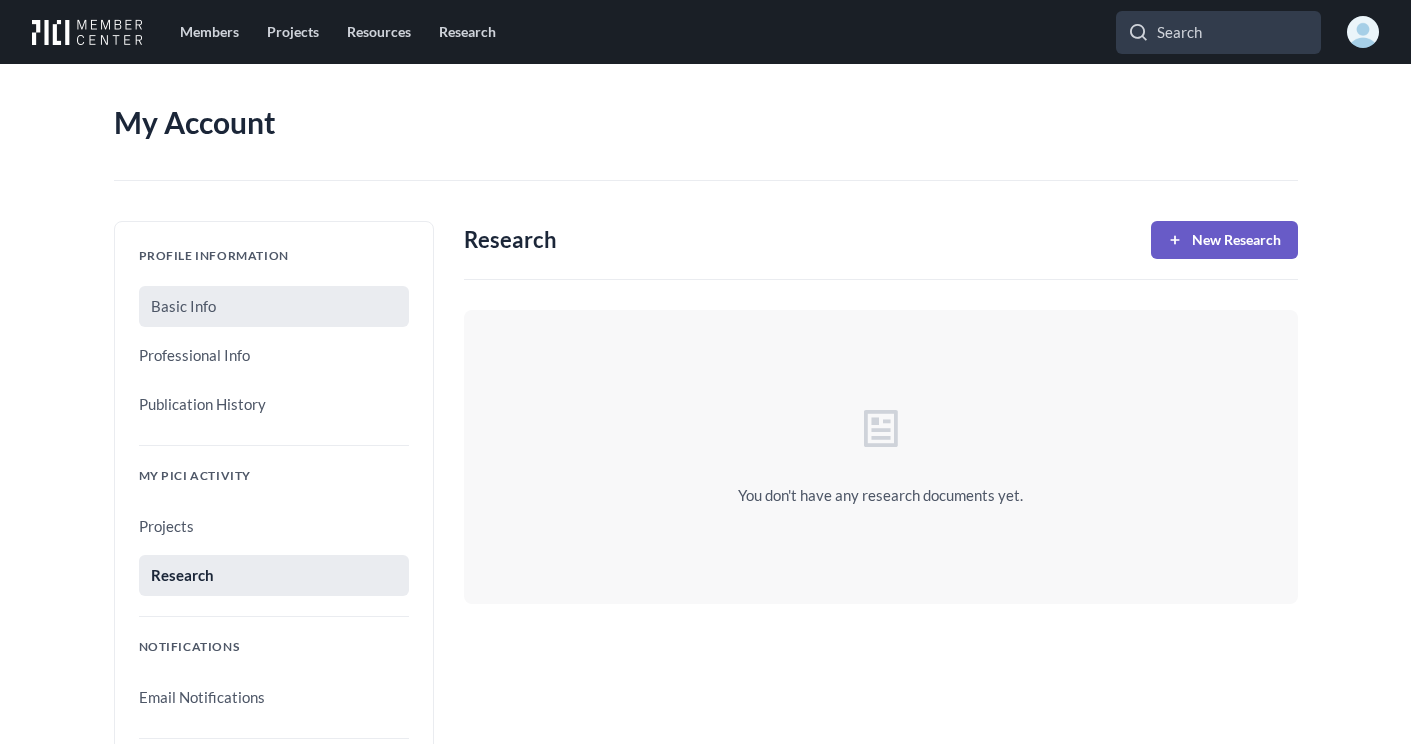 click on "Basic Info" at bounding box center [274, 306] 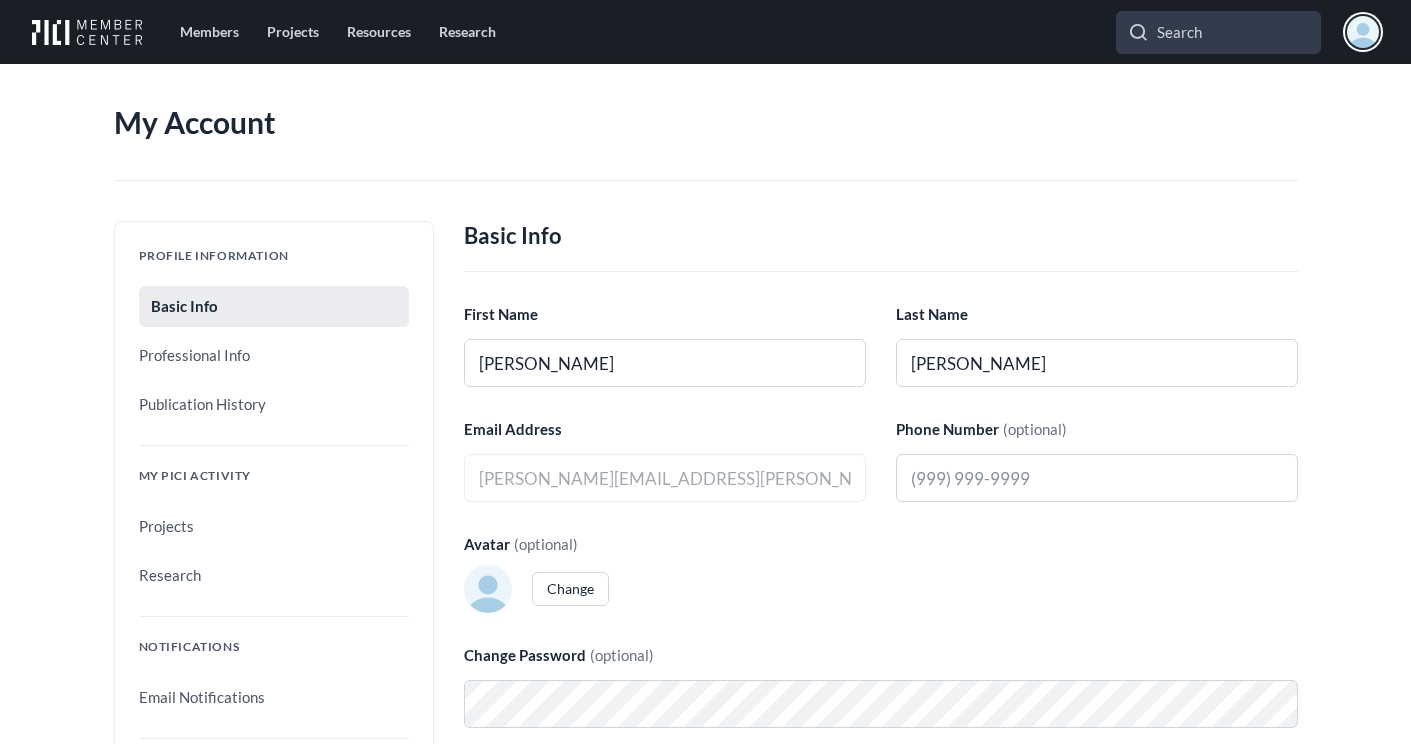 click at bounding box center [1363, 32] 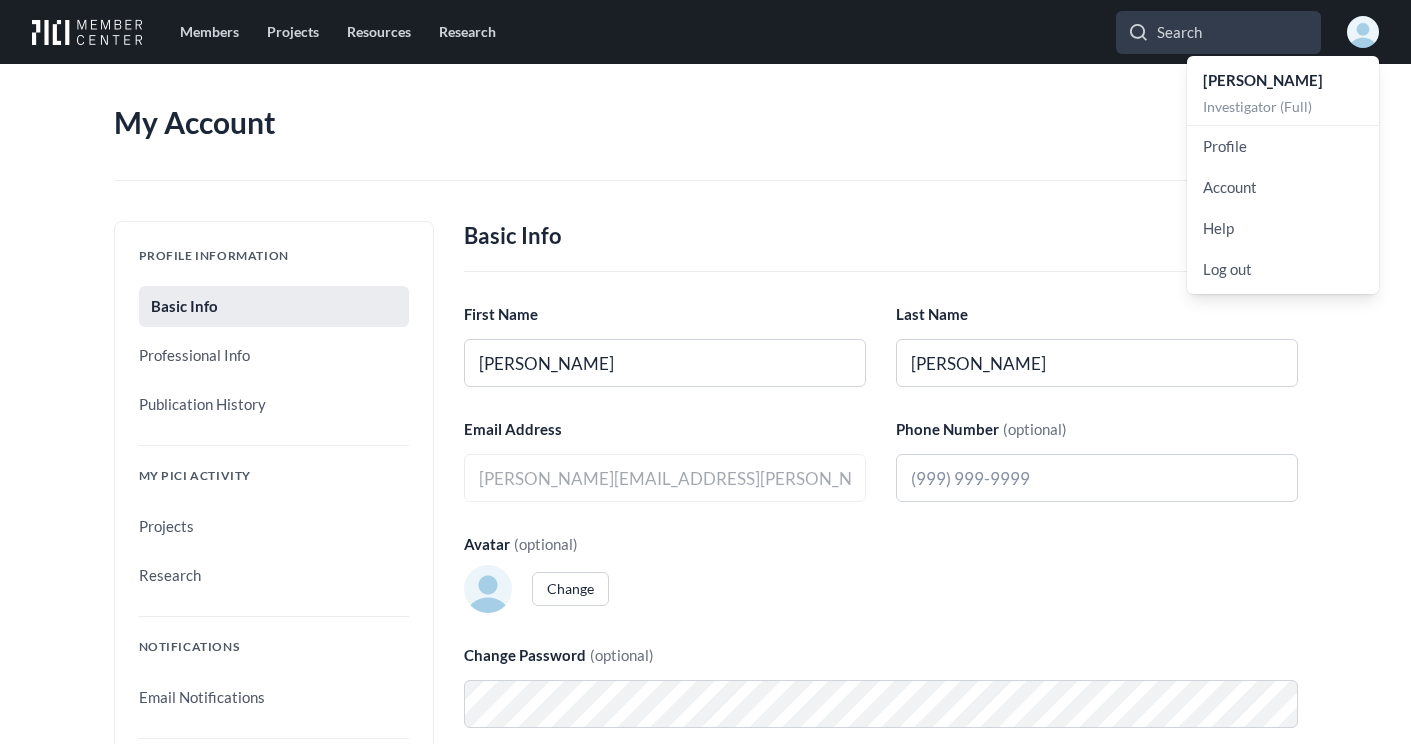 click on "[PERSON_NAME]" at bounding box center [1283, 80] 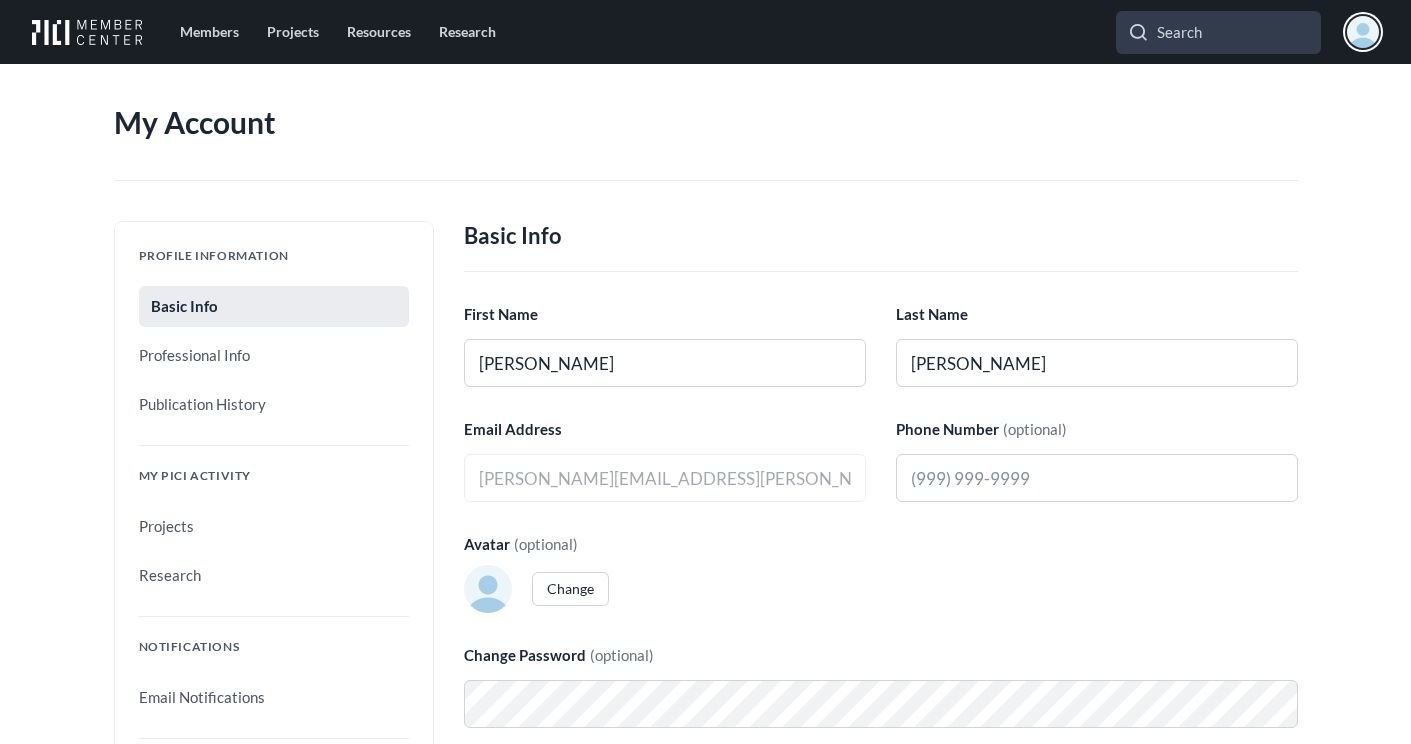 click at bounding box center (1363, 32) 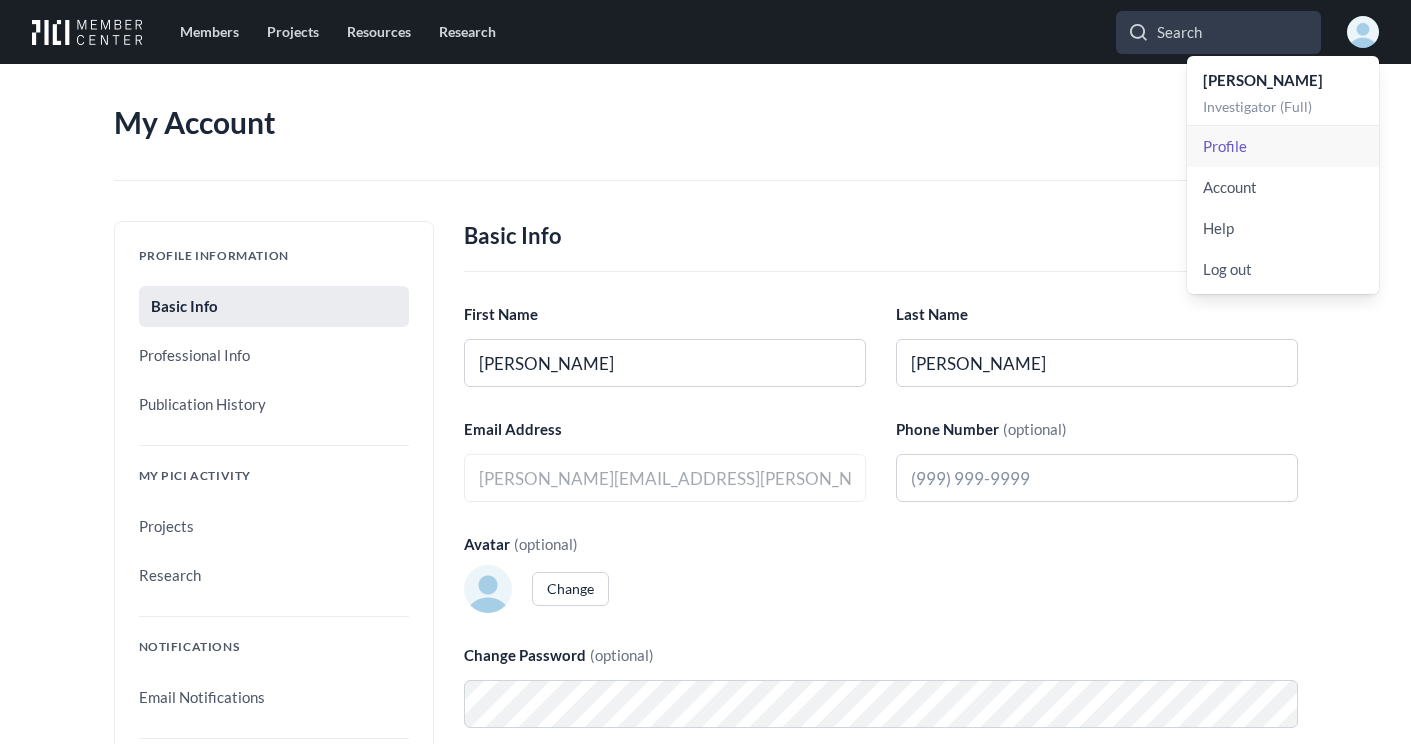 click on "Profile" at bounding box center [1283, 146] 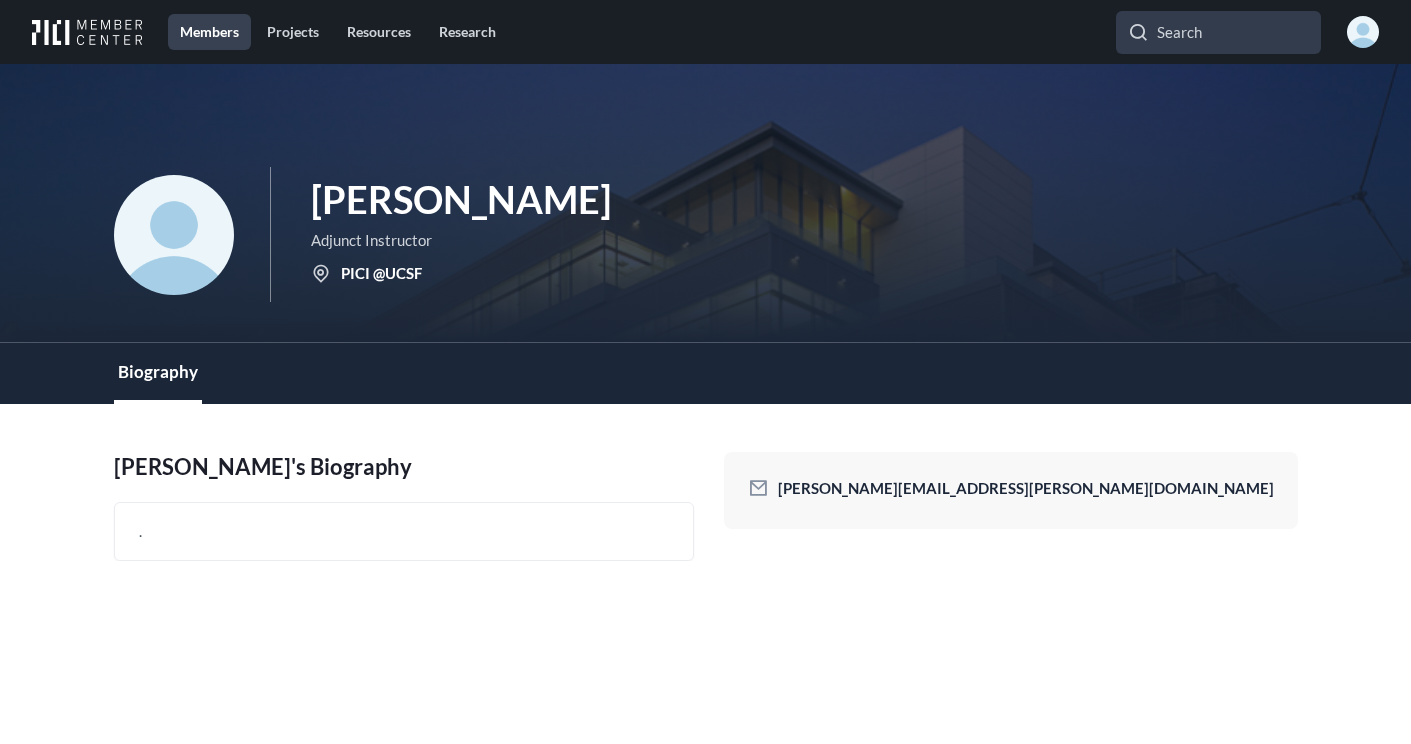 click on "Members" at bounding box center [209, 32] 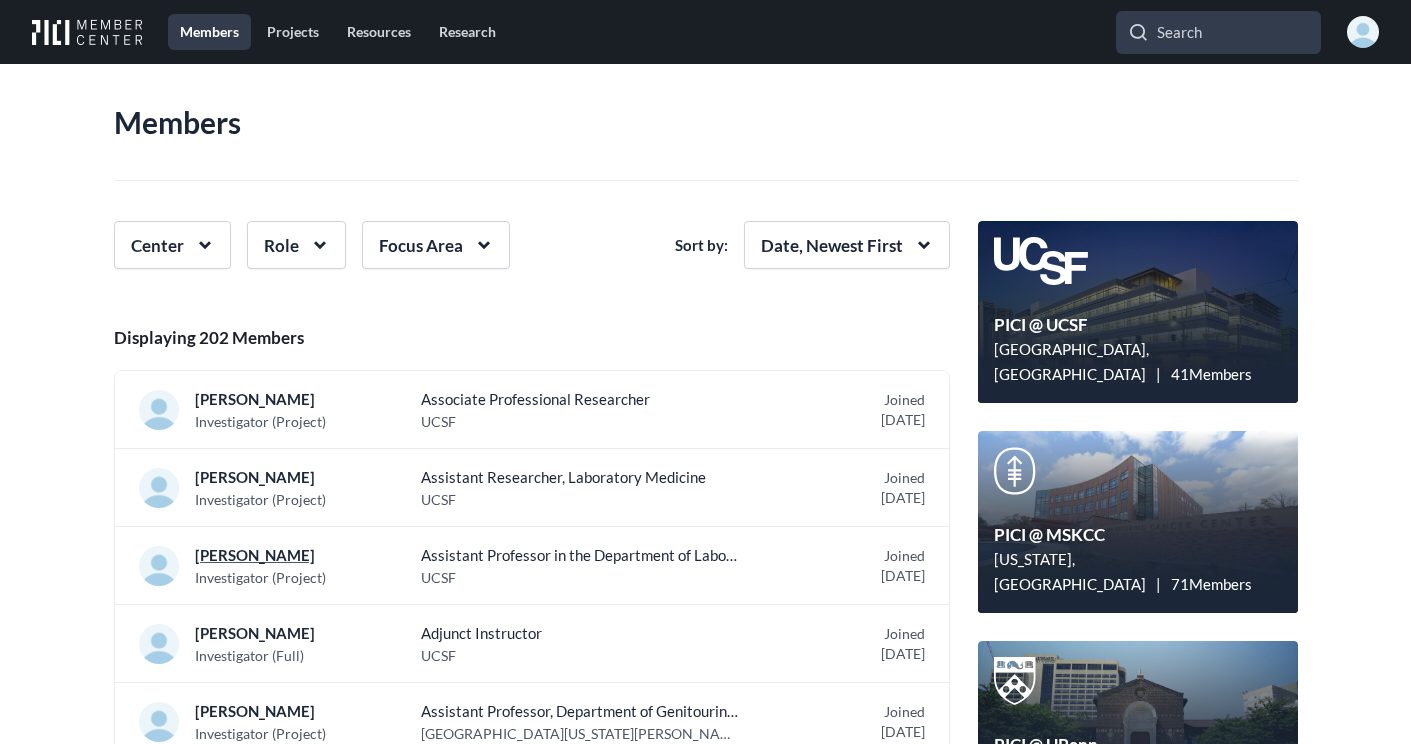click on "[PERSON_NAME]" at bounding box center [267, 555] 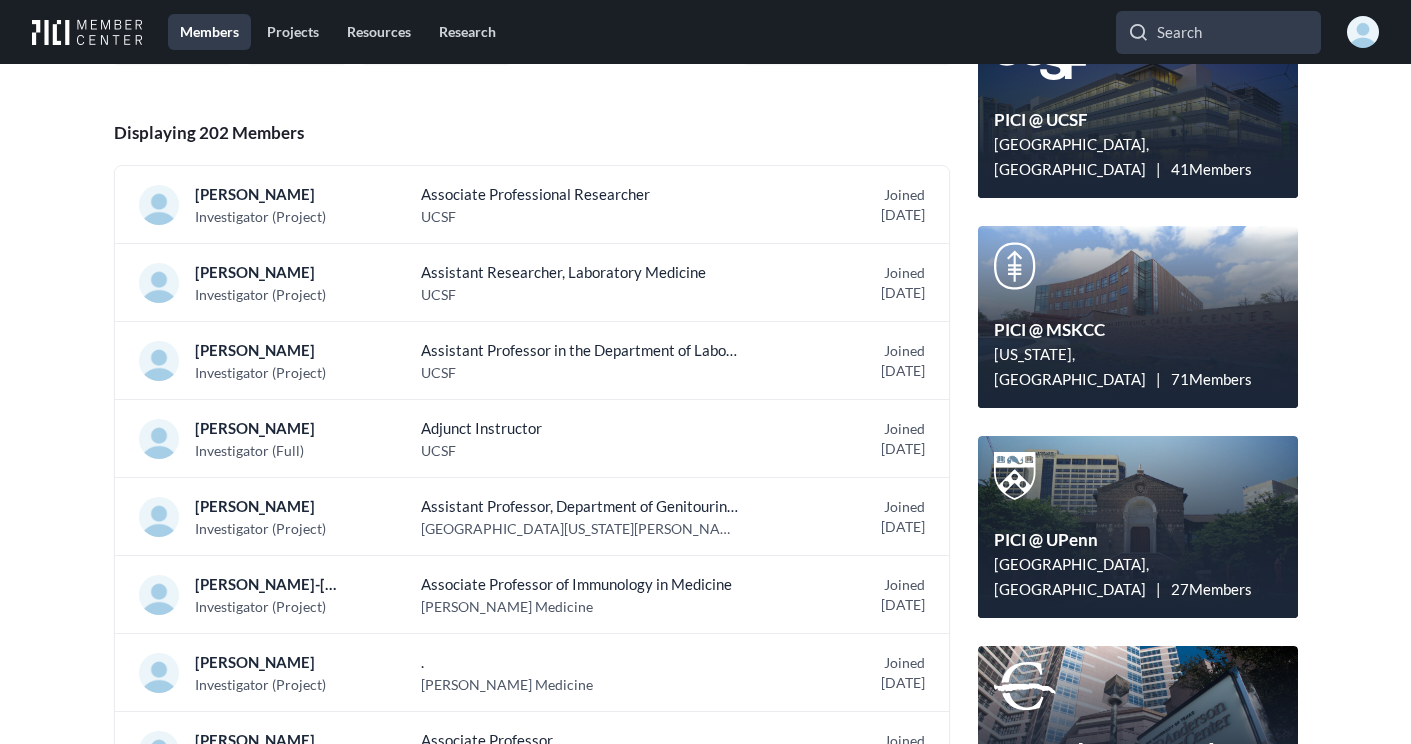scroll, scrollTop: 209, scrollLeft: 0, axis: vertical 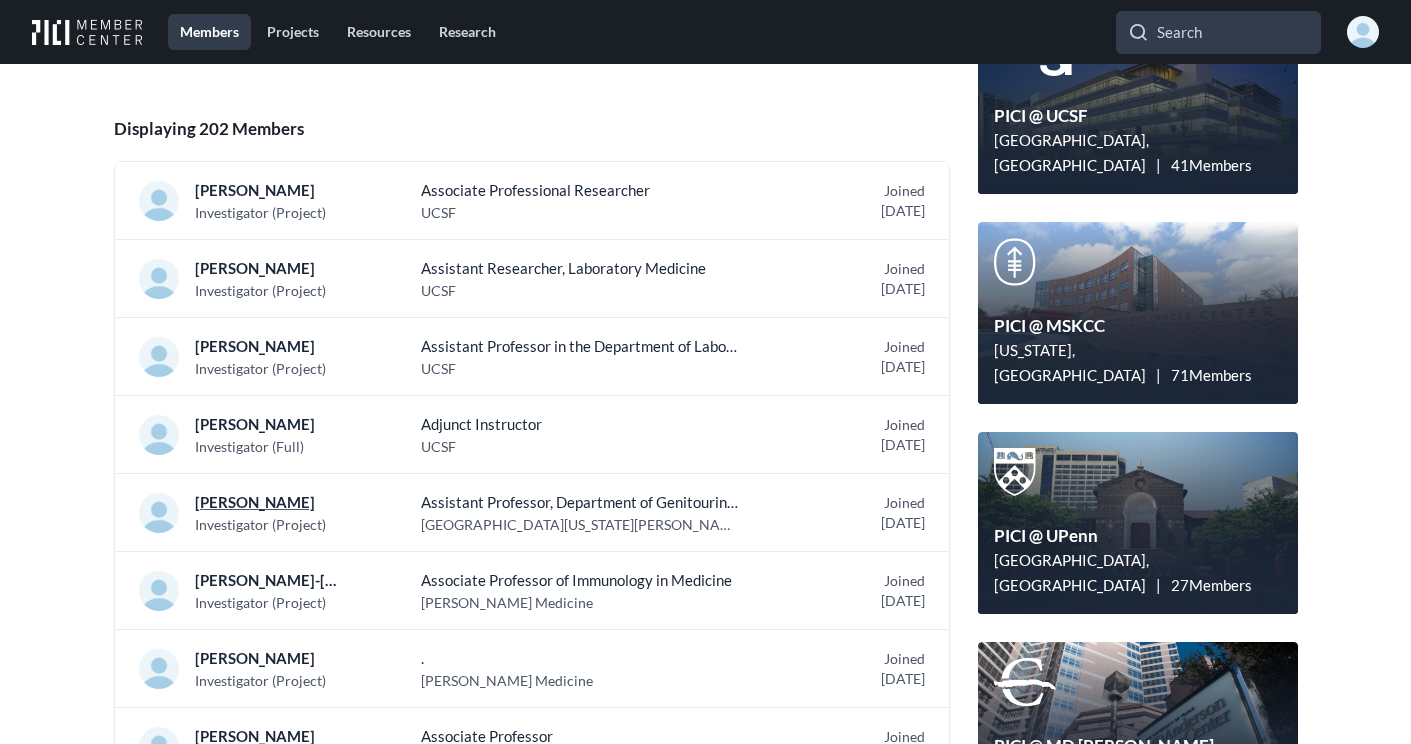 click on "[PERSON_NAME]" at bounding box center [267, 502] 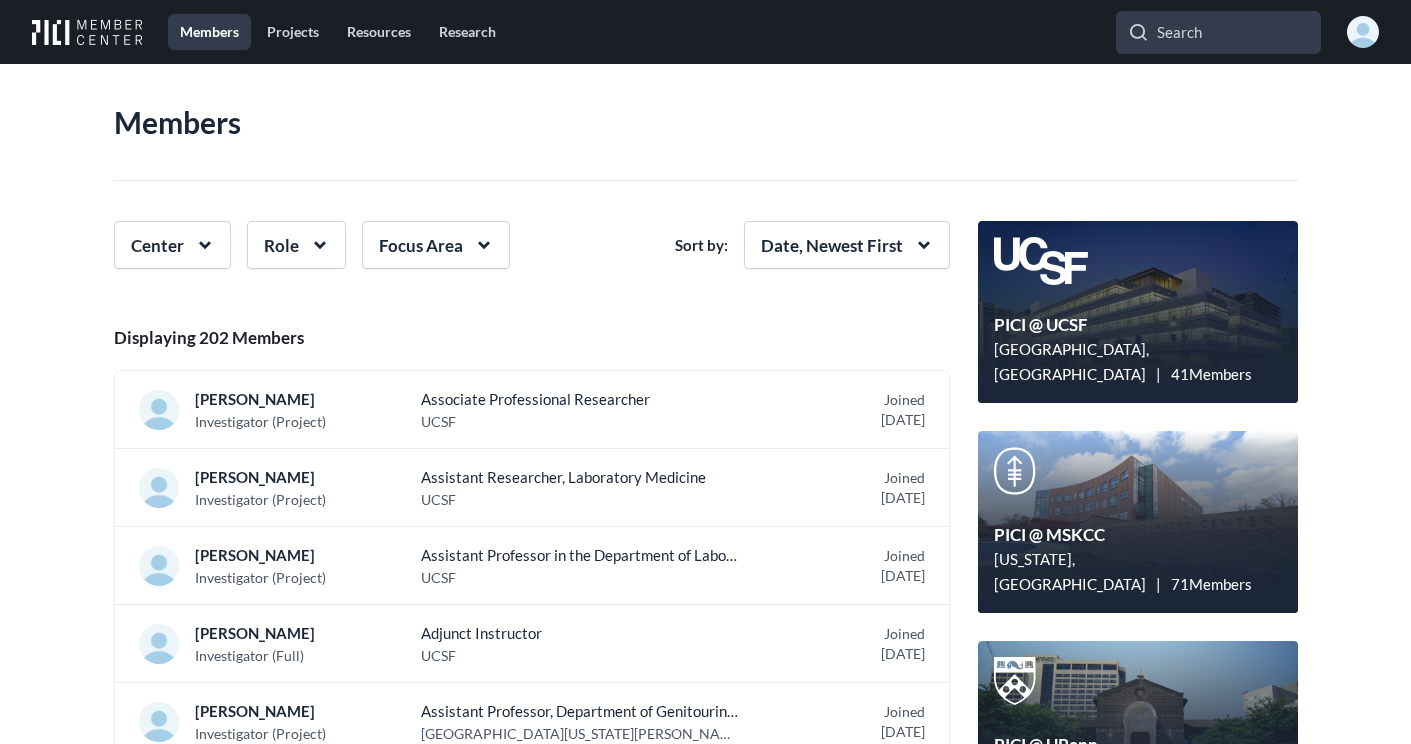 click on "Associate Professional Researcher" at bounding box center [581, 399] 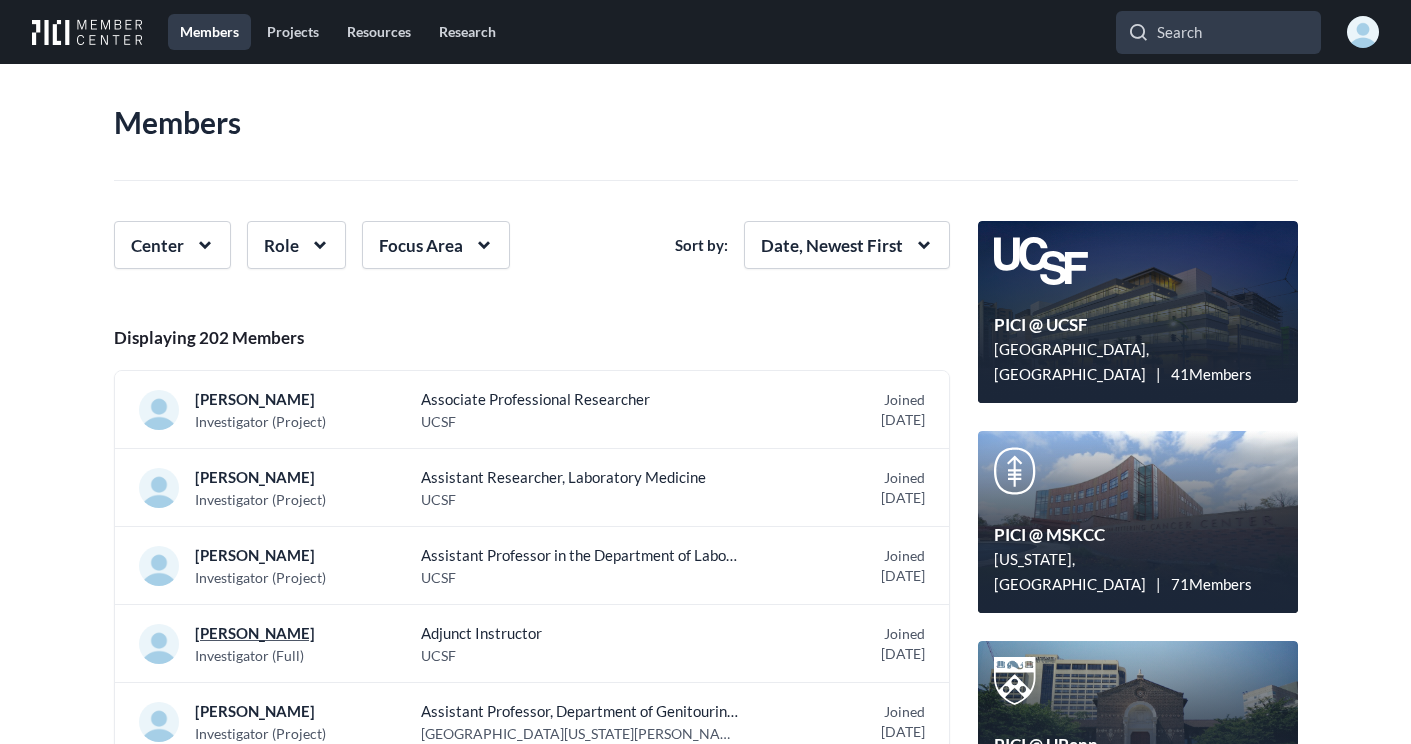 click on "[PERSON_NAME]" at bounding box center [267, 633] 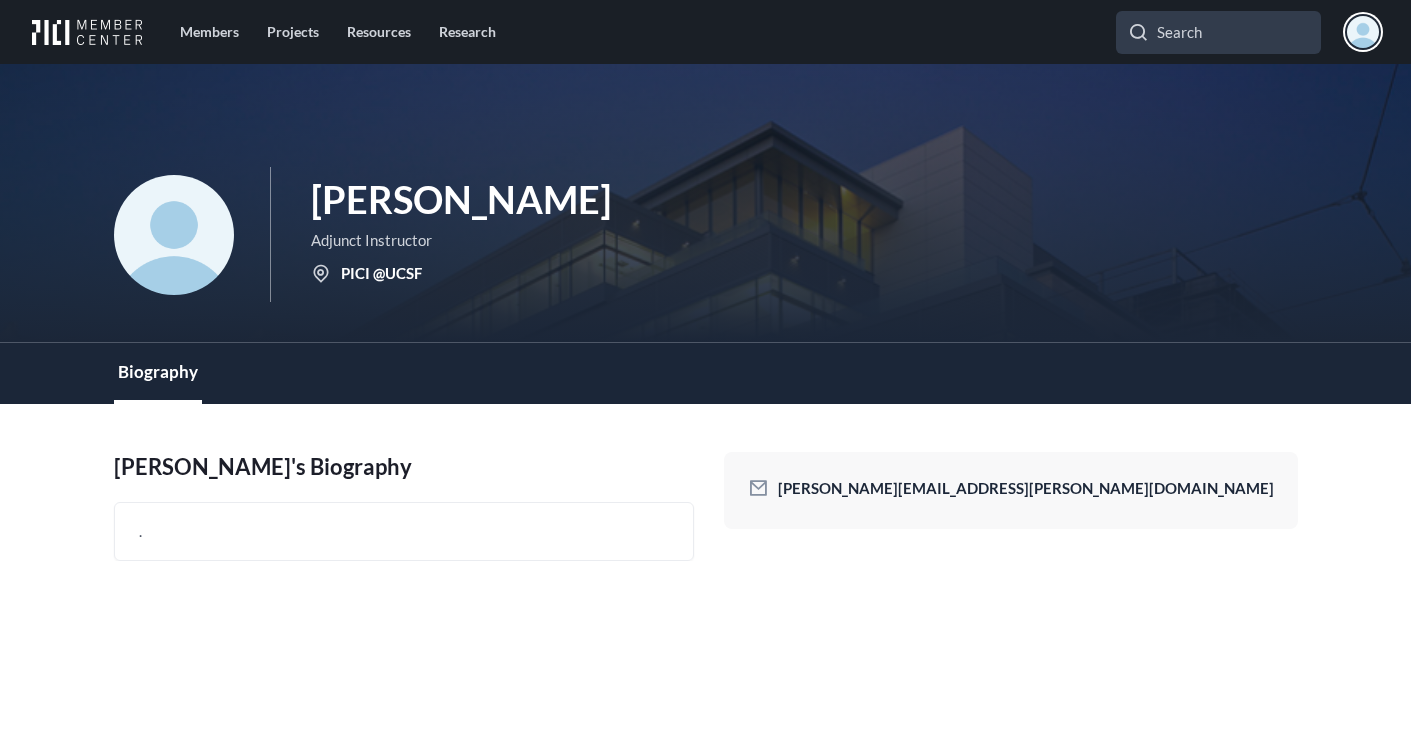 click at bounding box center (1363, 32) 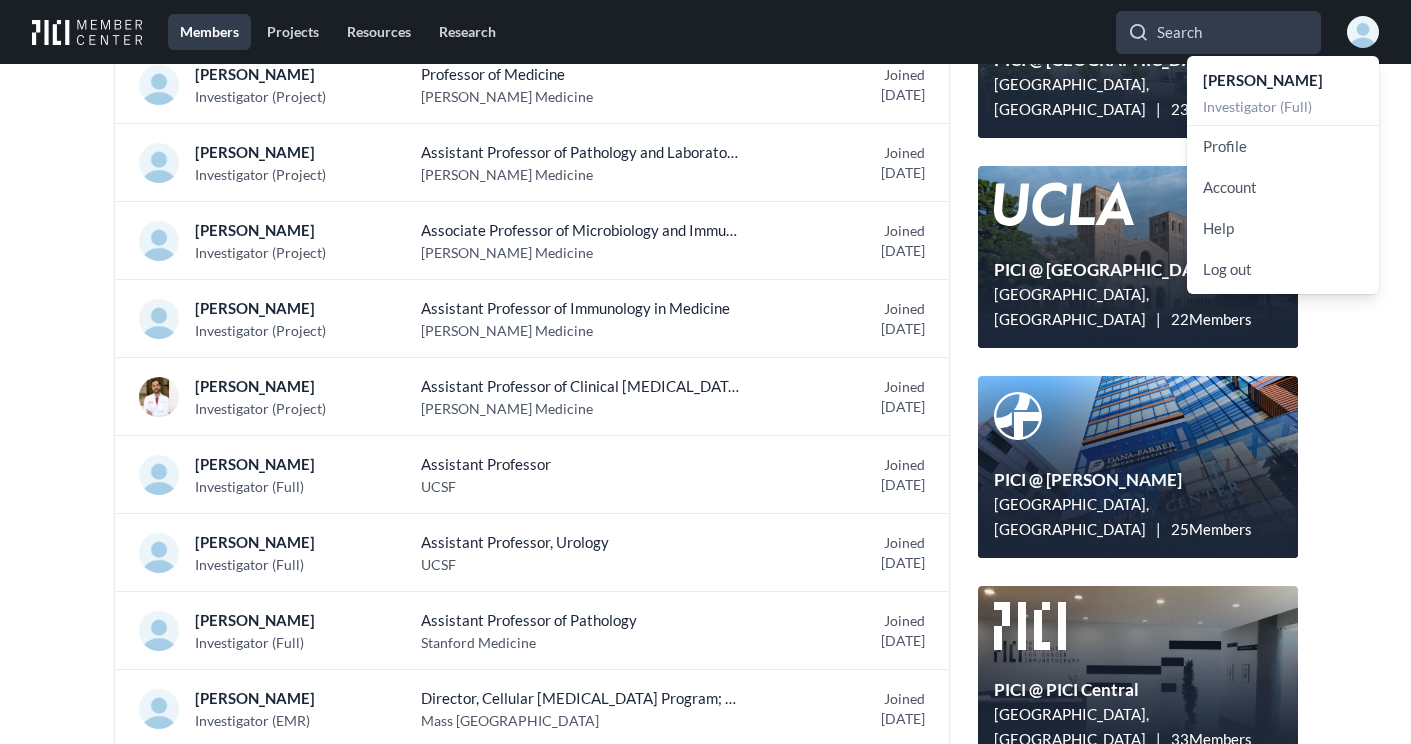 scroll, scrollTop: 1103, scrollLeft: 0, axis: vertical 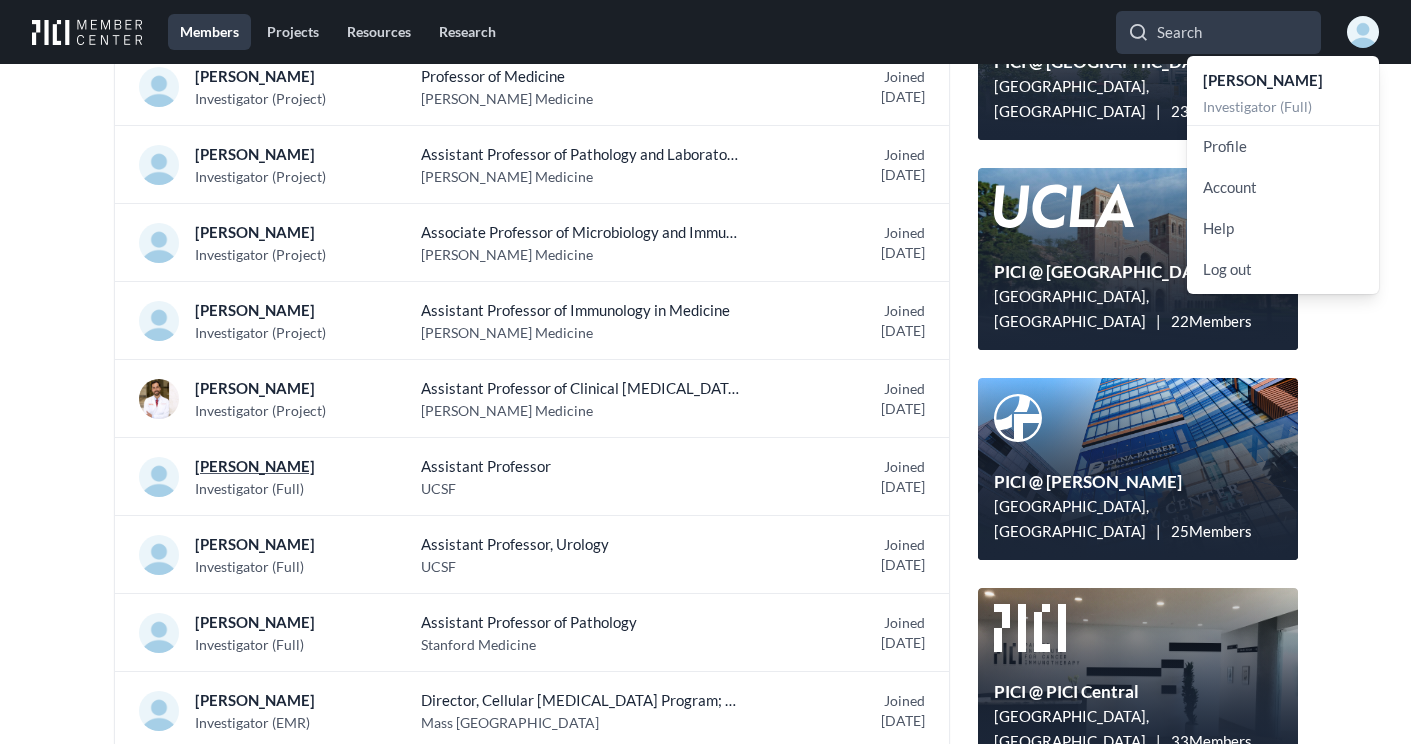 click on "[PERSON_NAME]" at bounding box center [267, 466] 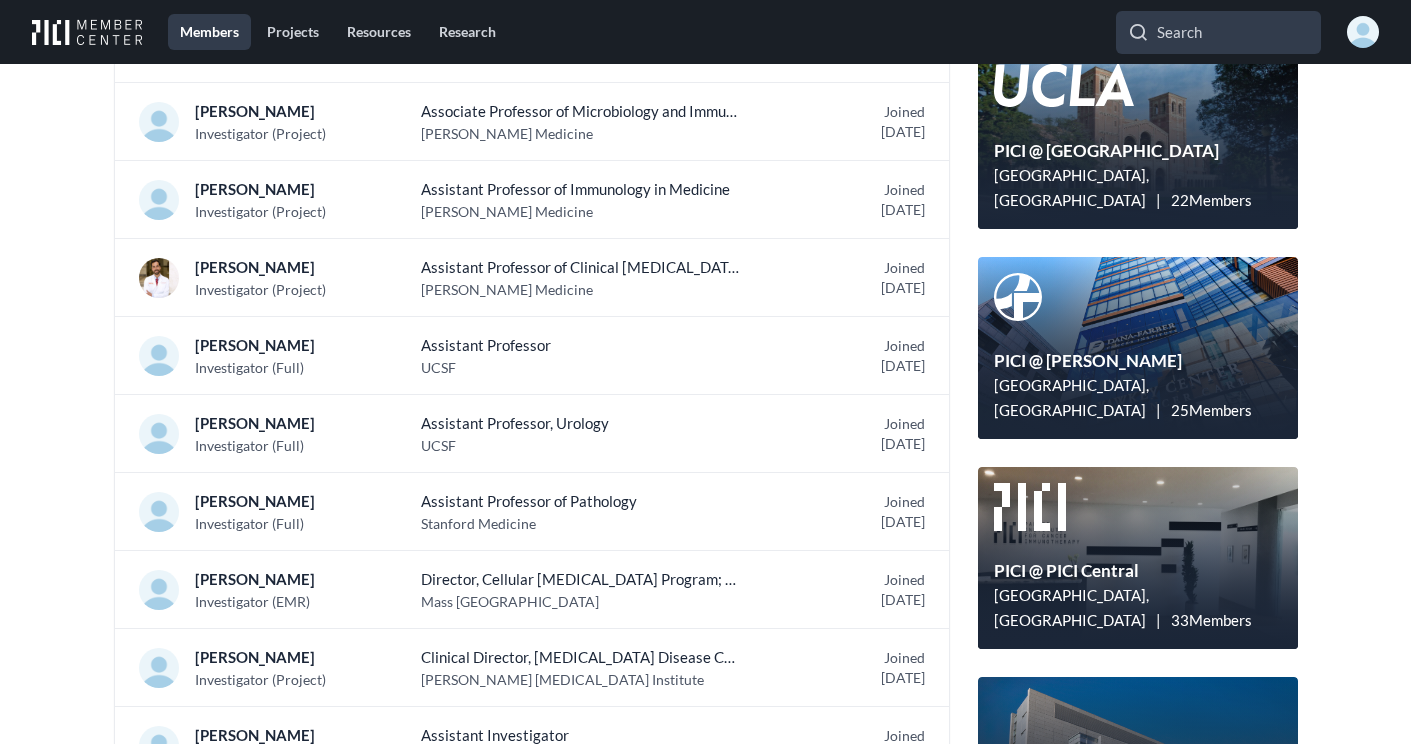 scroll, scrollTop: 1235, scrollLeft: 0, axis: vertical 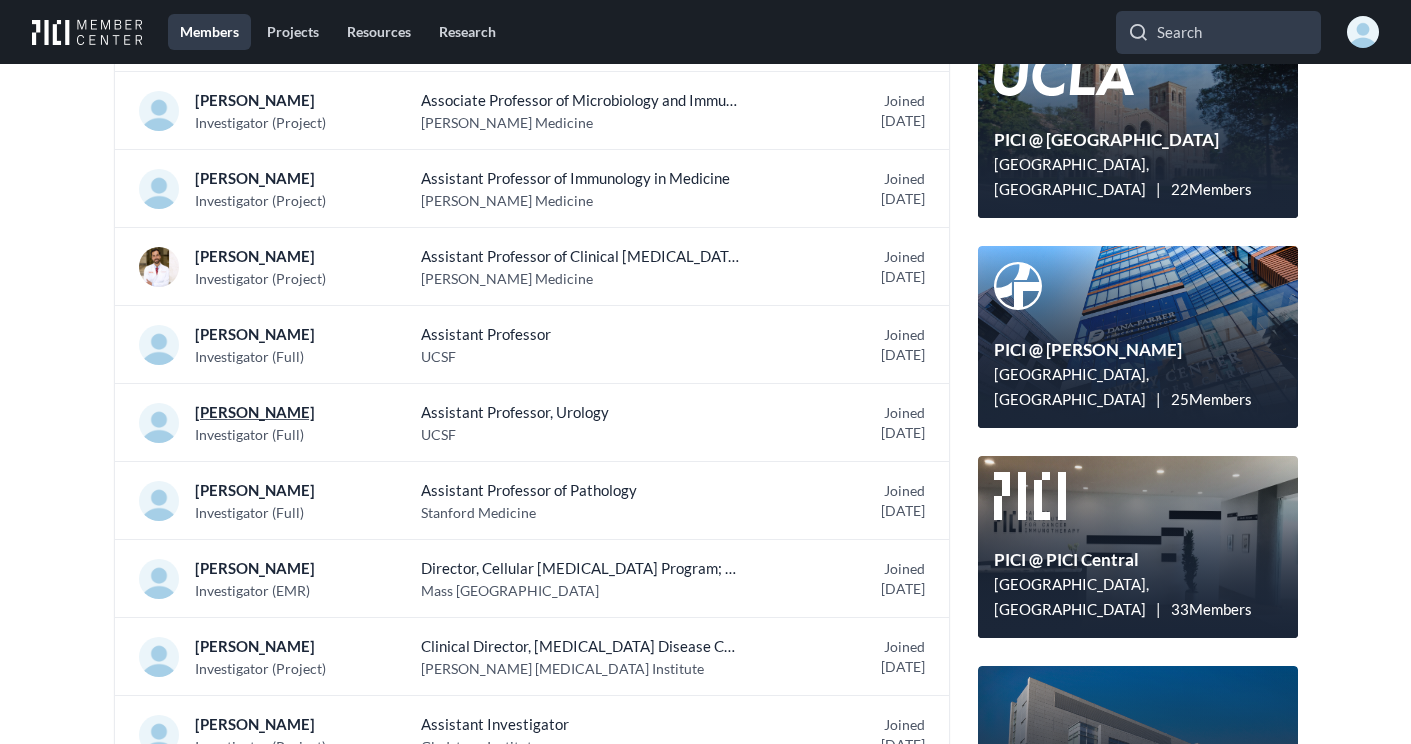 click on "[PERSON_NAME]" at bounding box center [267, 412] 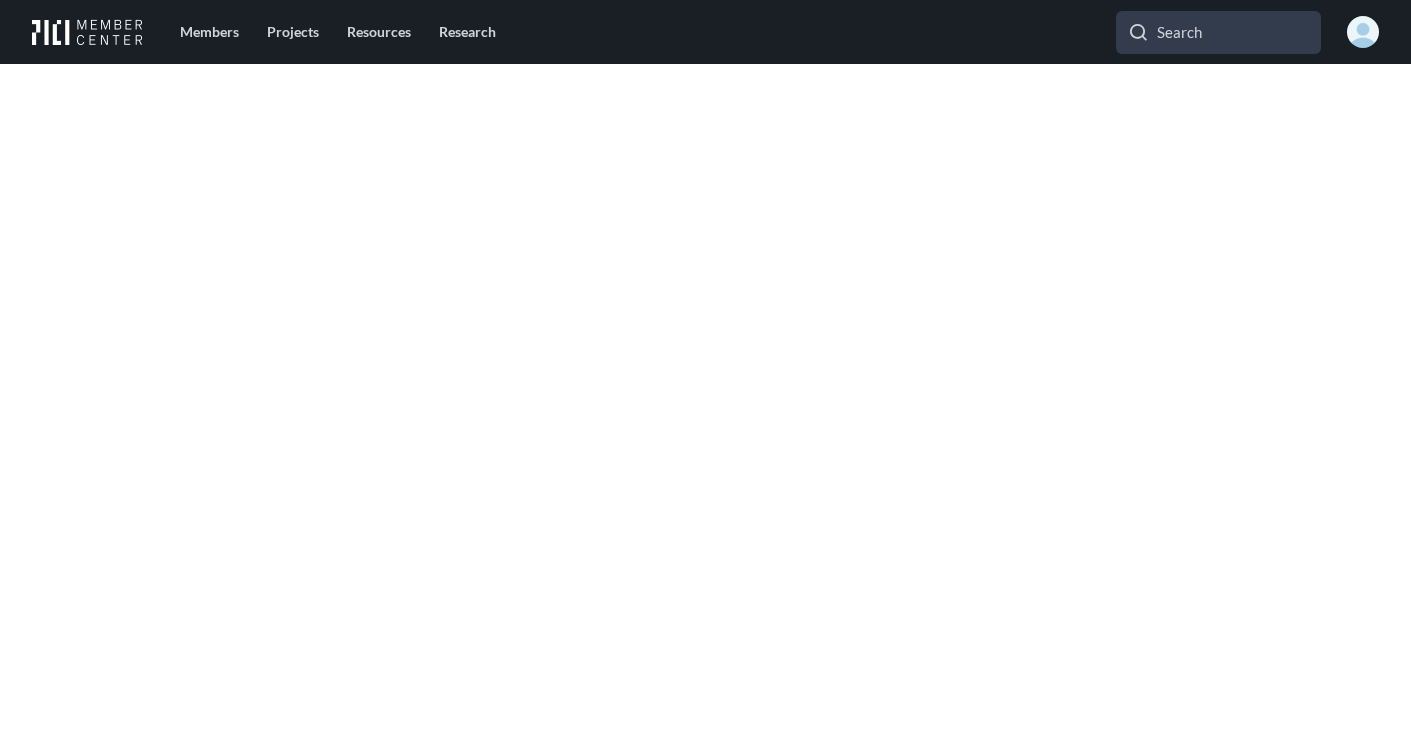 scroll, scrollTop: 0, scrollLeft: 0, axis: both 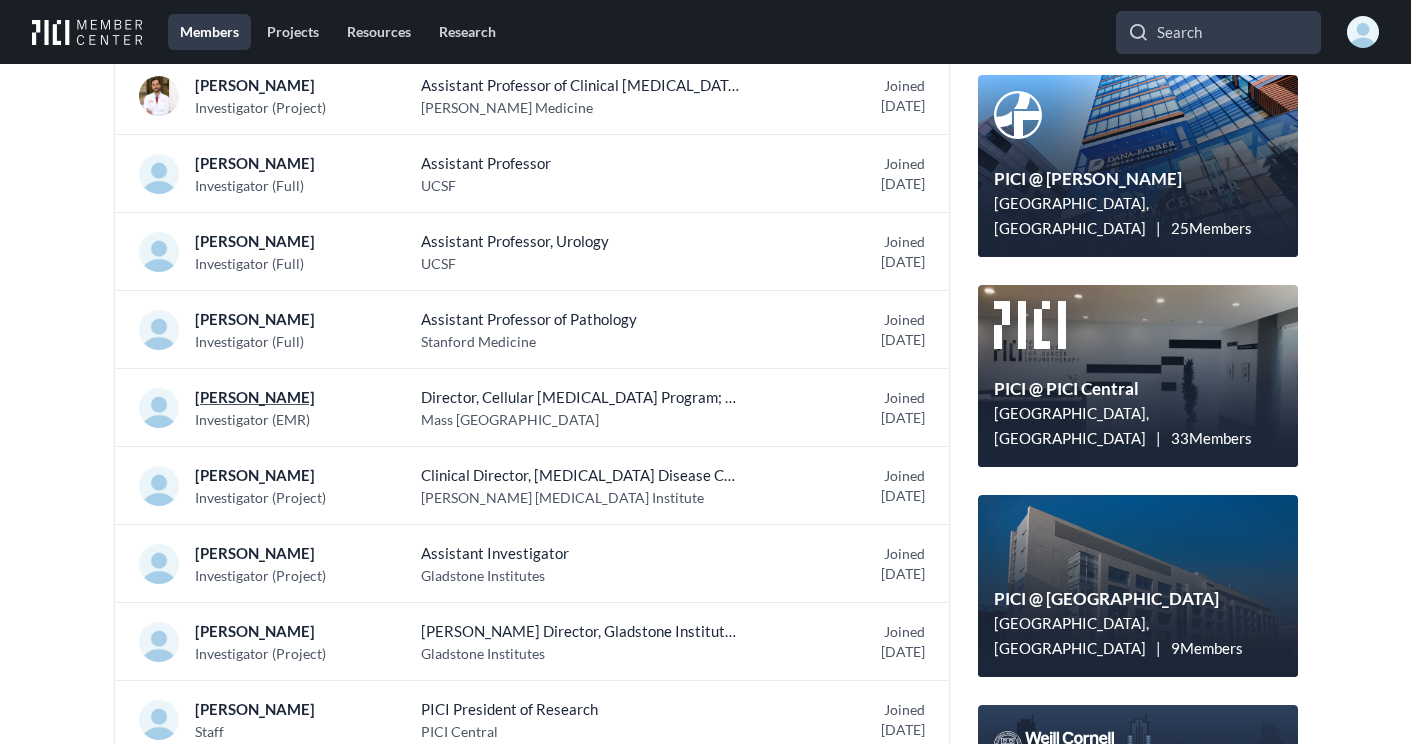 click on "[PERSON_NAME]" at bounding box center (267, 397) 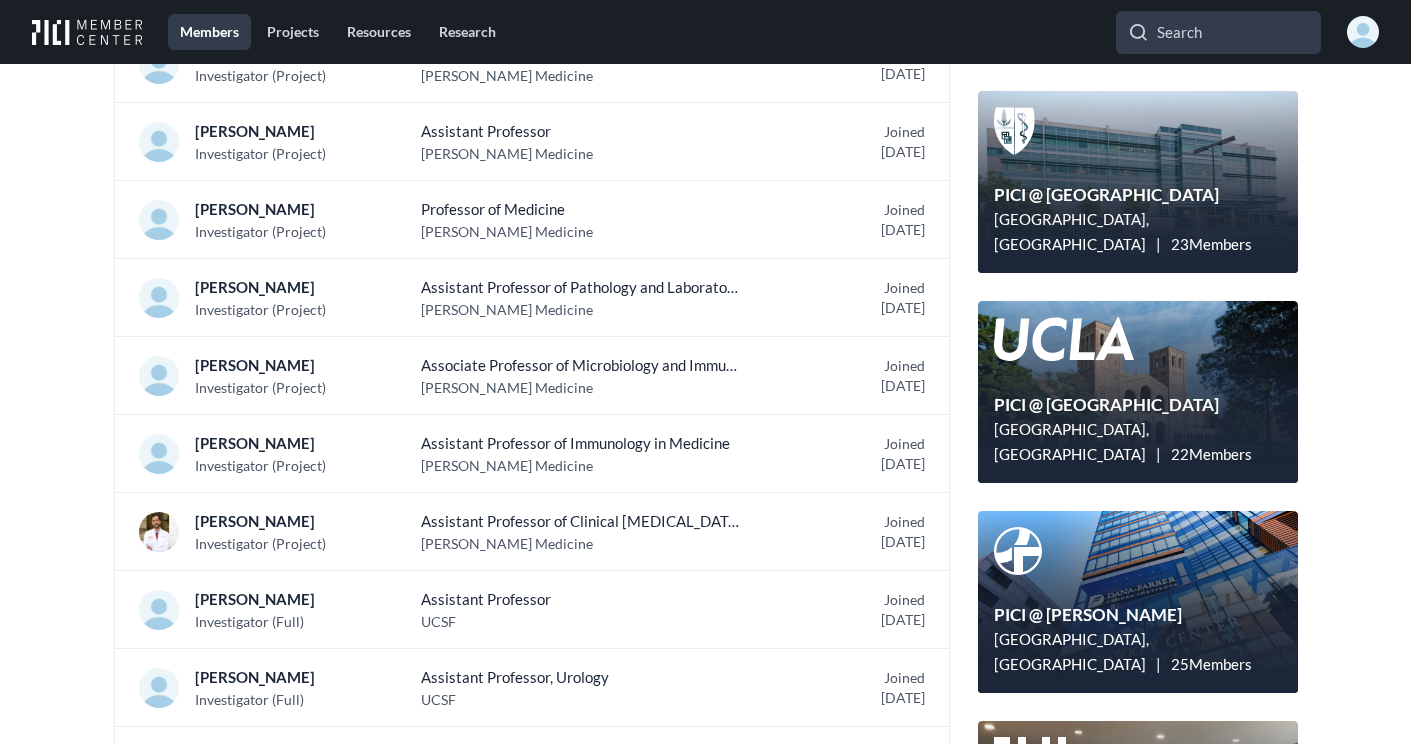 scroll, scrollTop: 0, scrollLeft: 0, axis: both 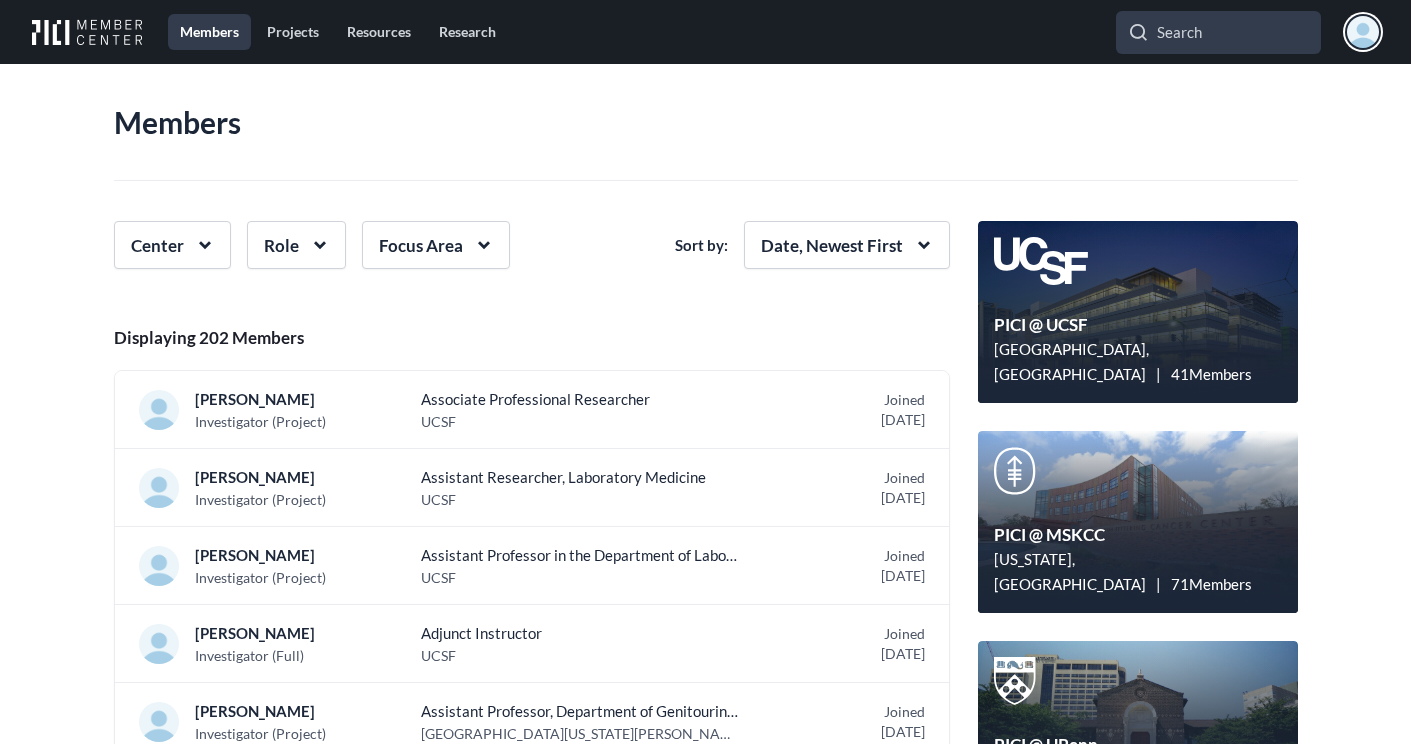 click at bounding box center (1363, 32) 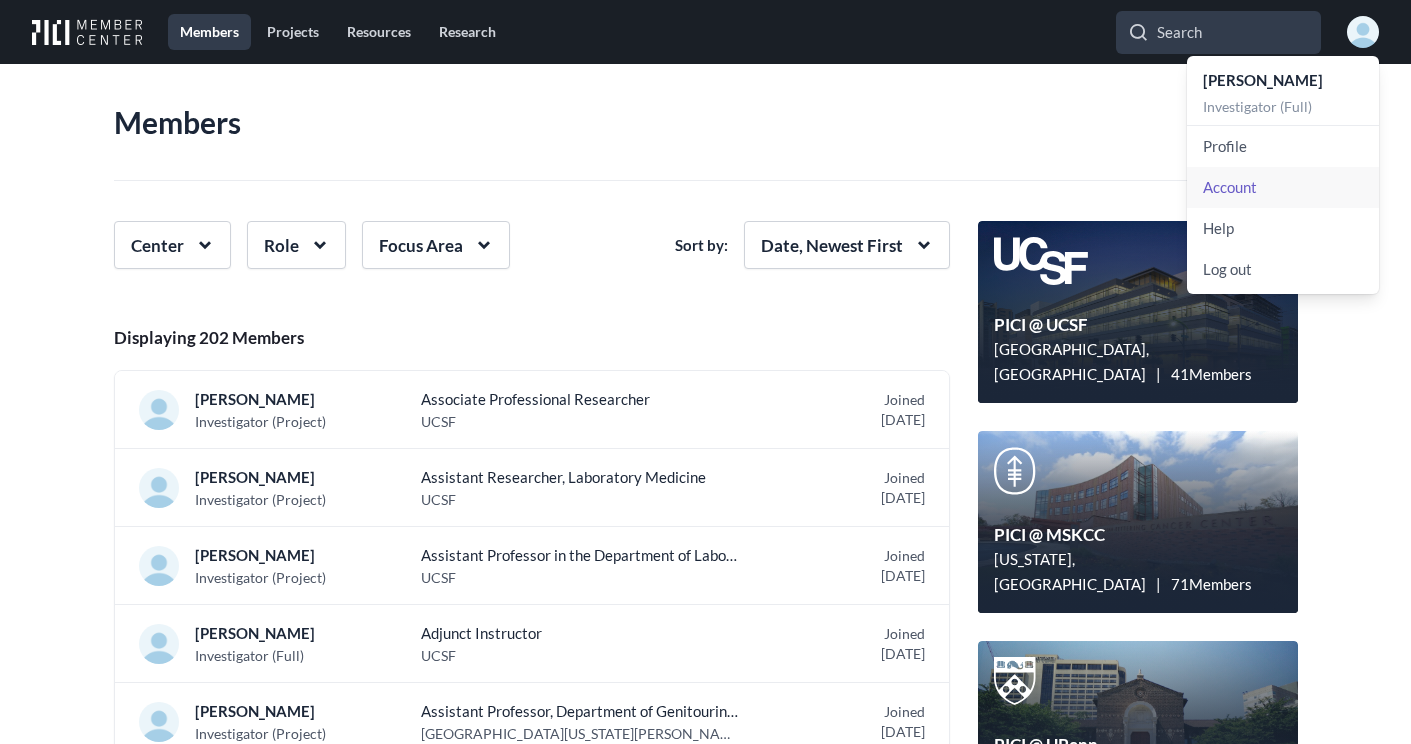click on "Account" at bounding box center (1283, 187) 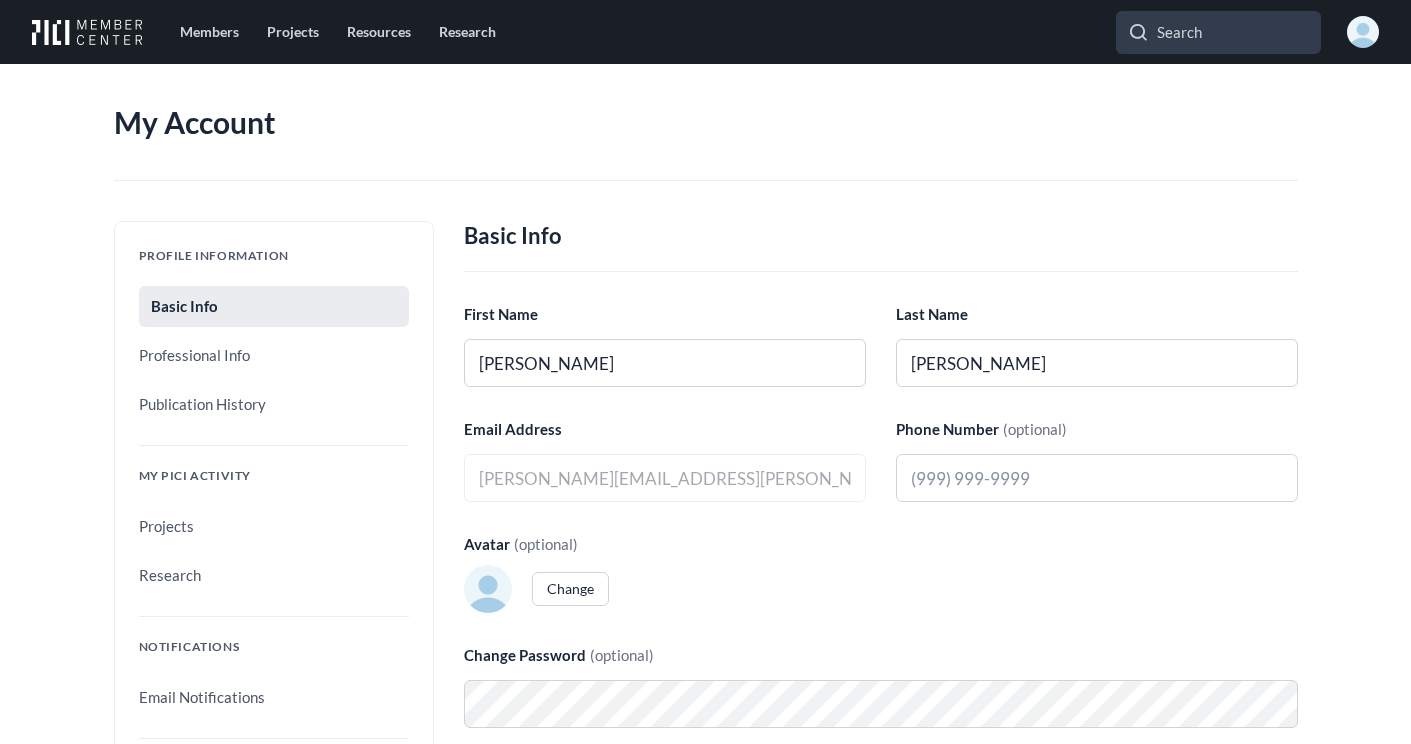 type 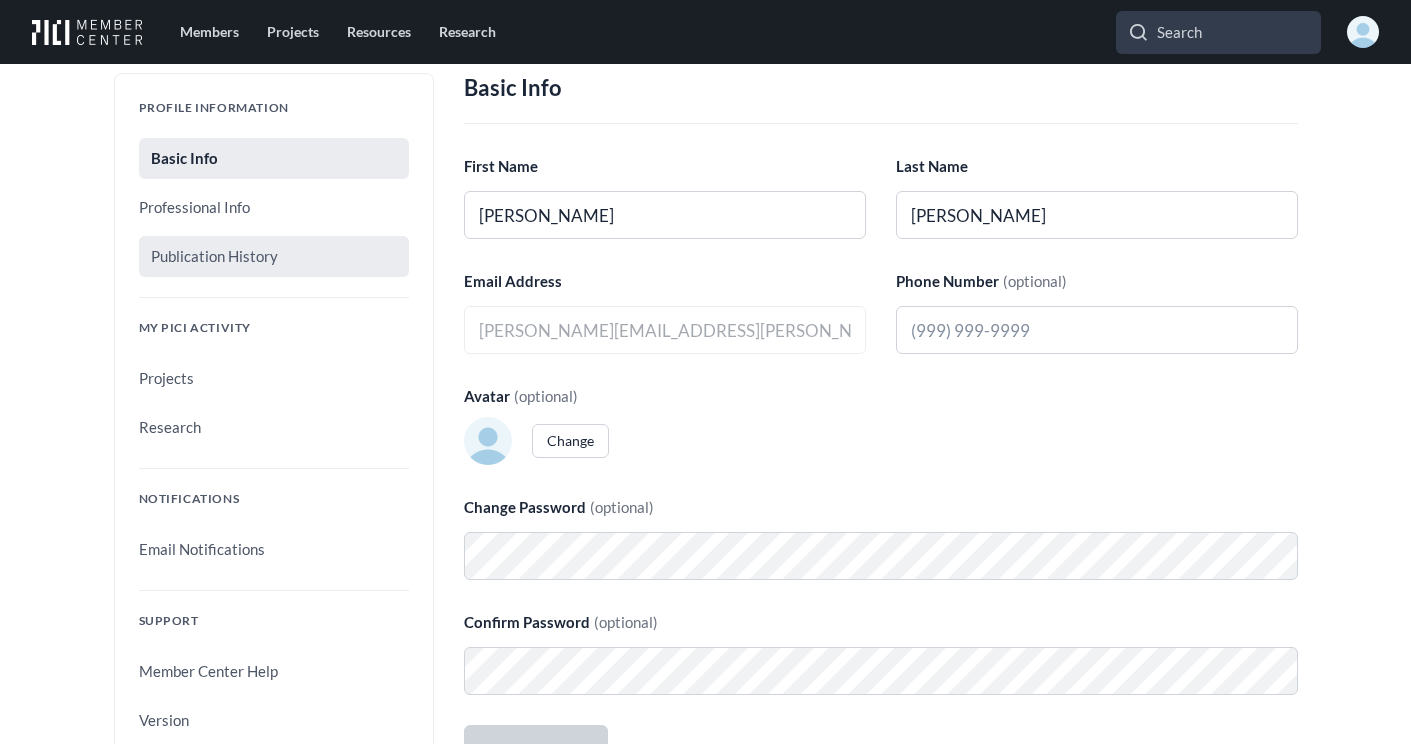 scroll, scrollTop: 147, scrollLeft: 0, axis: vertical 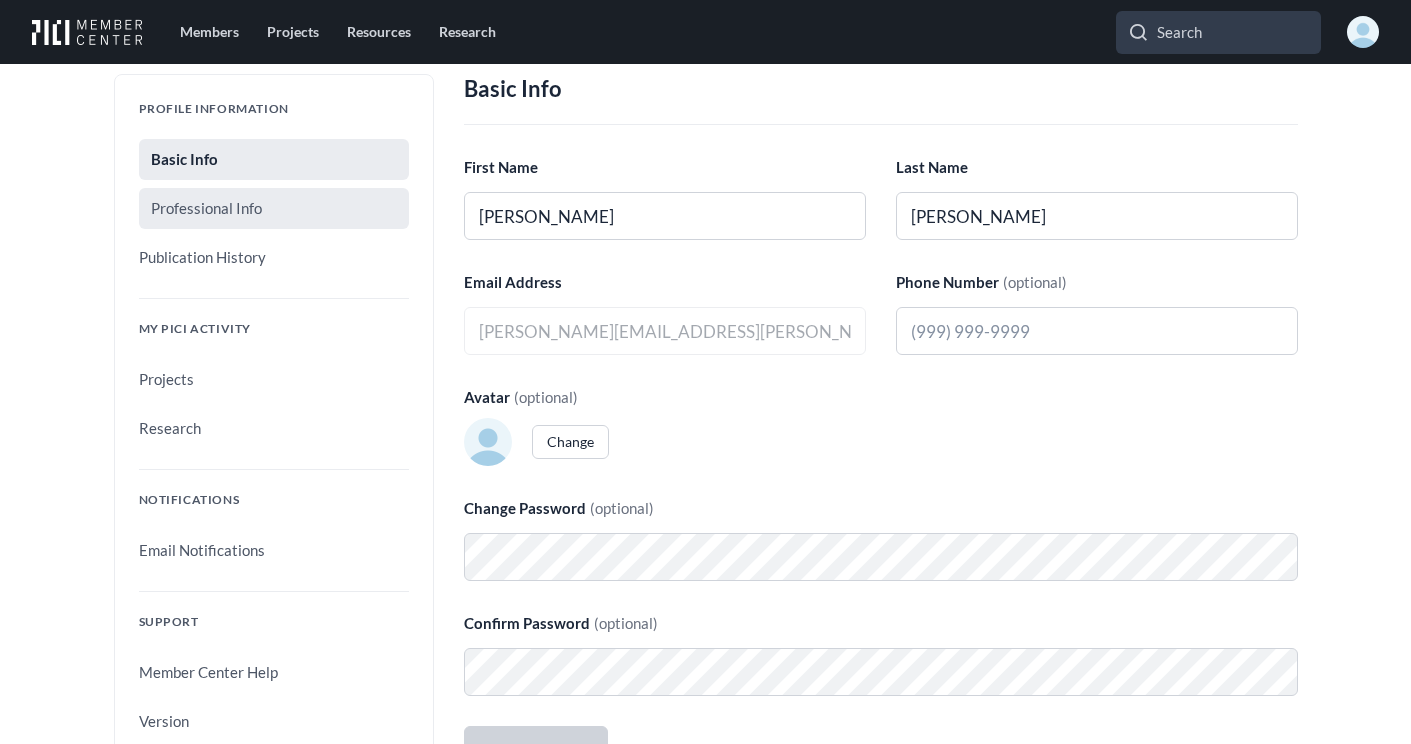 click on "Professional Info" at bounding box center (274, 208) 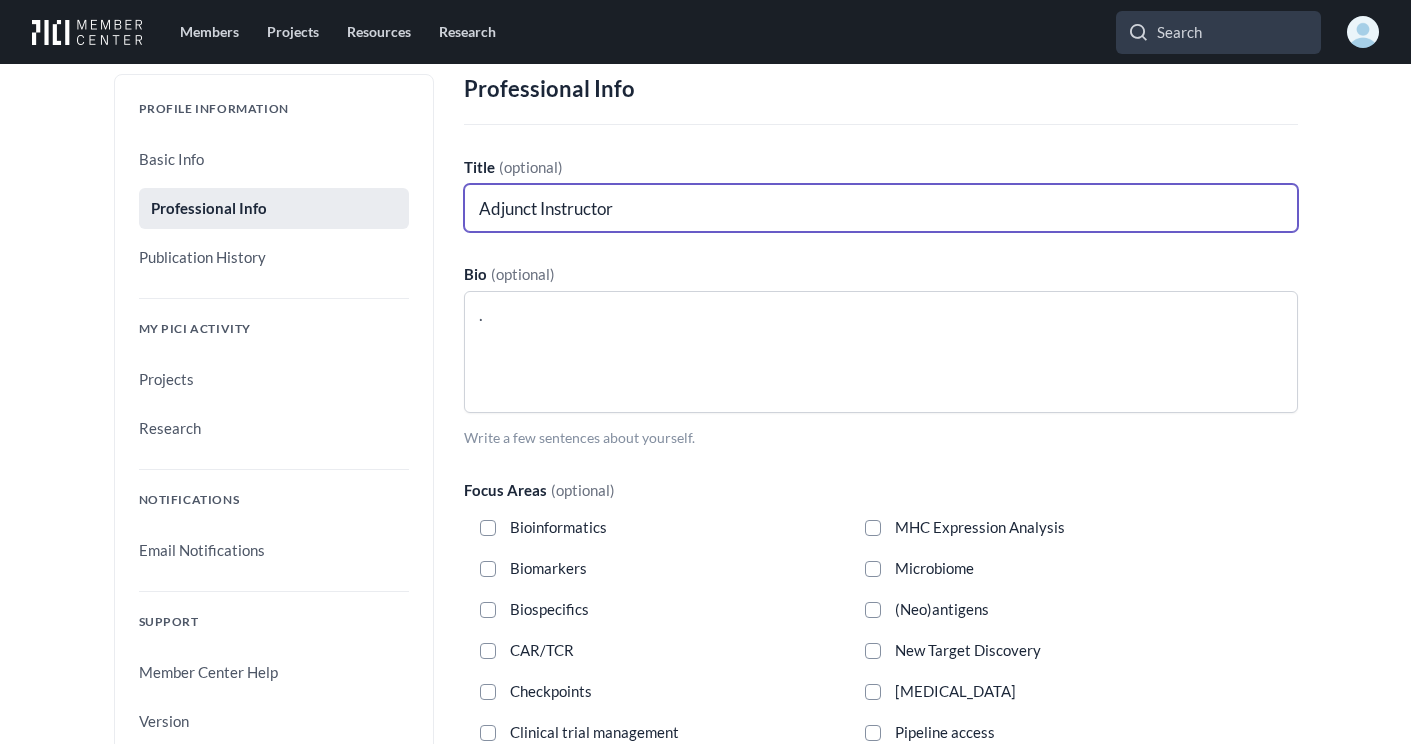 click on "Adjunct Instructor" at bounding box center (881, 208) 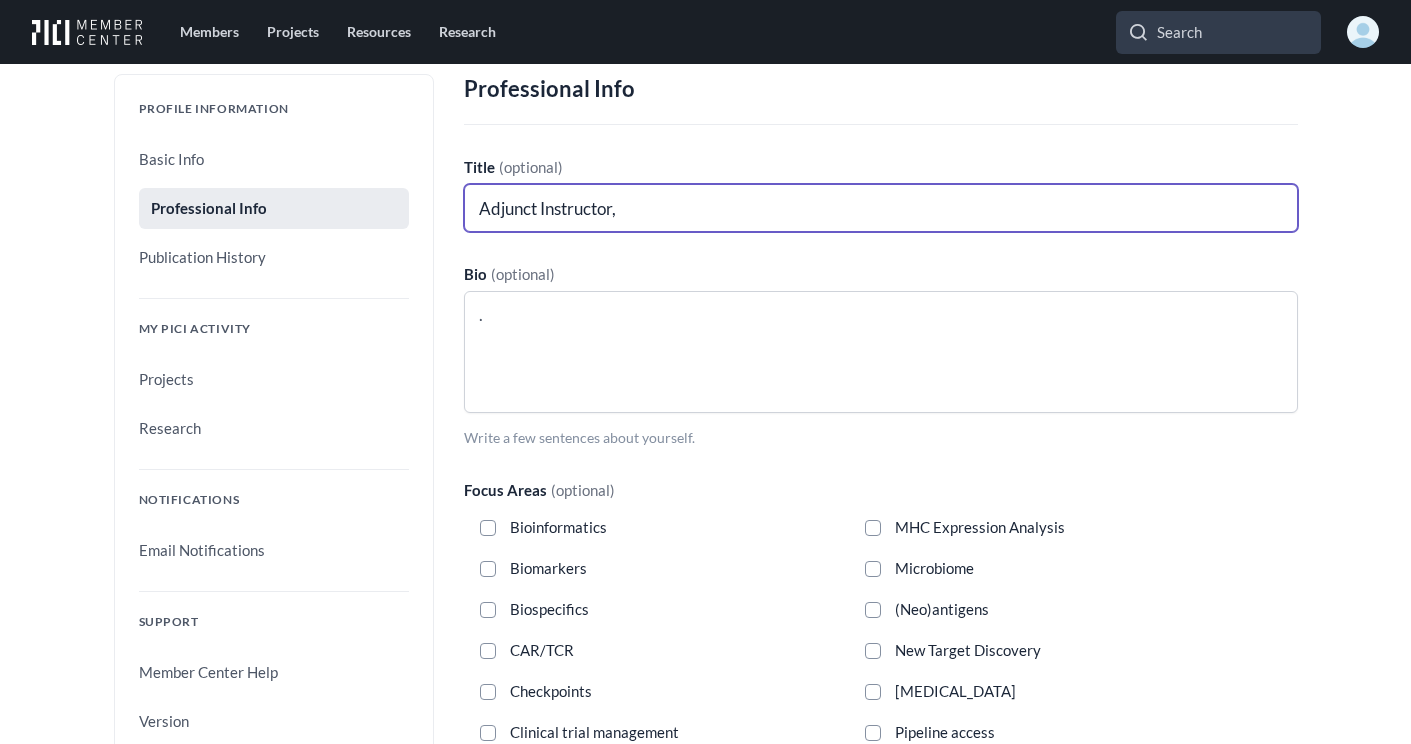 type on "Adjunct Instructor," 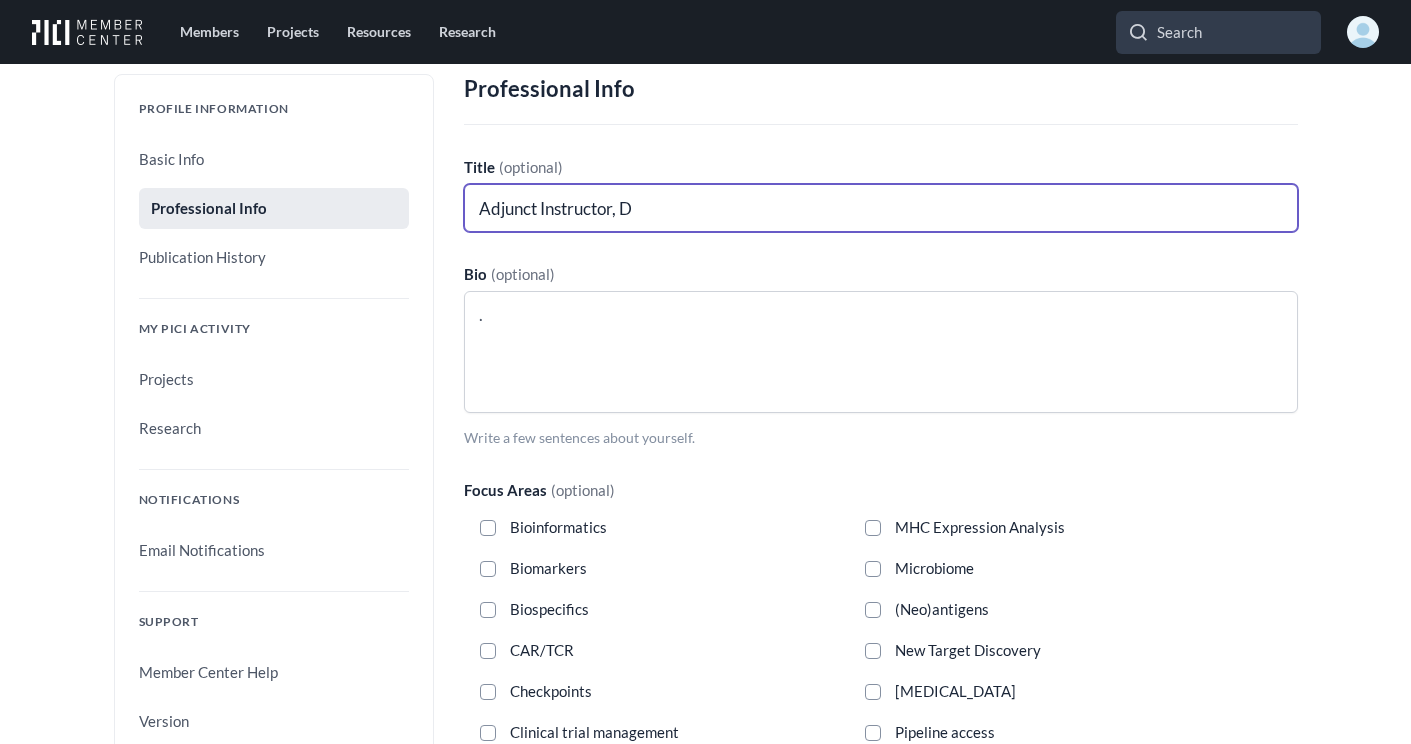 type on "Adjunct Instructor, De" 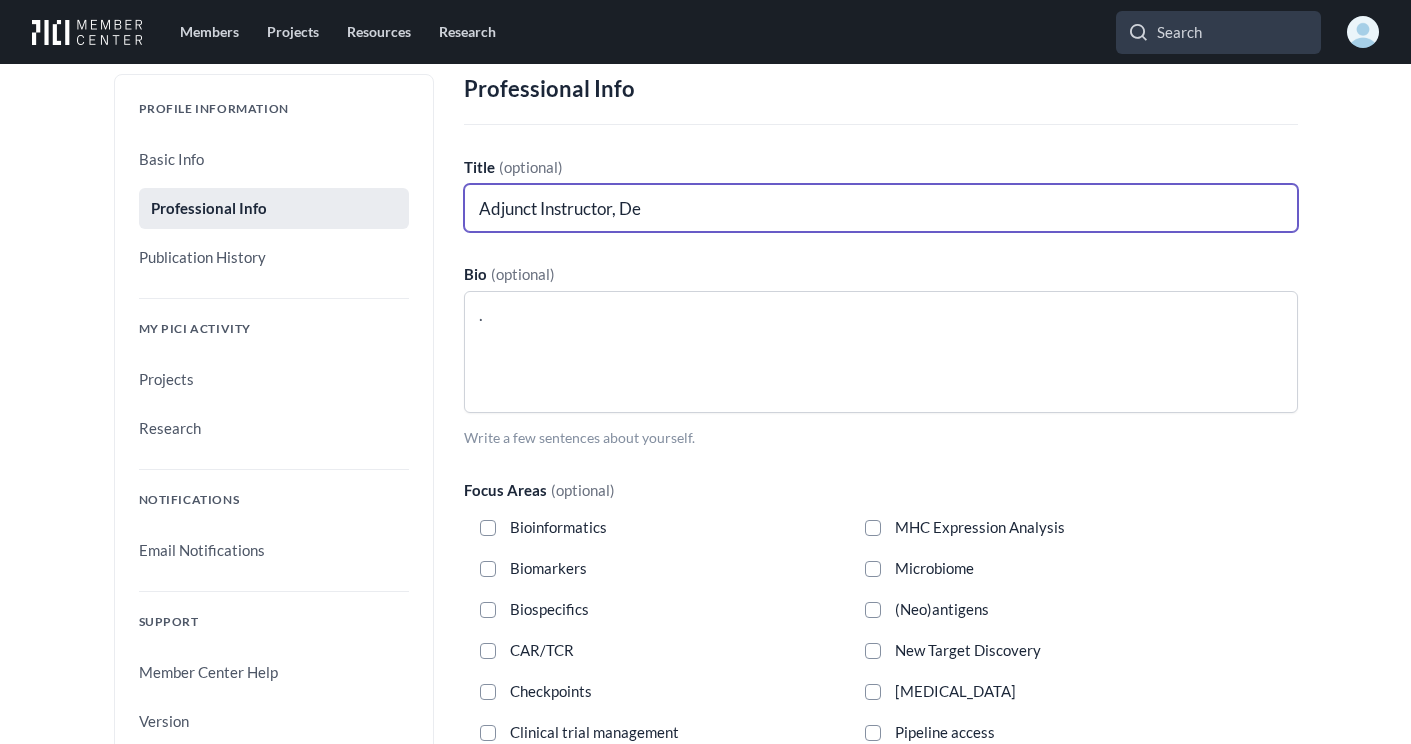 type on "Adjunct Instructor, Dep" 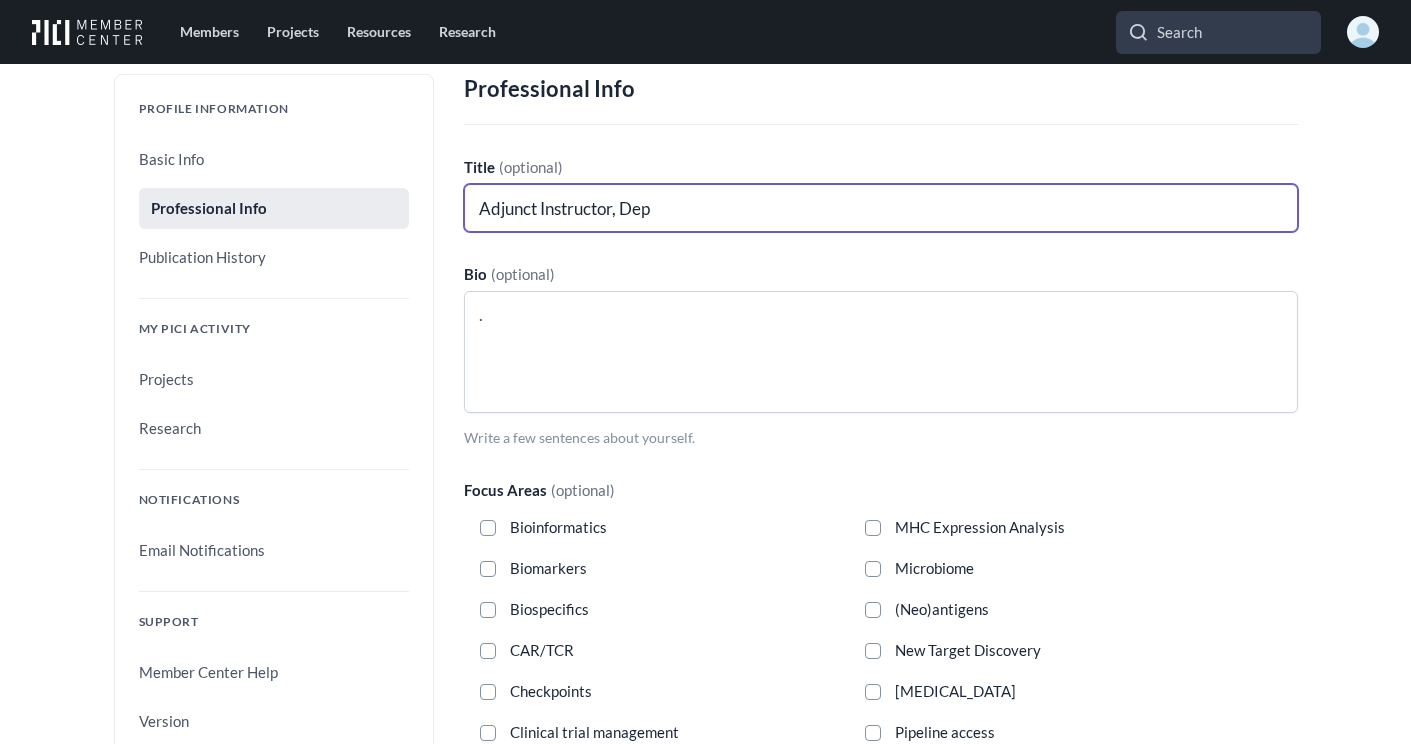 type on "Adjunct Instructor, Depa" 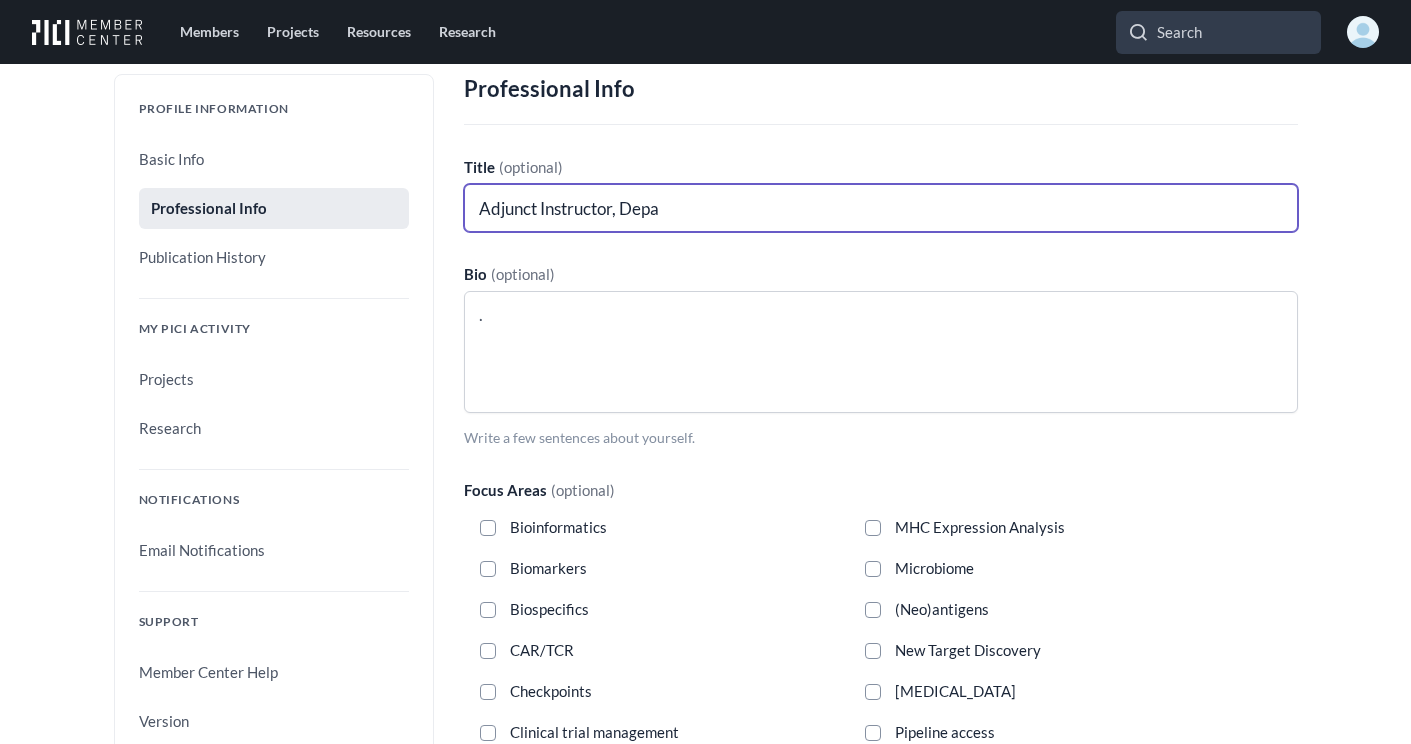 type on "Adjunct Instructor, Depar" 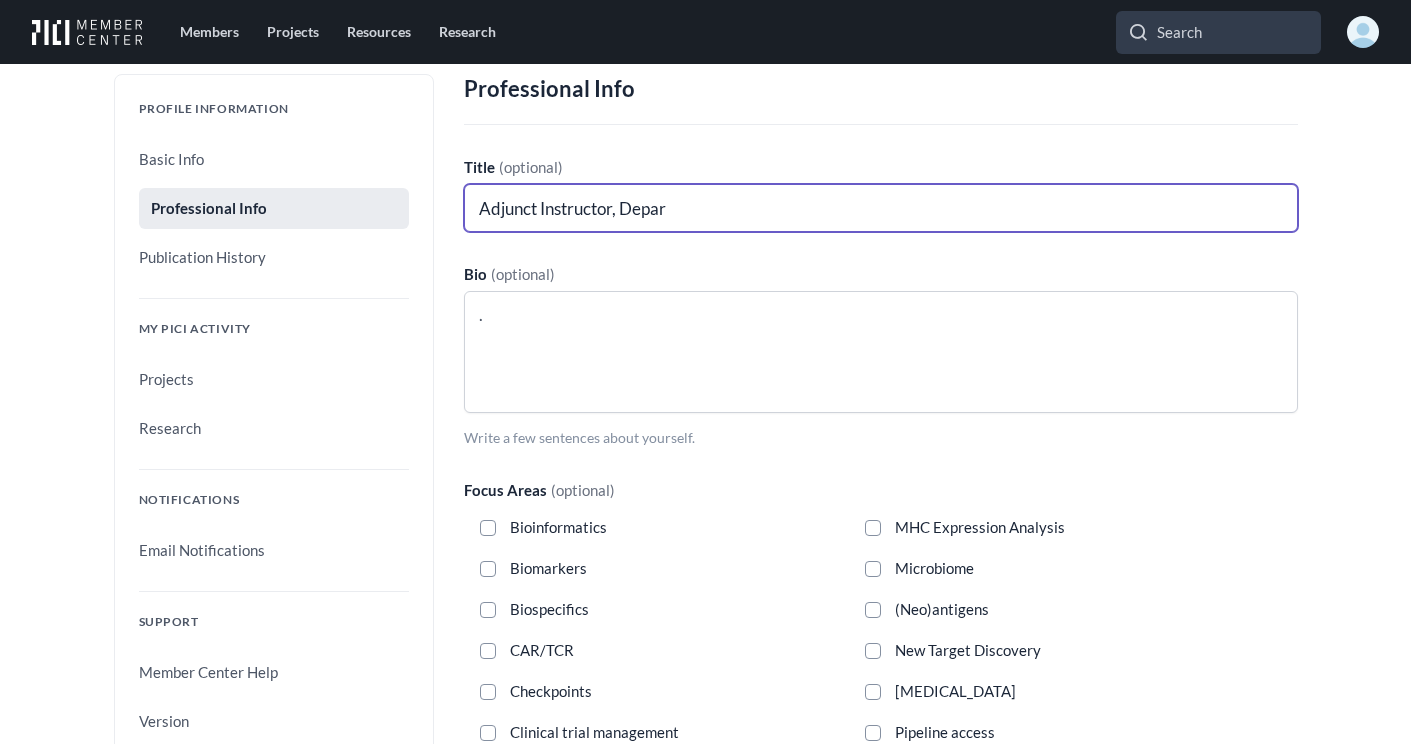 type on "Adjunct Instructor, Depart" 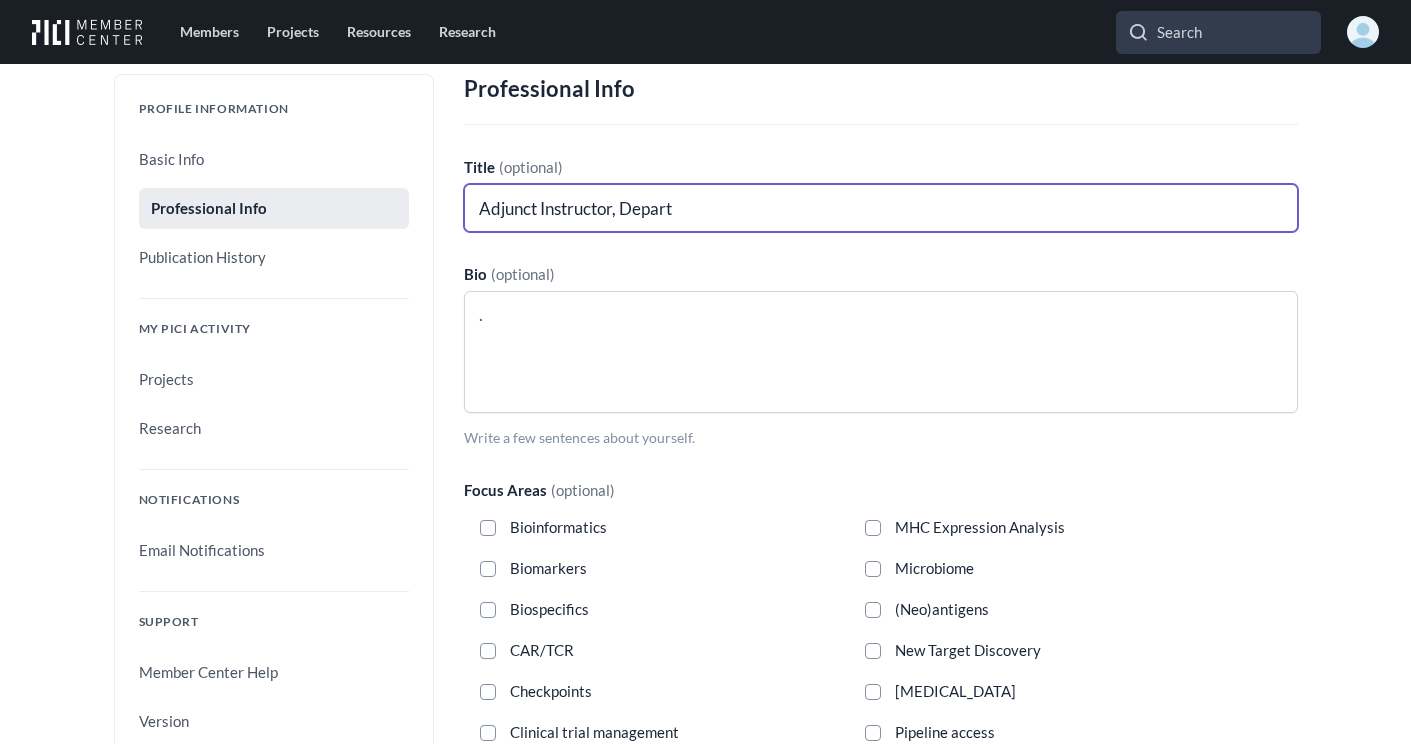 type on "Adjunct Instructor, Departm" 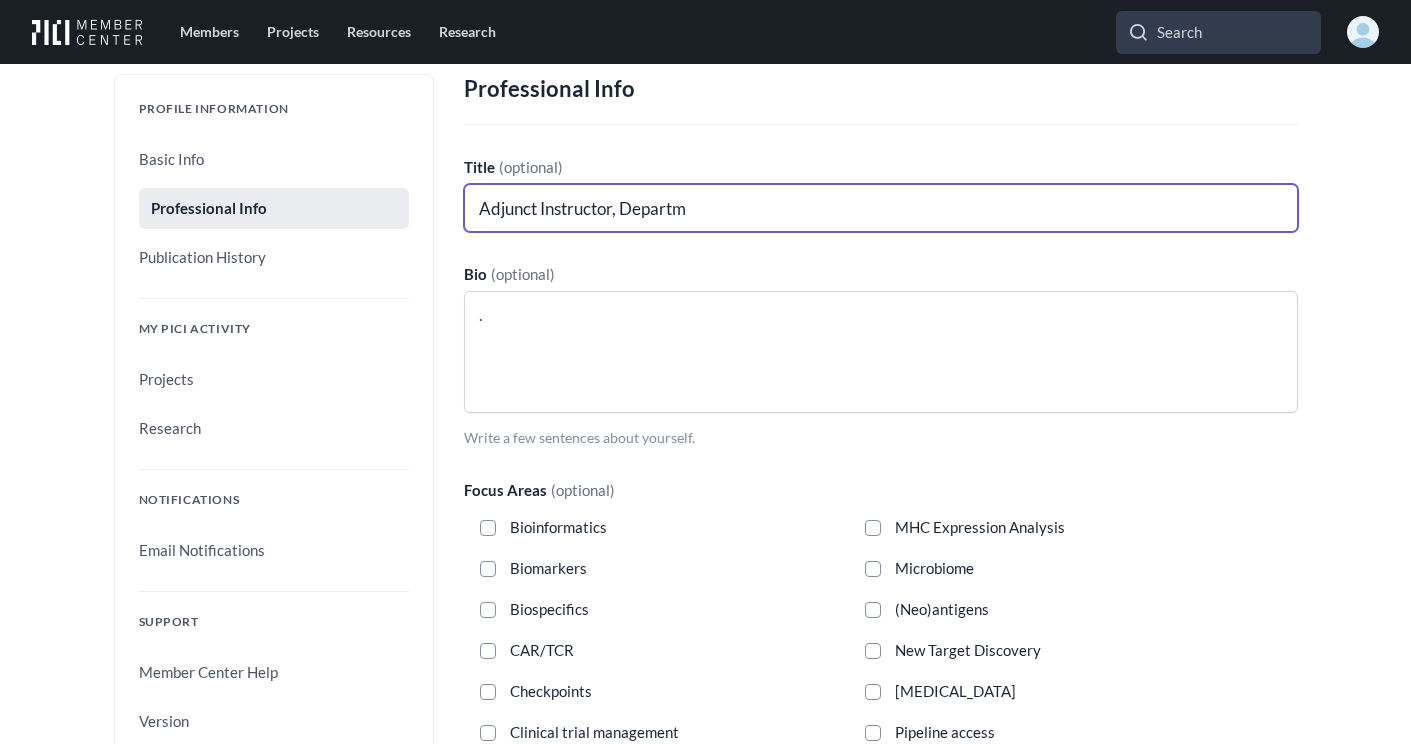 type on "Adjunct Instructor, Departme" 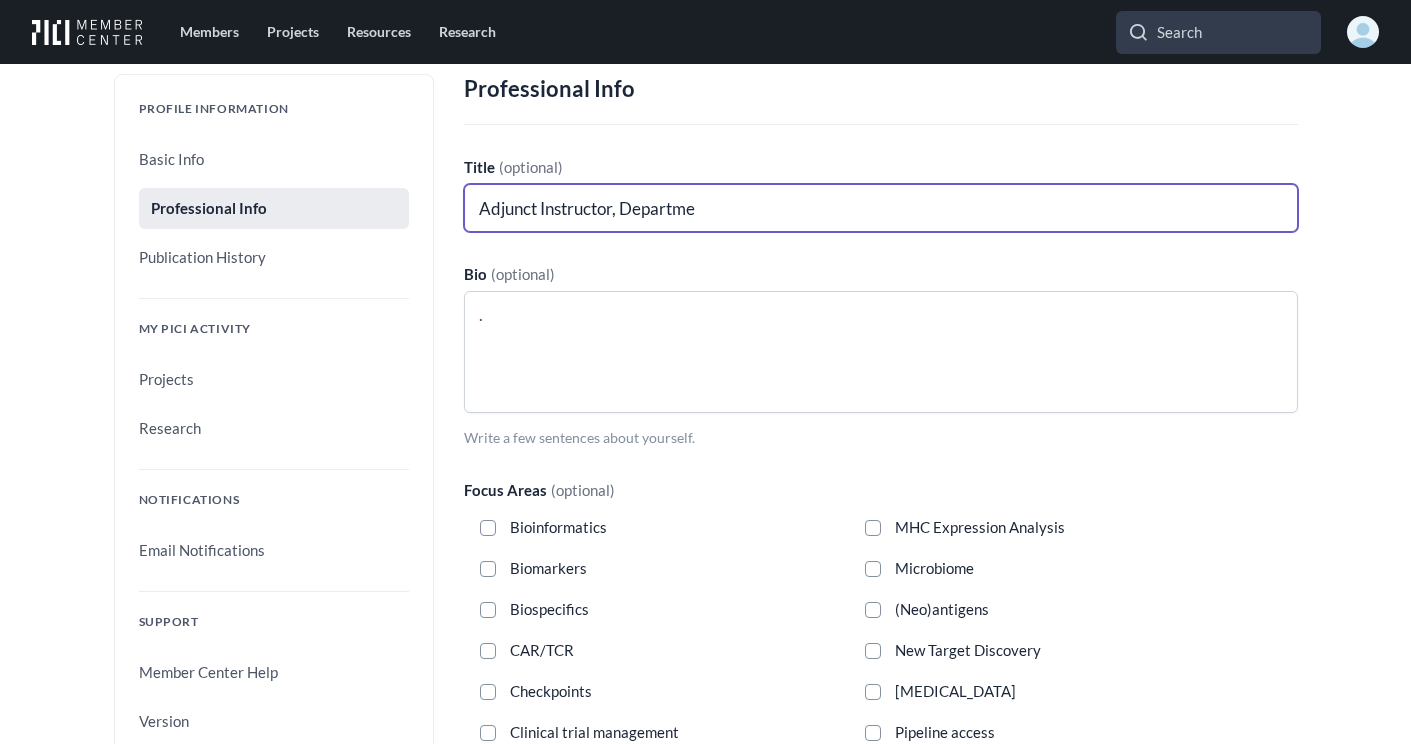 type on "Adjunct Instructor, Departmen" 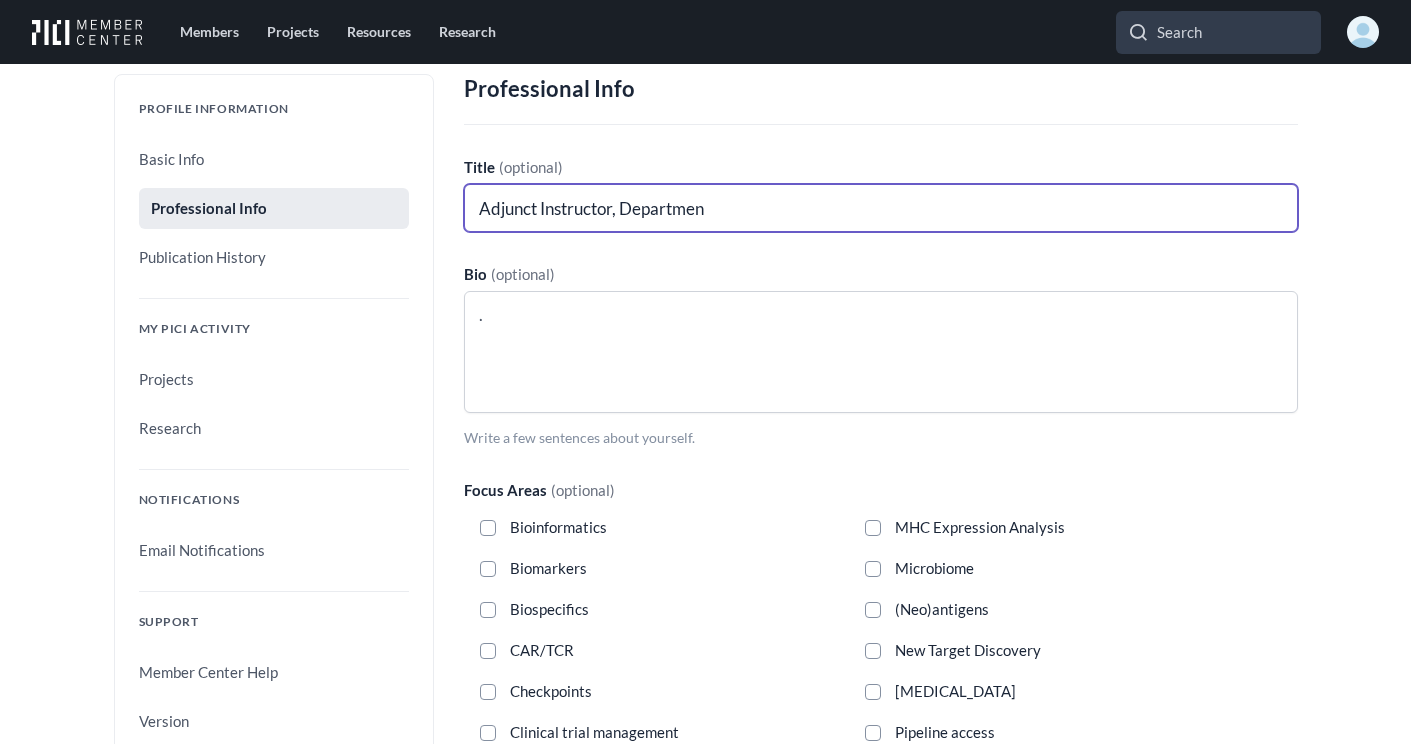 type on "Adjunct Instructor, Department" 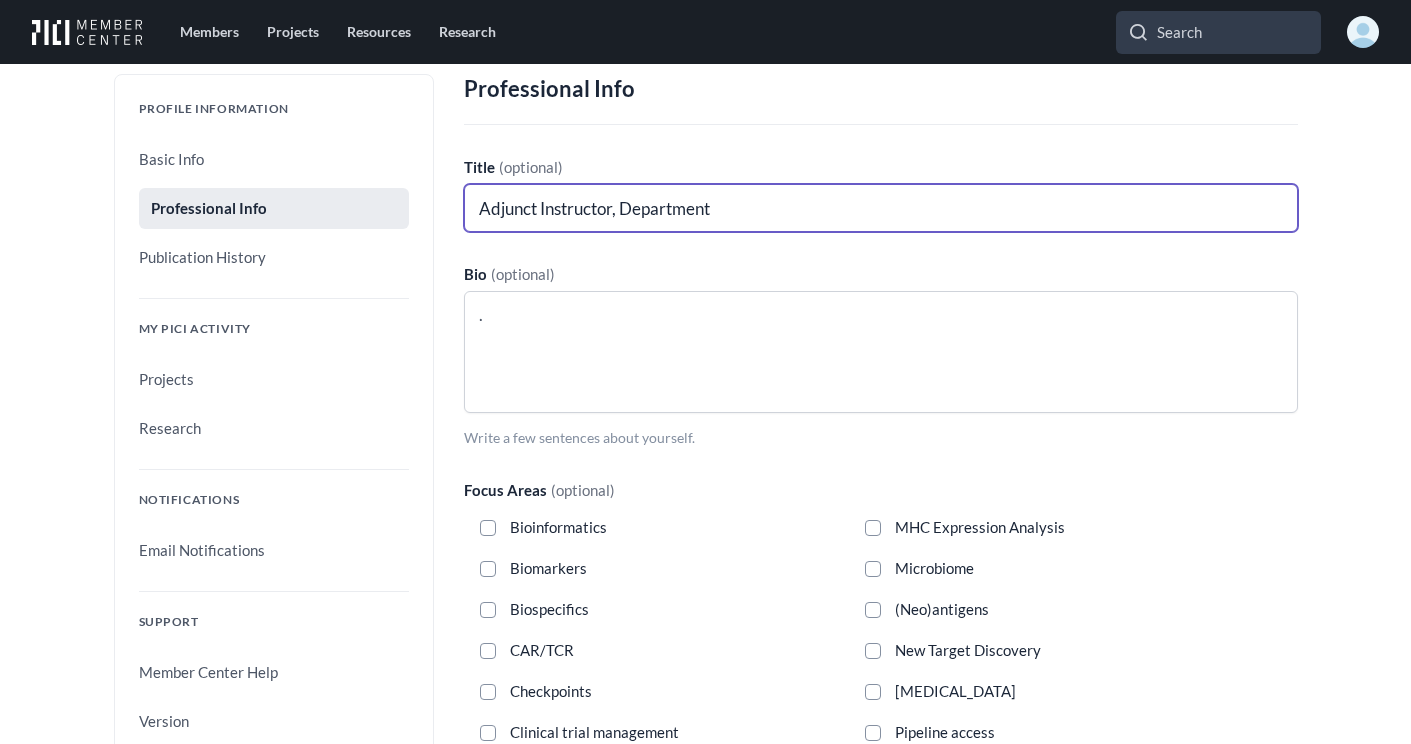 type on "Adjunct Instructor, Department" 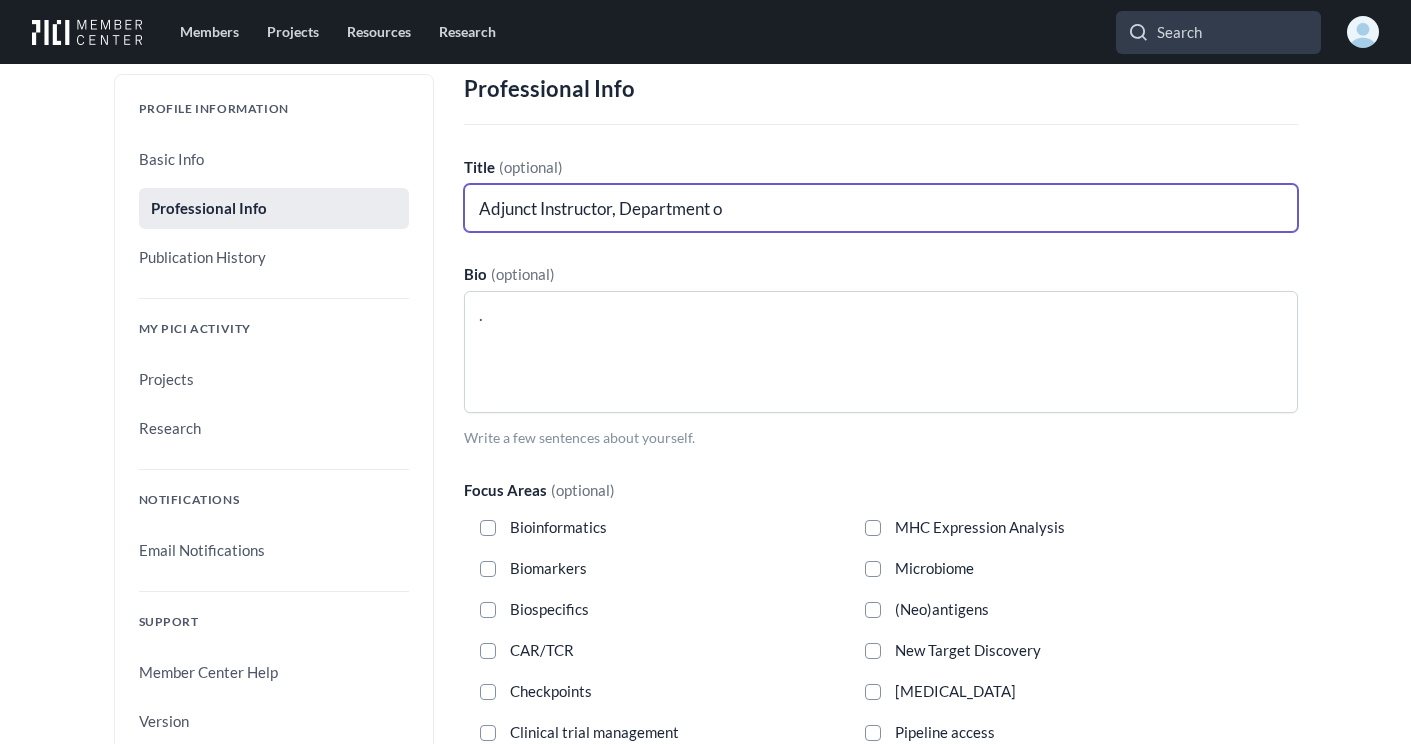 type on "Adjunct Instructor, Department of" 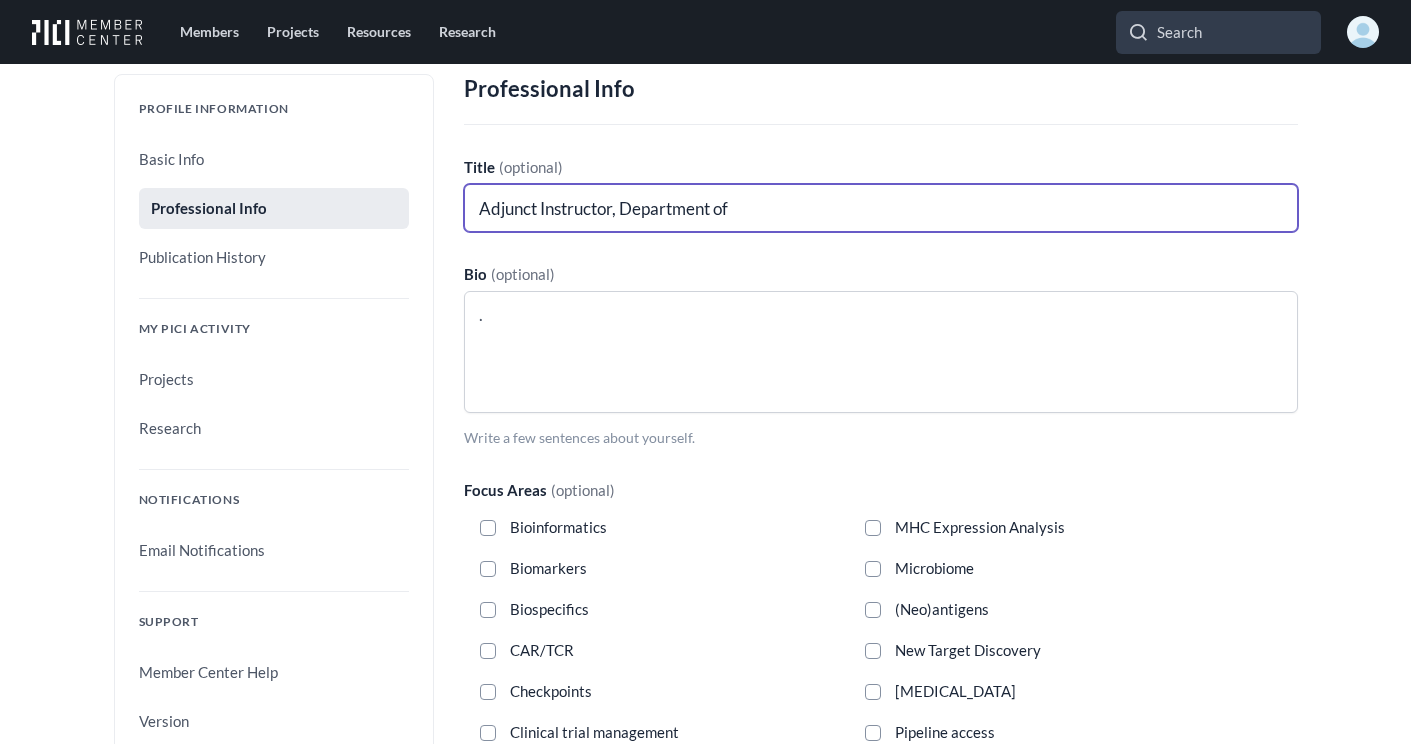 type on "Adjunct Instructor, Department of" 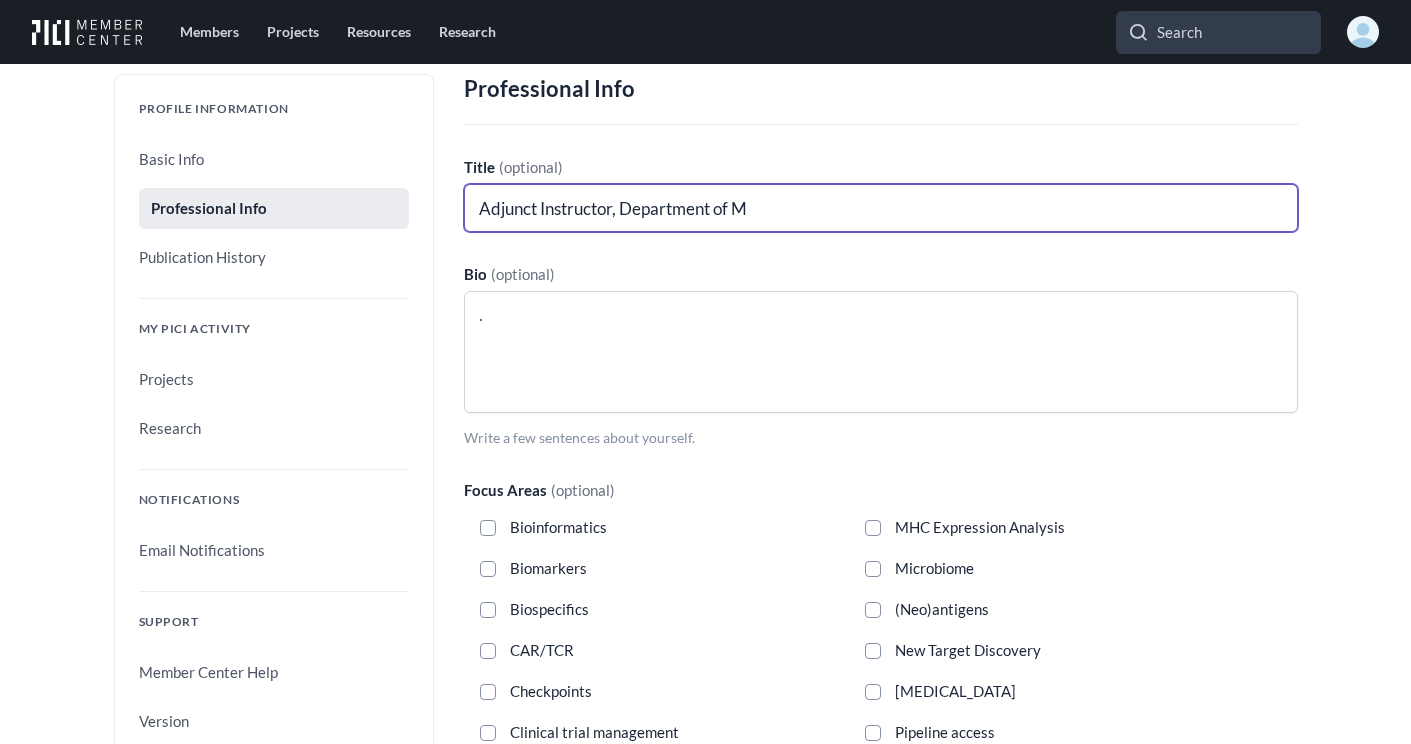 type on "Adjunct Instructor, Department of Me" 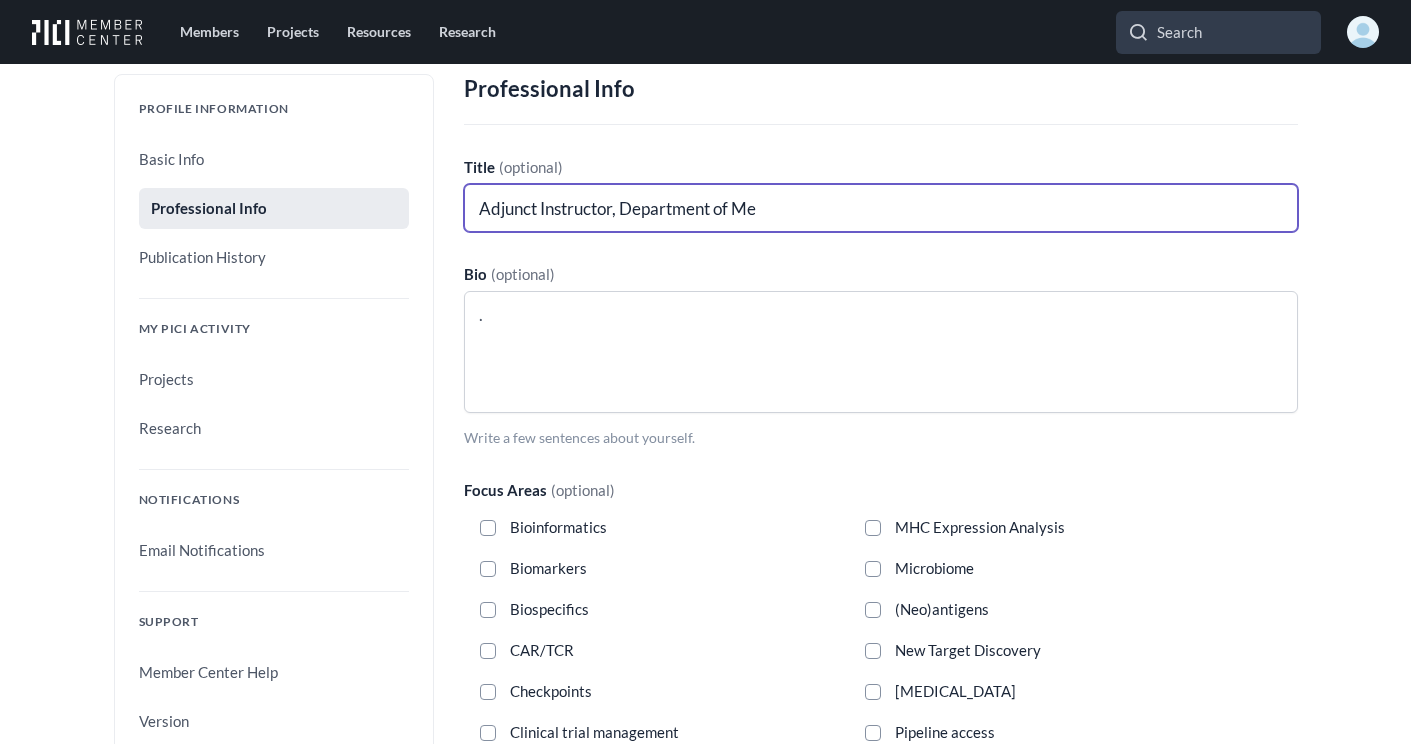 type on "Adjunct Instructor, Department of Med" 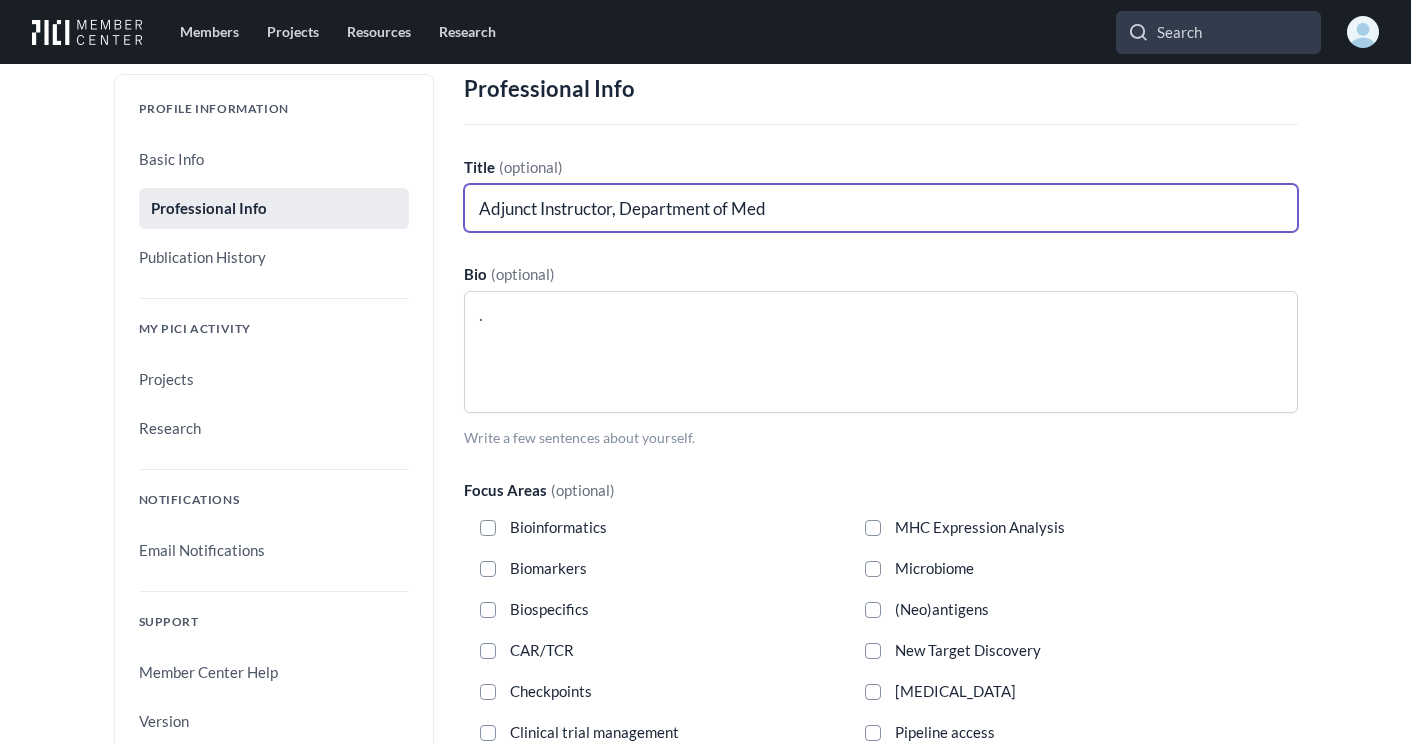 type on "Adjunct Instructor, Department of Medi" 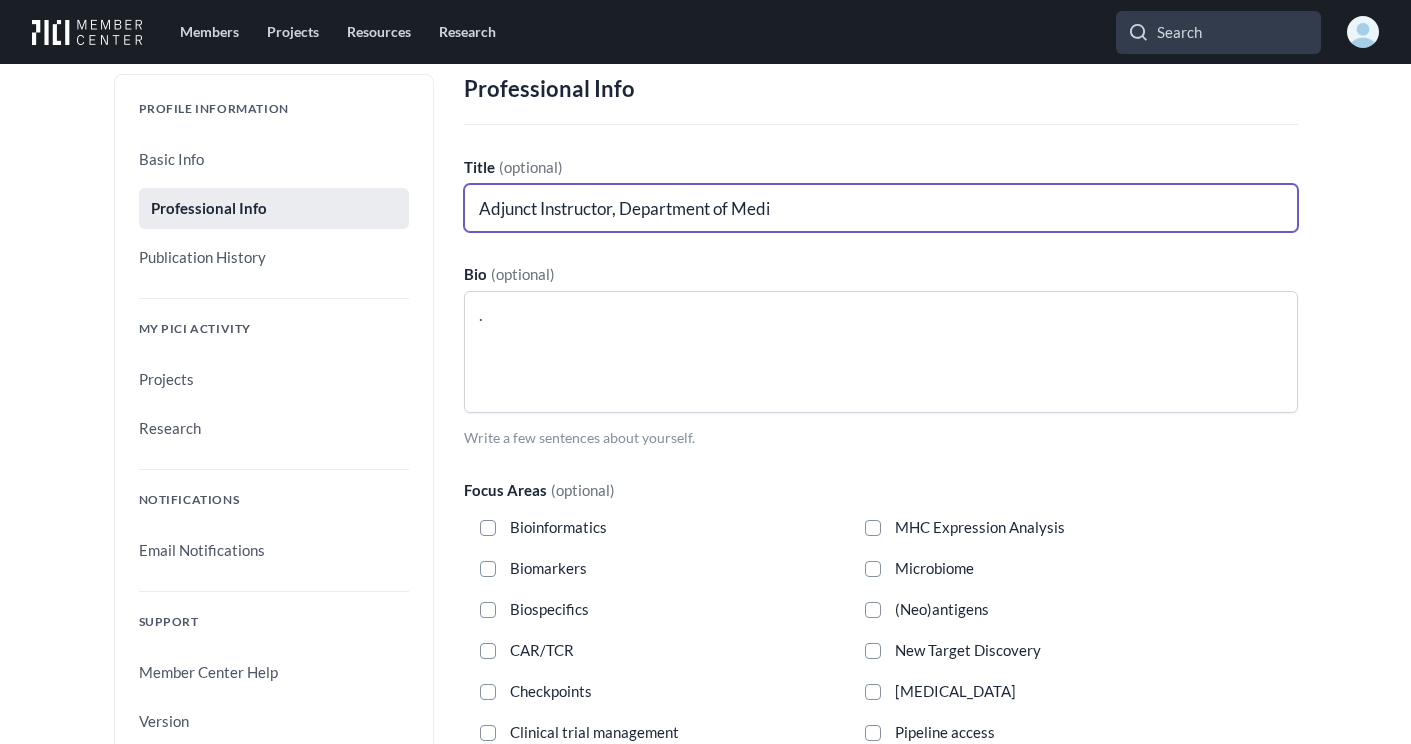 type 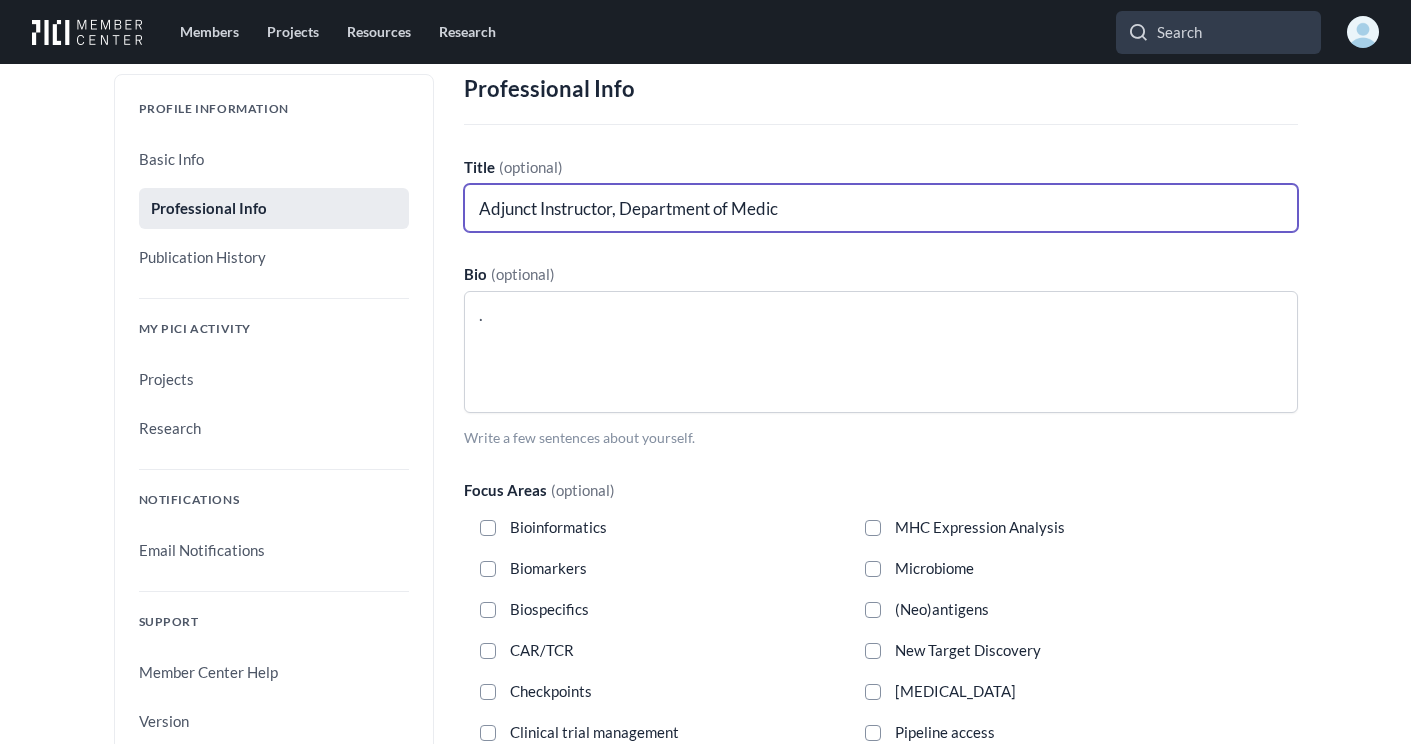 type on "Adjunct Instructor, Department of Medici" 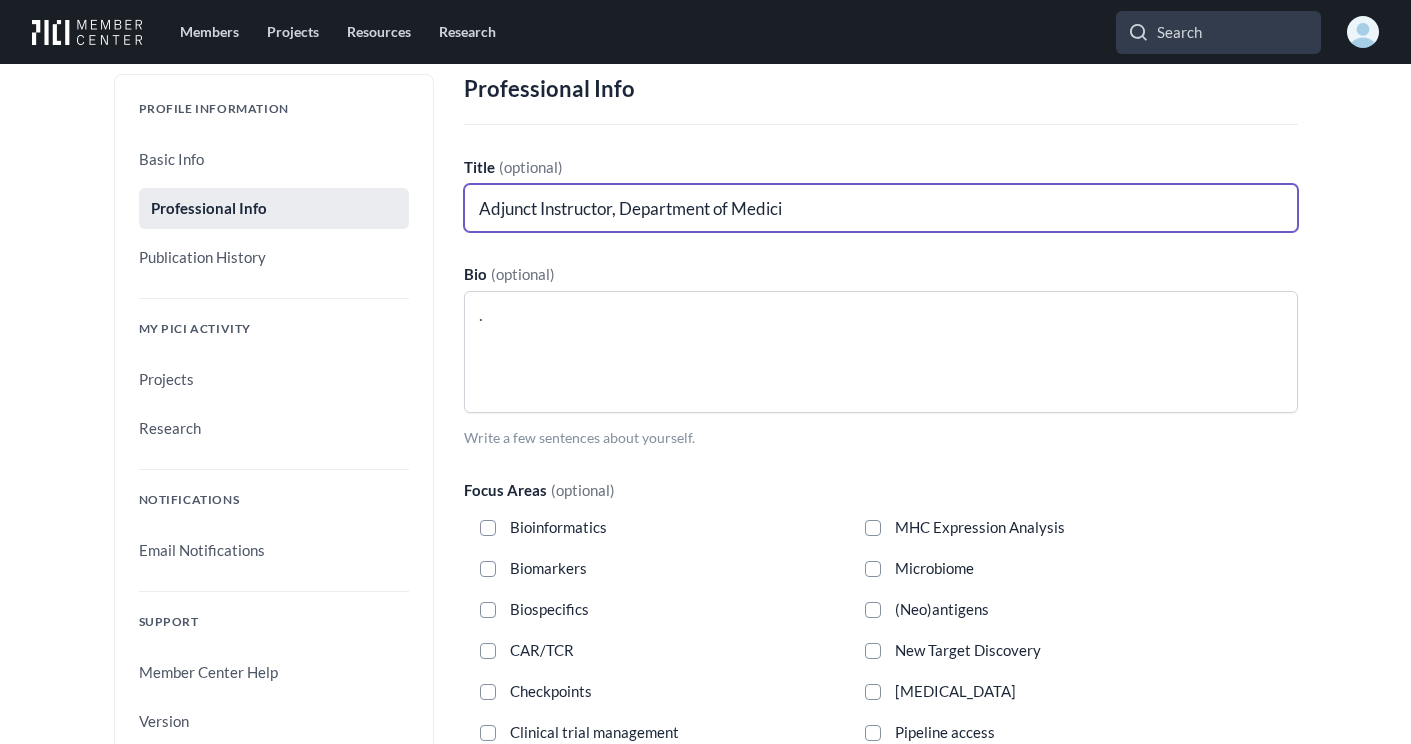 type on "Adjunct Instructor, Department of Medicin" 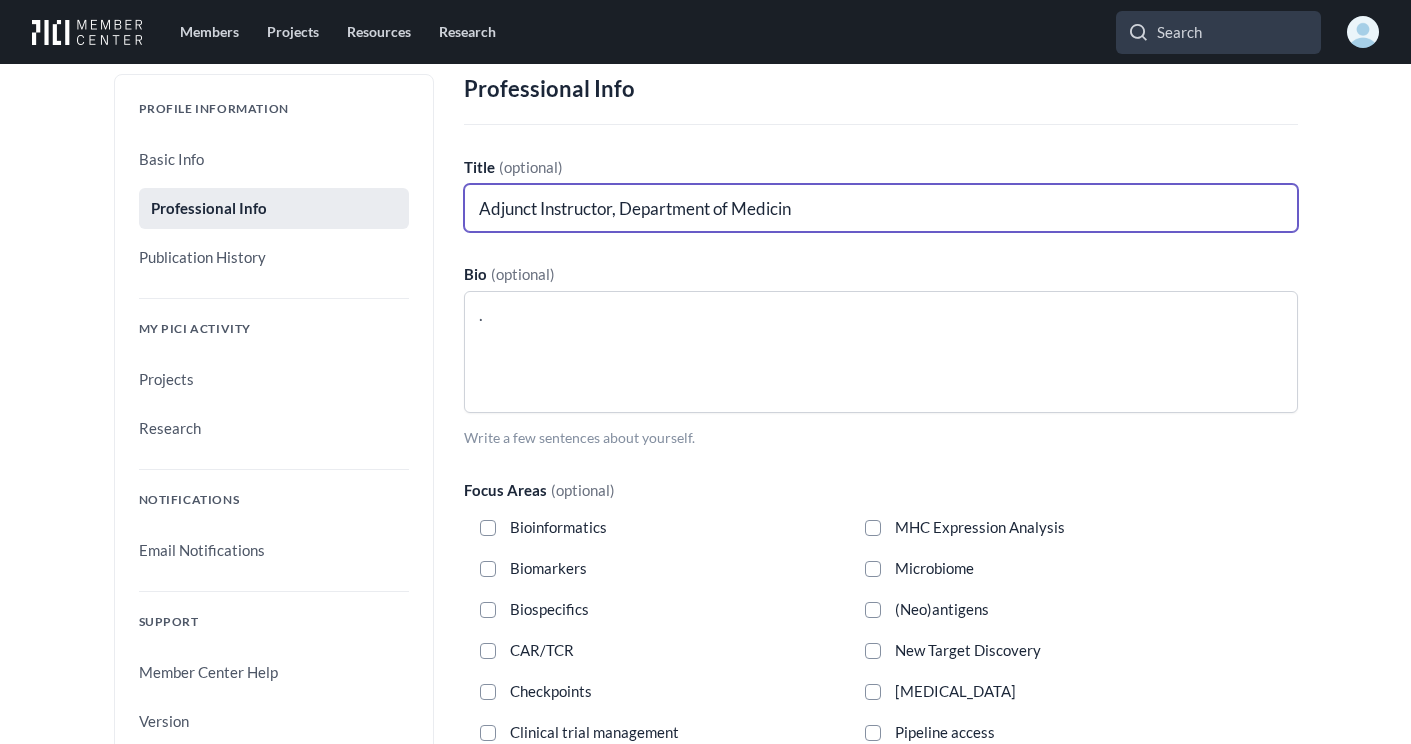 type on "Adjunct Instructor, Department of Medicine" 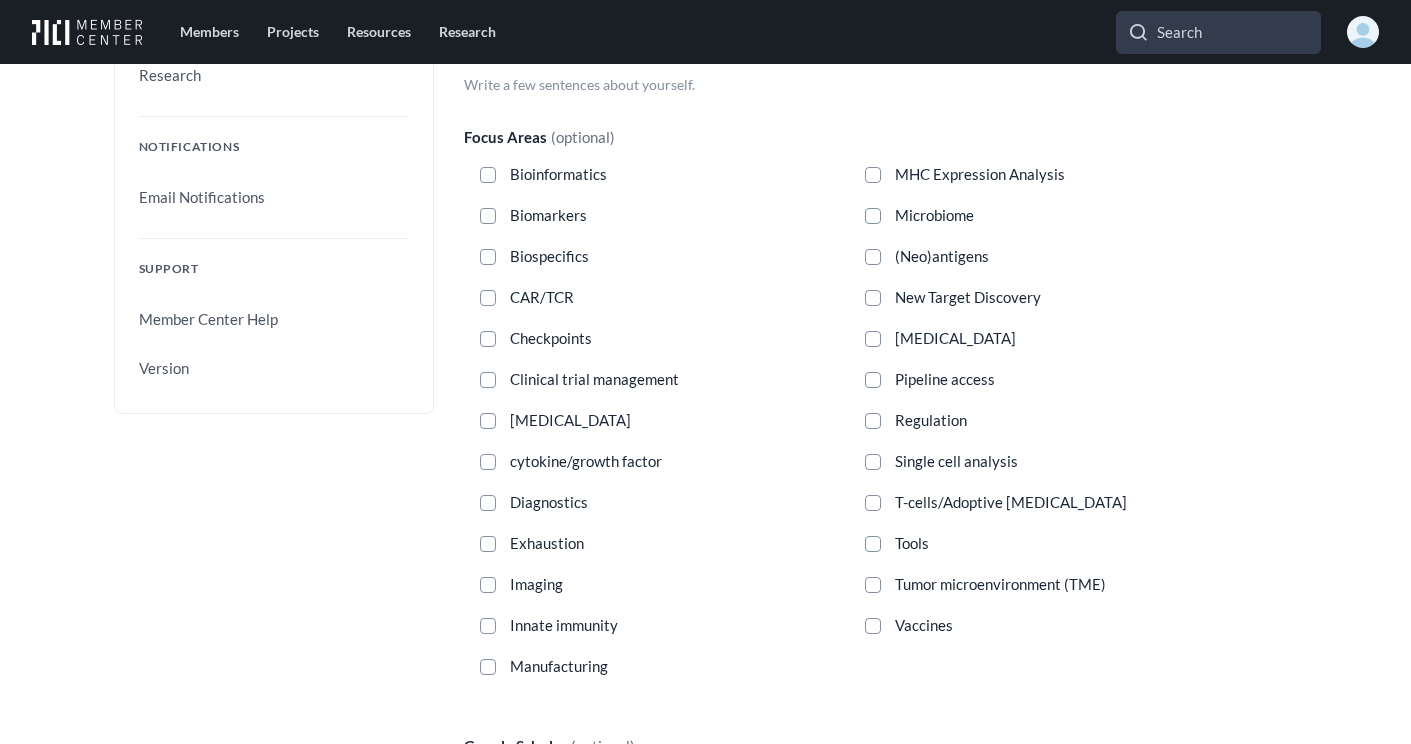 scroll, scrollTop: 526, scrollLeft: 0, axis: vertical 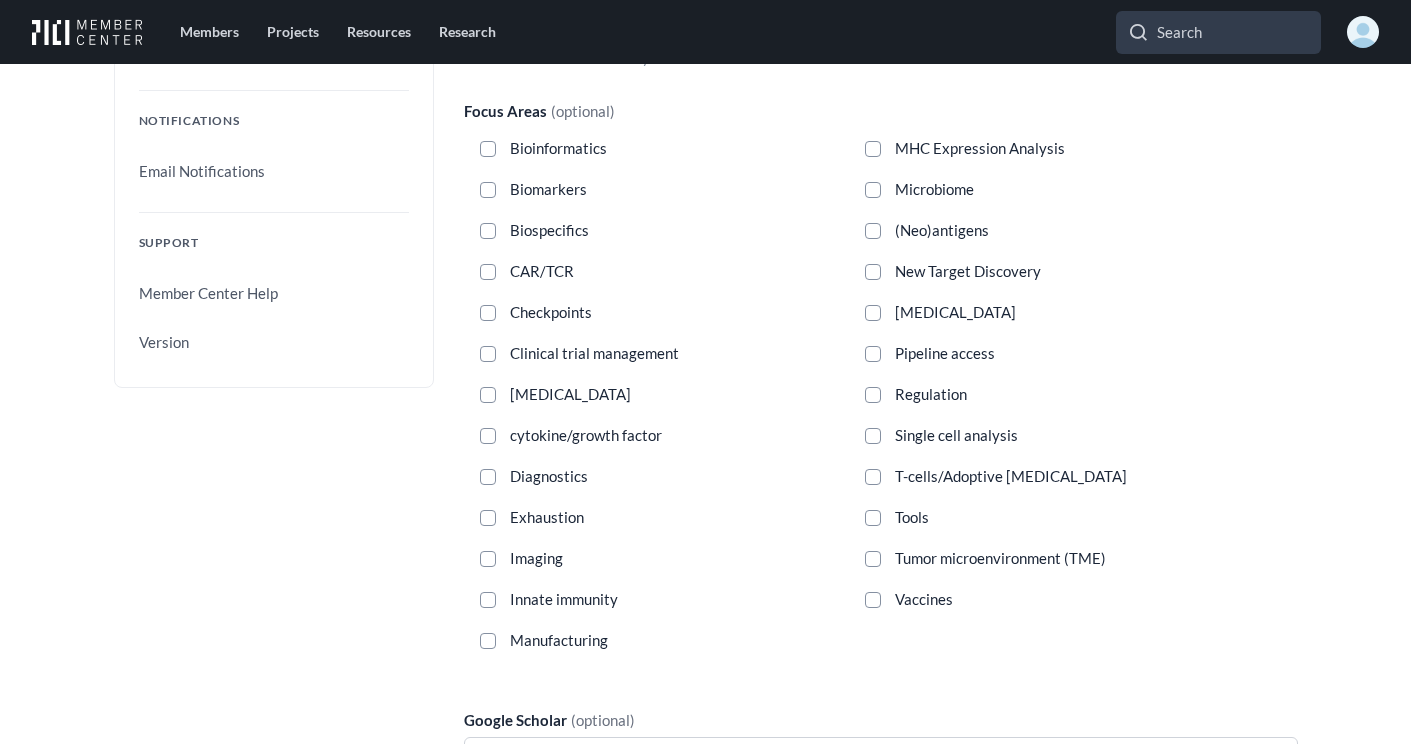 type on "Adjunct Instructor, Department of Medicine" 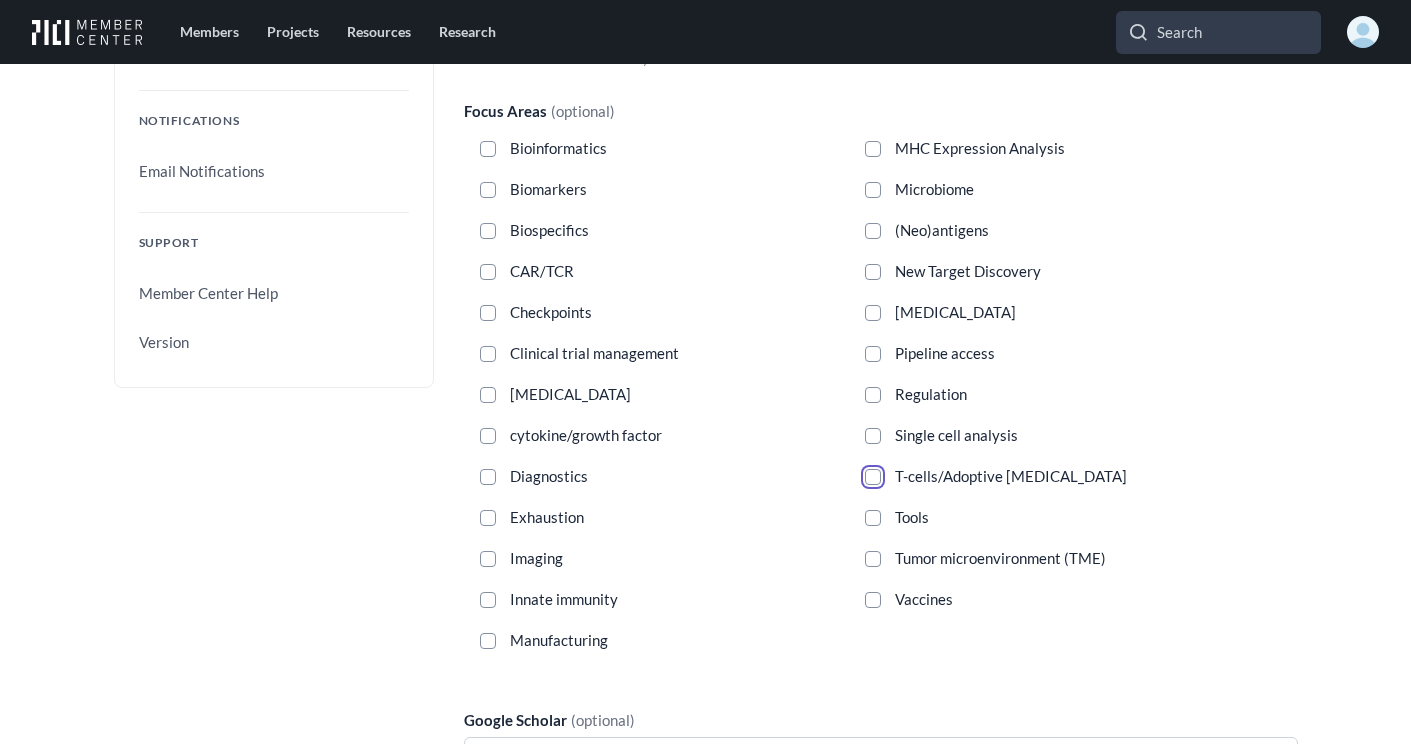 type 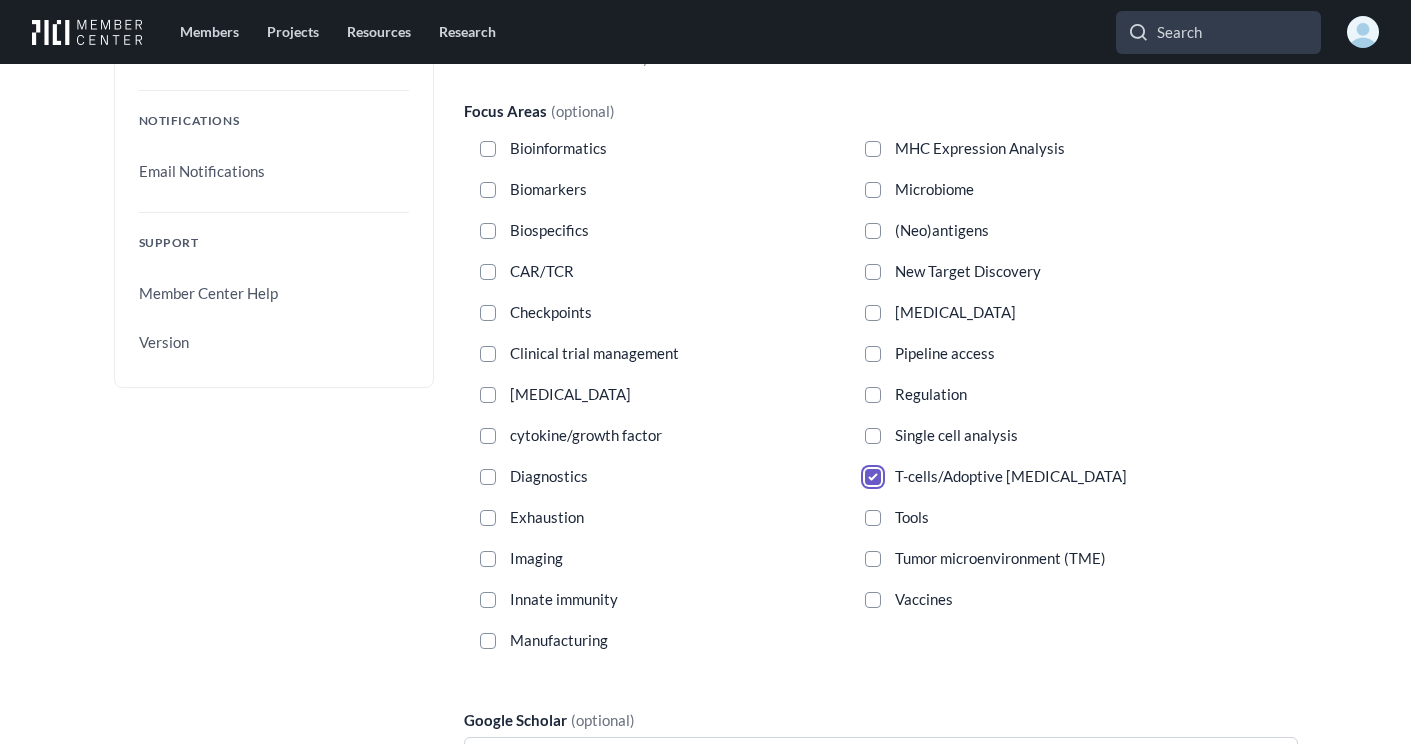 checkbox on "true" 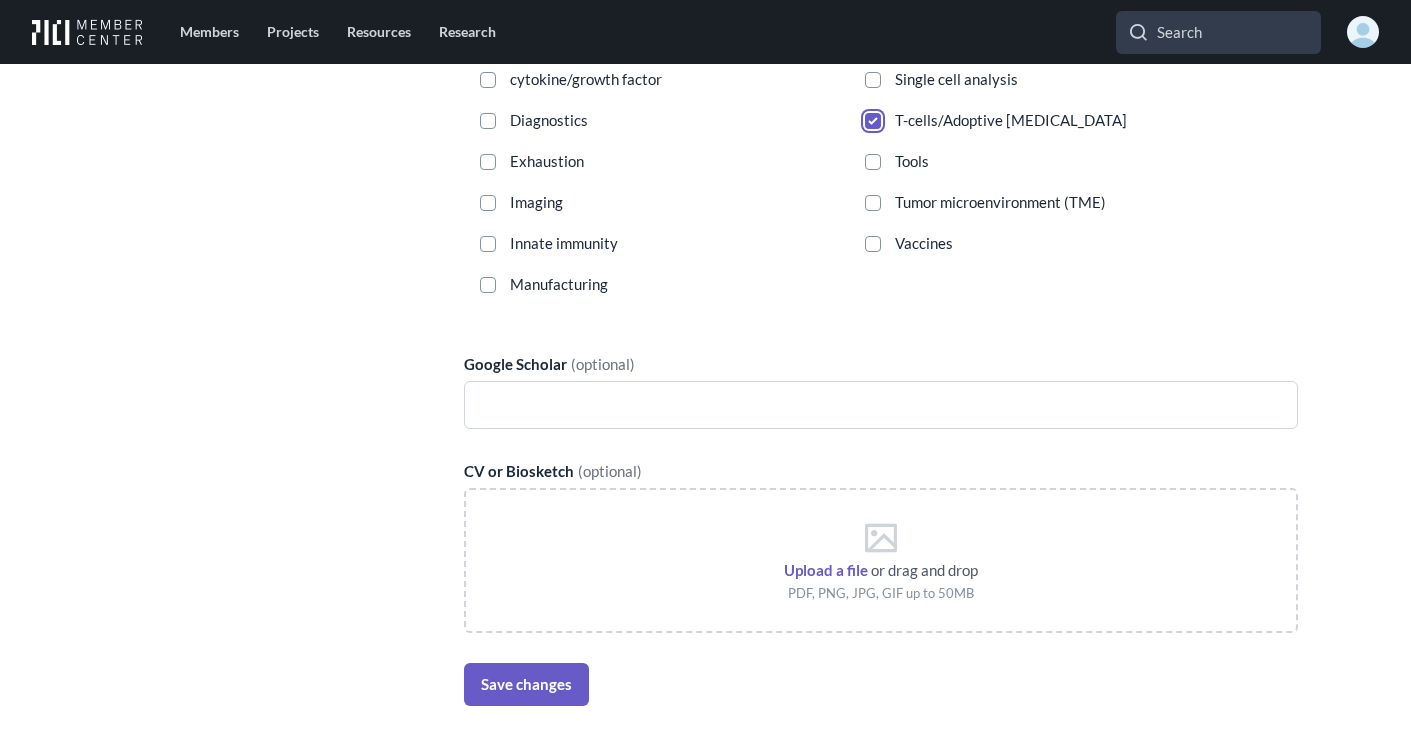 scroll, scrollTop: 881, scrollLeft: 0, axis: vertical 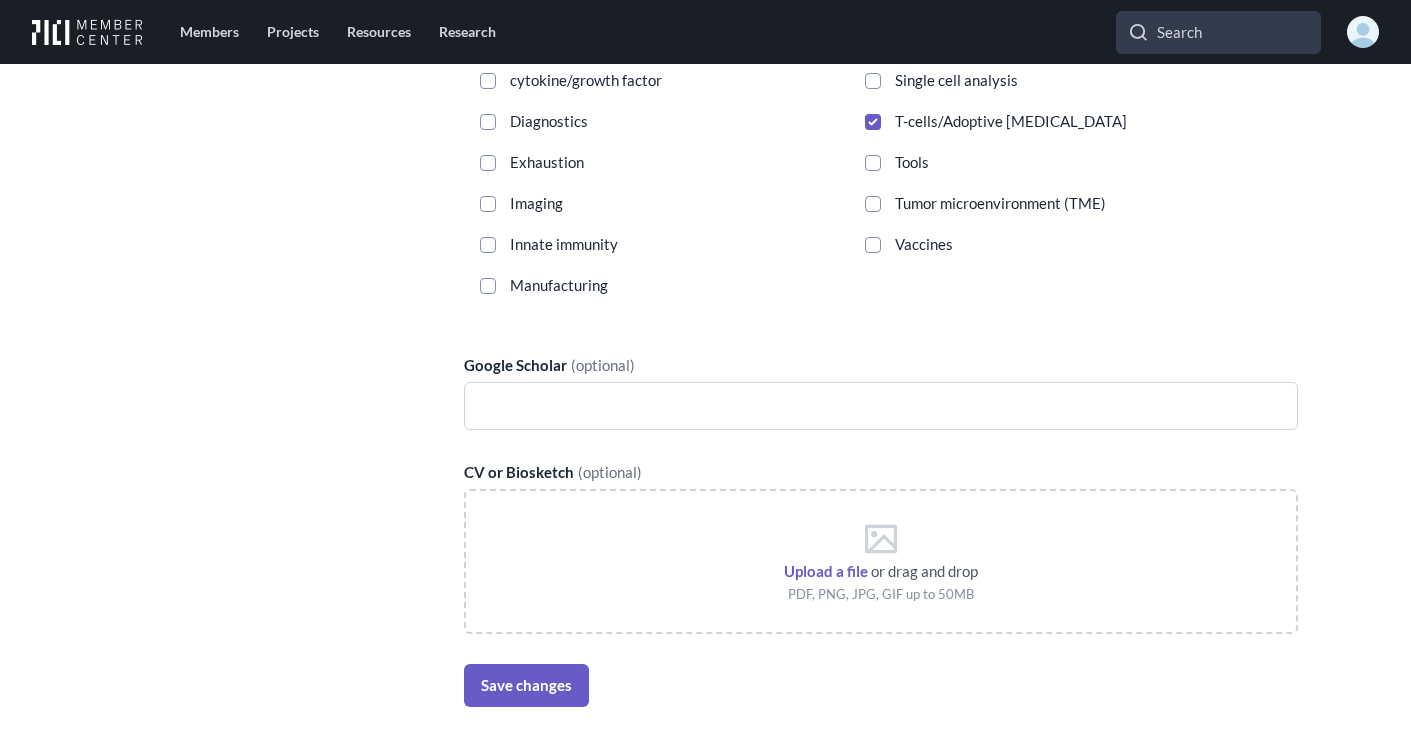 click on "T-cells/Adoptive [MEDICAL_DATA]" at bounding box center (1073, 121) 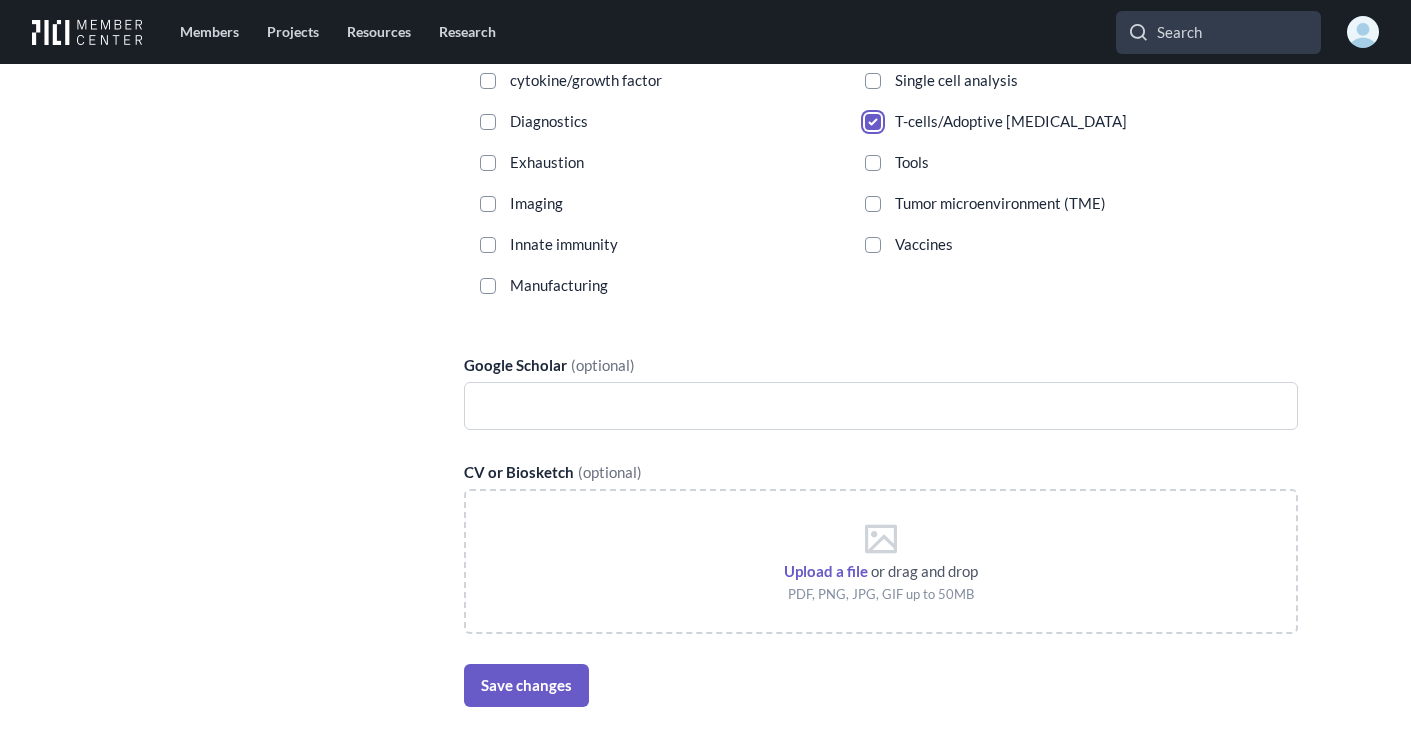 click on "T-cells/Adoptive [MEDICAL_DATA]" at bounding box center [873, 122] 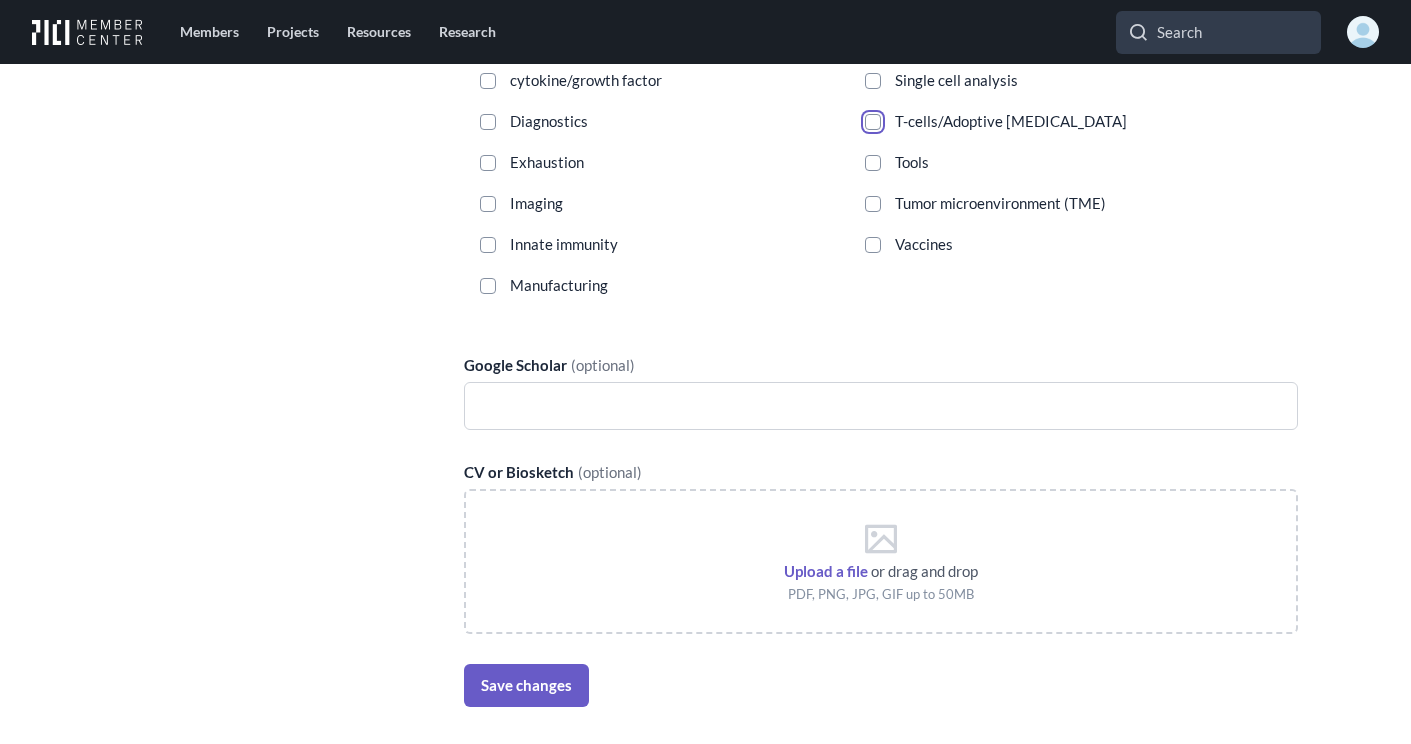 checkbox on "false" 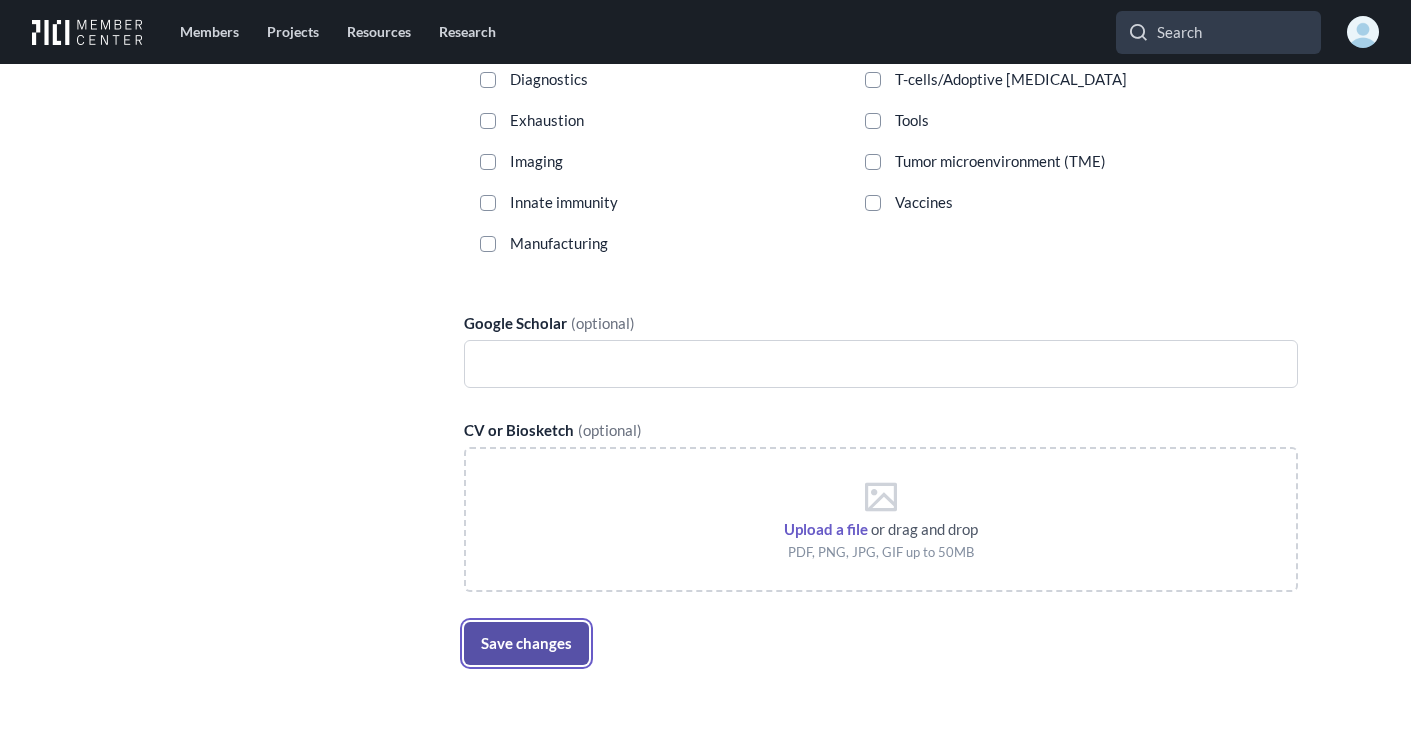 click on "Save changes" at bounding box center [526, 643] 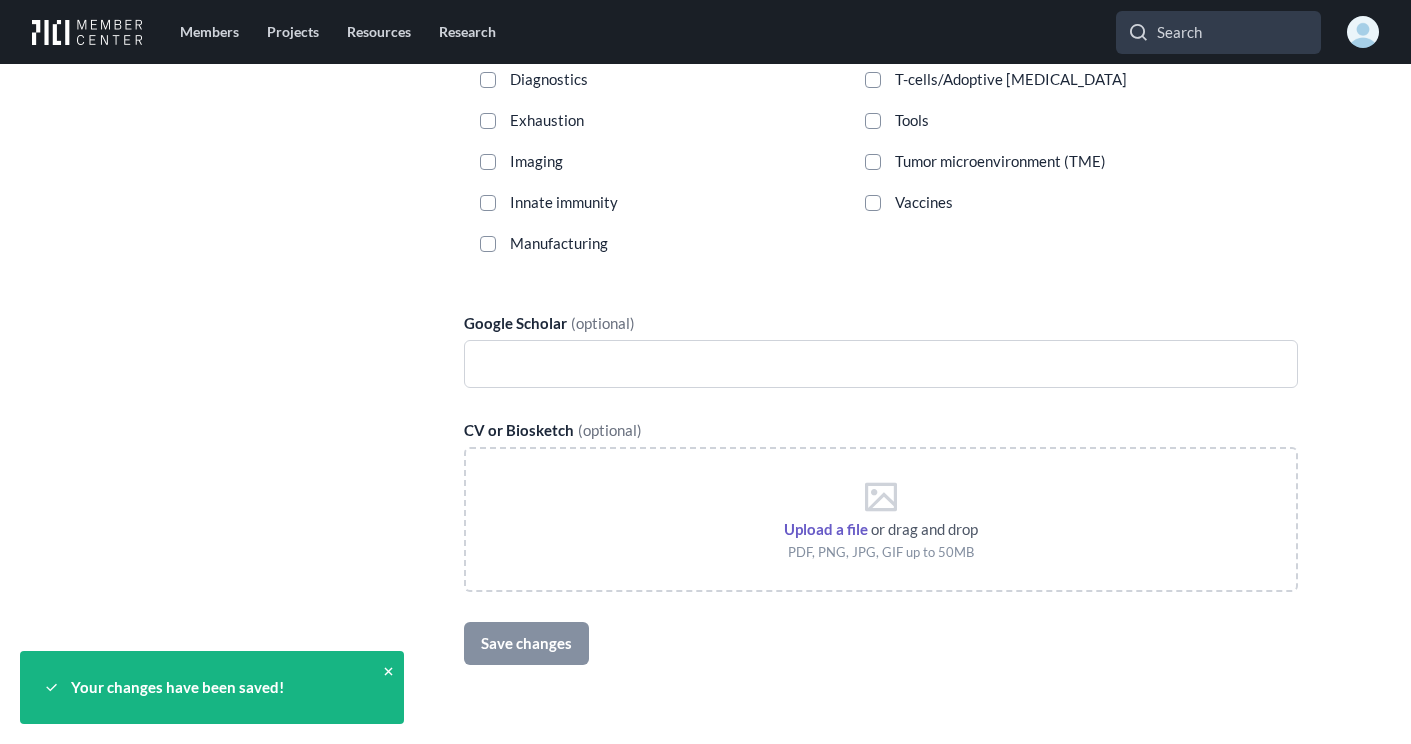 type 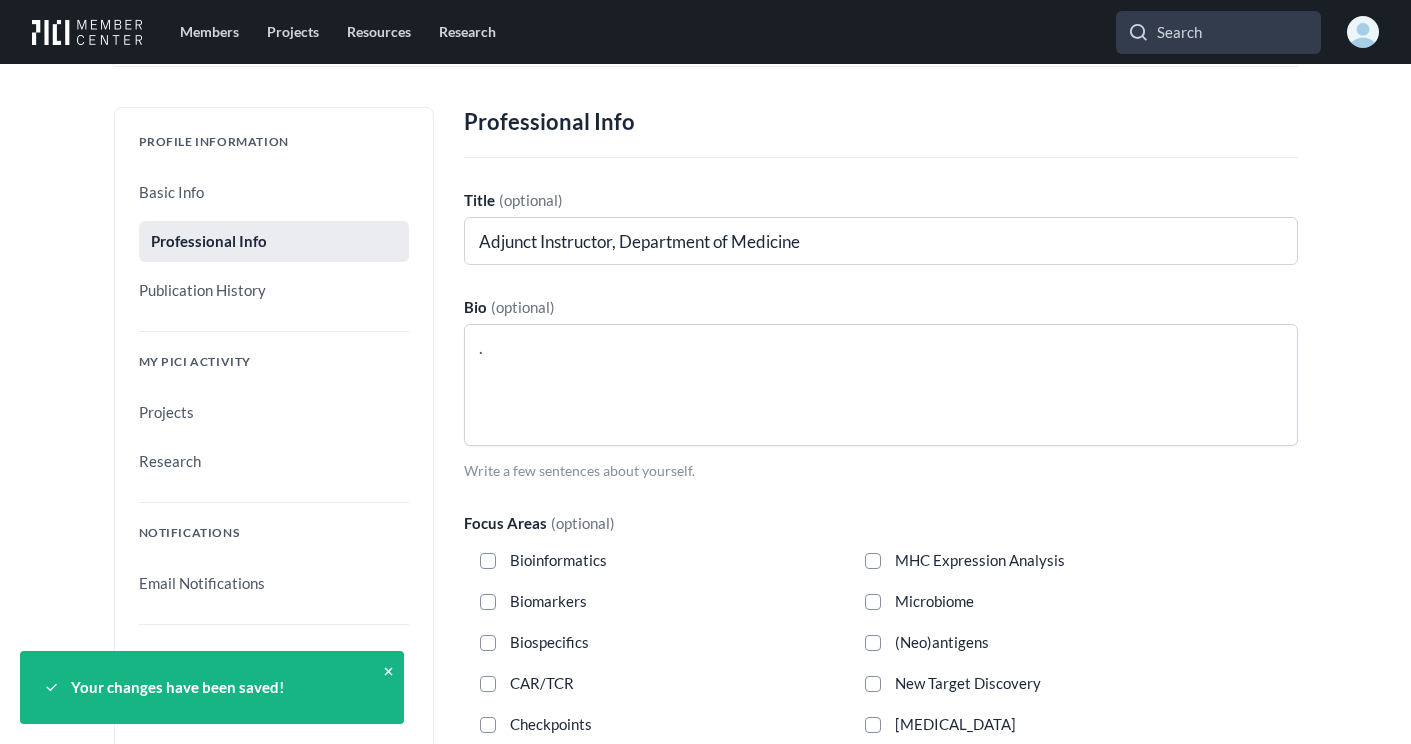 scroll, scrollTop: 0, scrollLeft: 0, axis: both 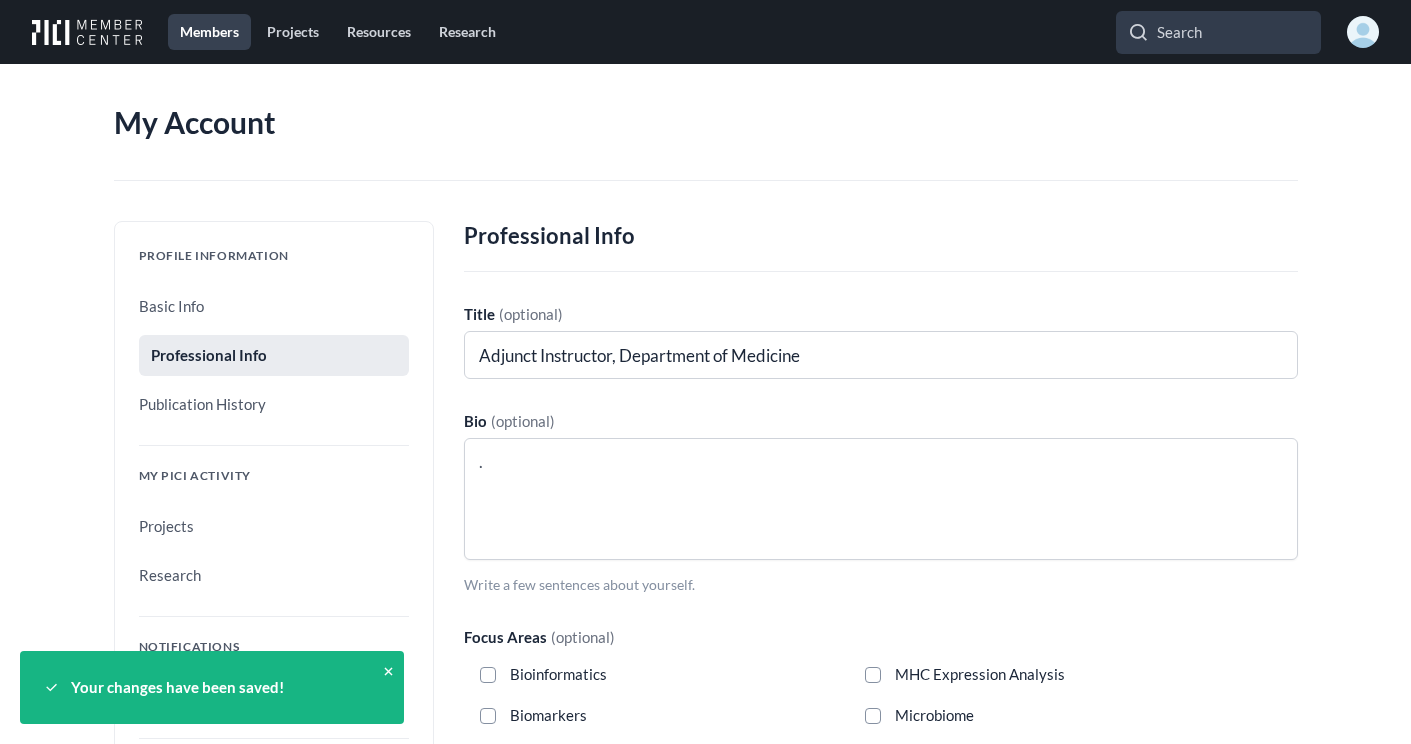 click on "Members" at bounding box center [209, 32] 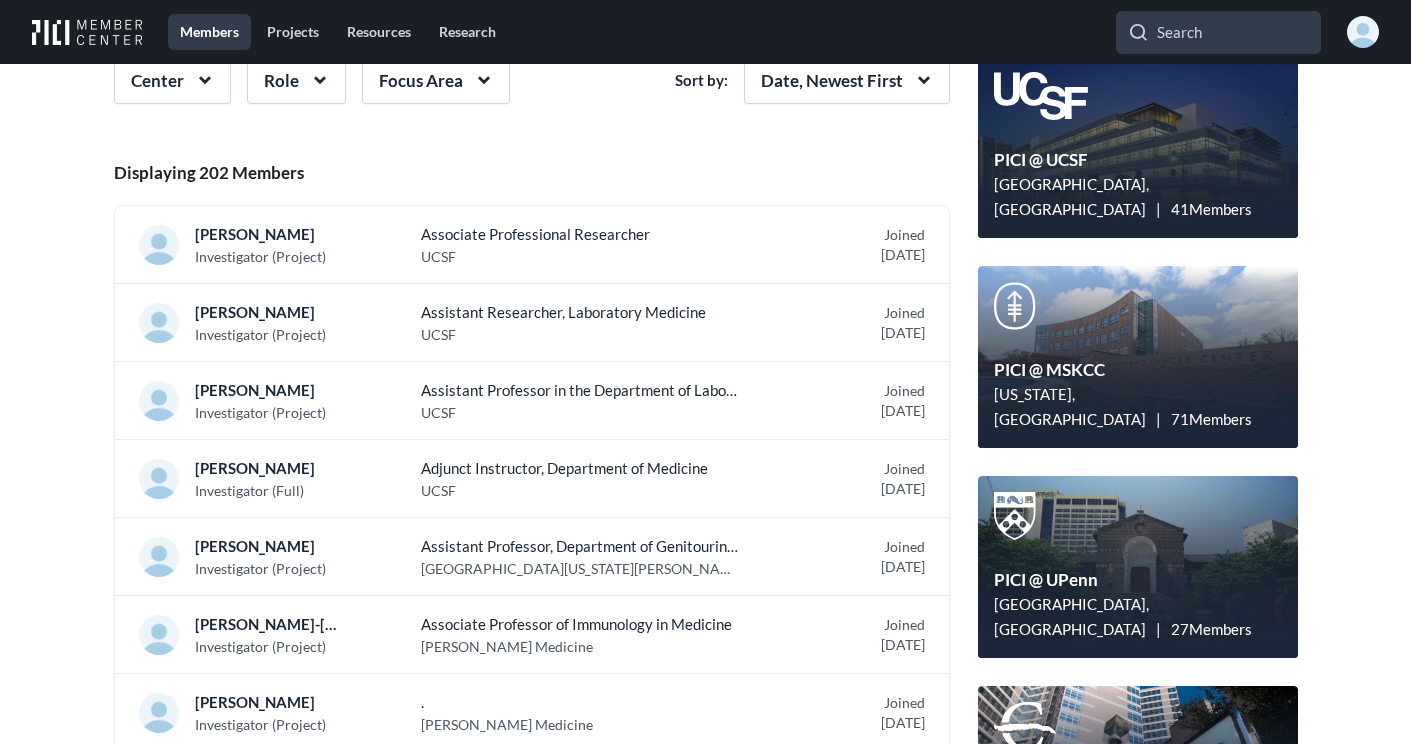 scroll, scrollTop: 172, scrollLeft: 0, axis: vertical 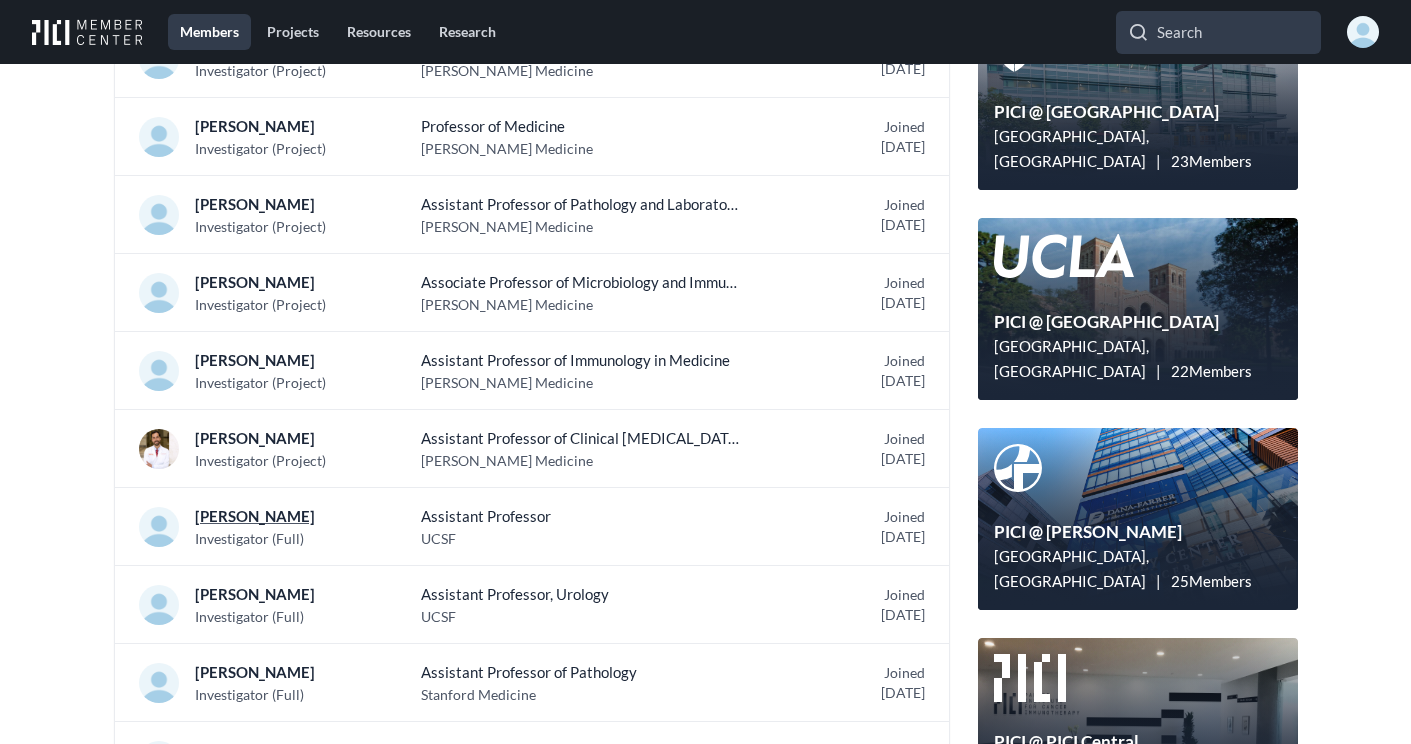 click on "[PERSON_NAME]" at bounding box center [267, 516] 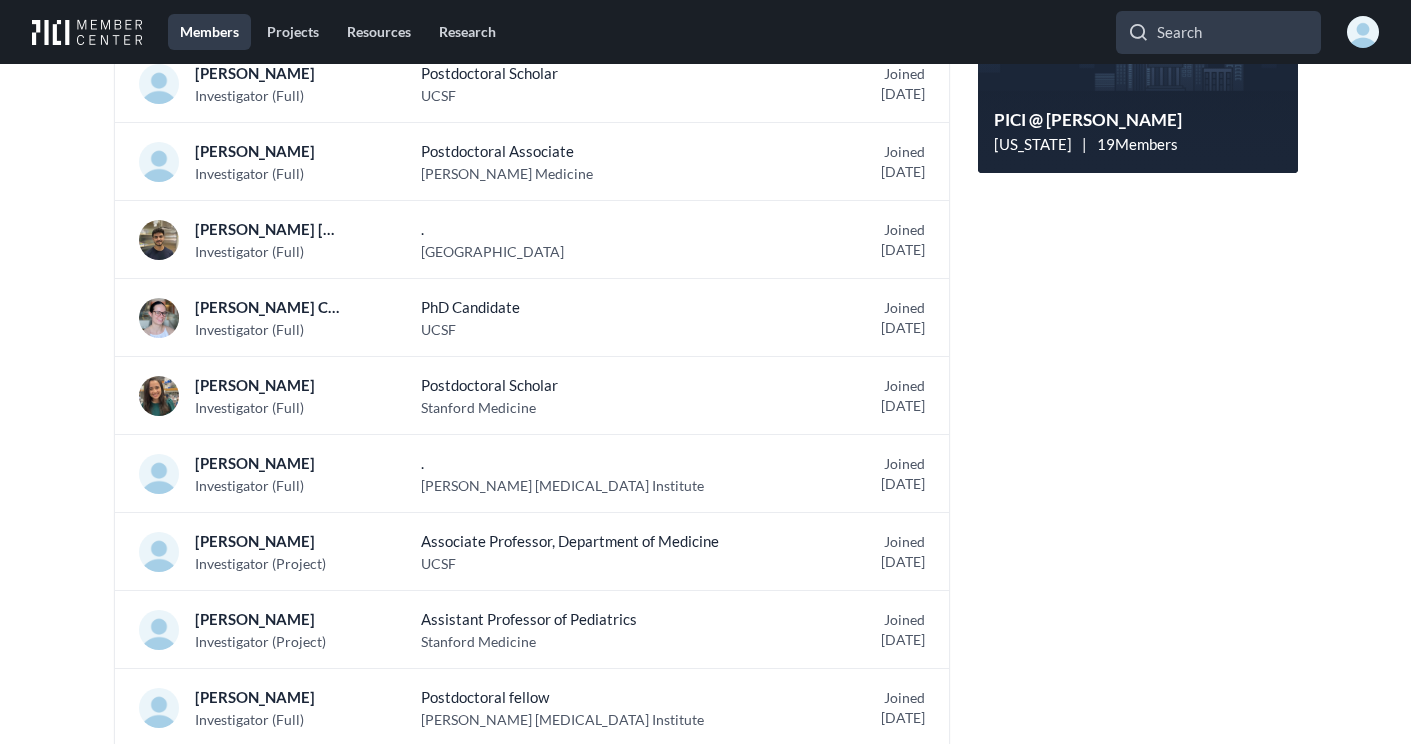 scroll, scrollTop: 2124, scrollLeft: 0, axis: vertical 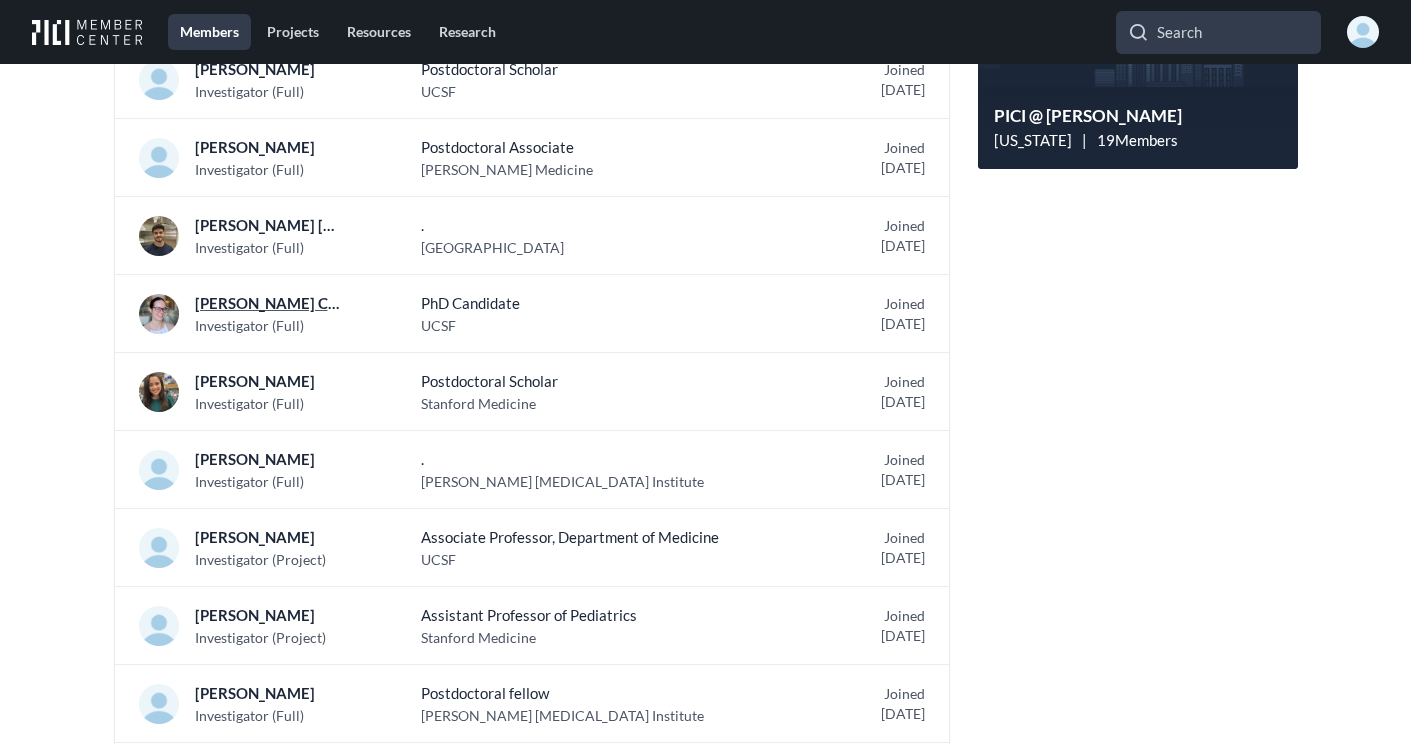 click on "[PERSON_NAME] Cove" at bounding box center [267, 303] 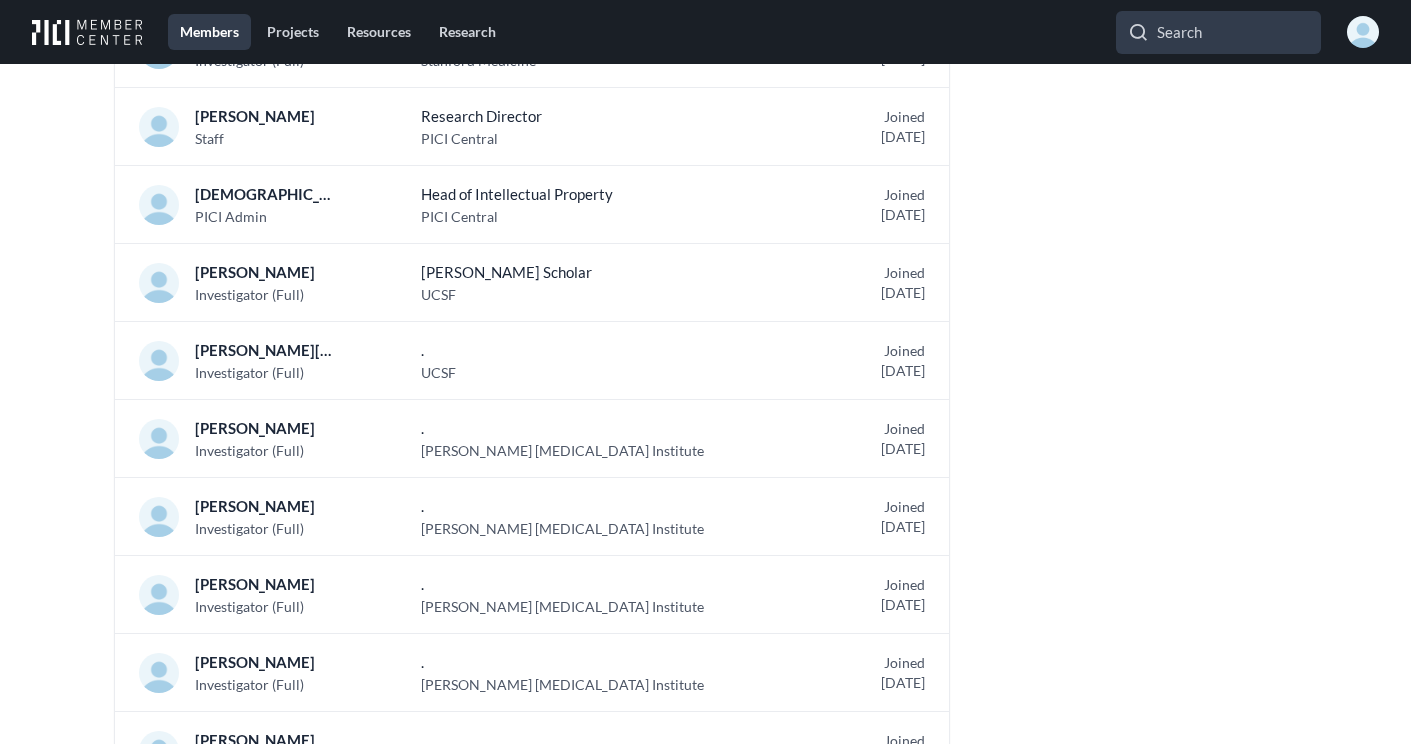 scroll, scrollTop: 6448, scrollLeft: 0, axis: vertical 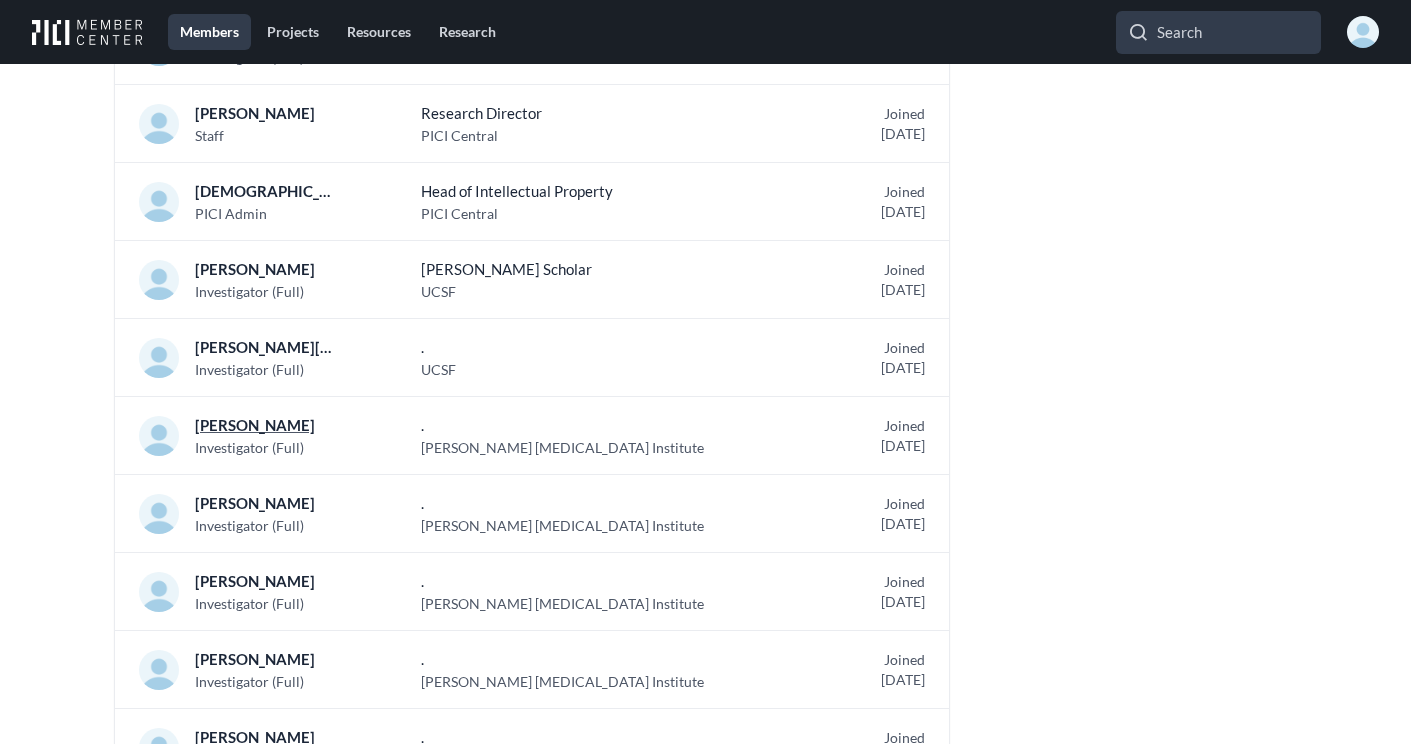 click on "[PERSON_NAME]" at bounding box center [267, 425] 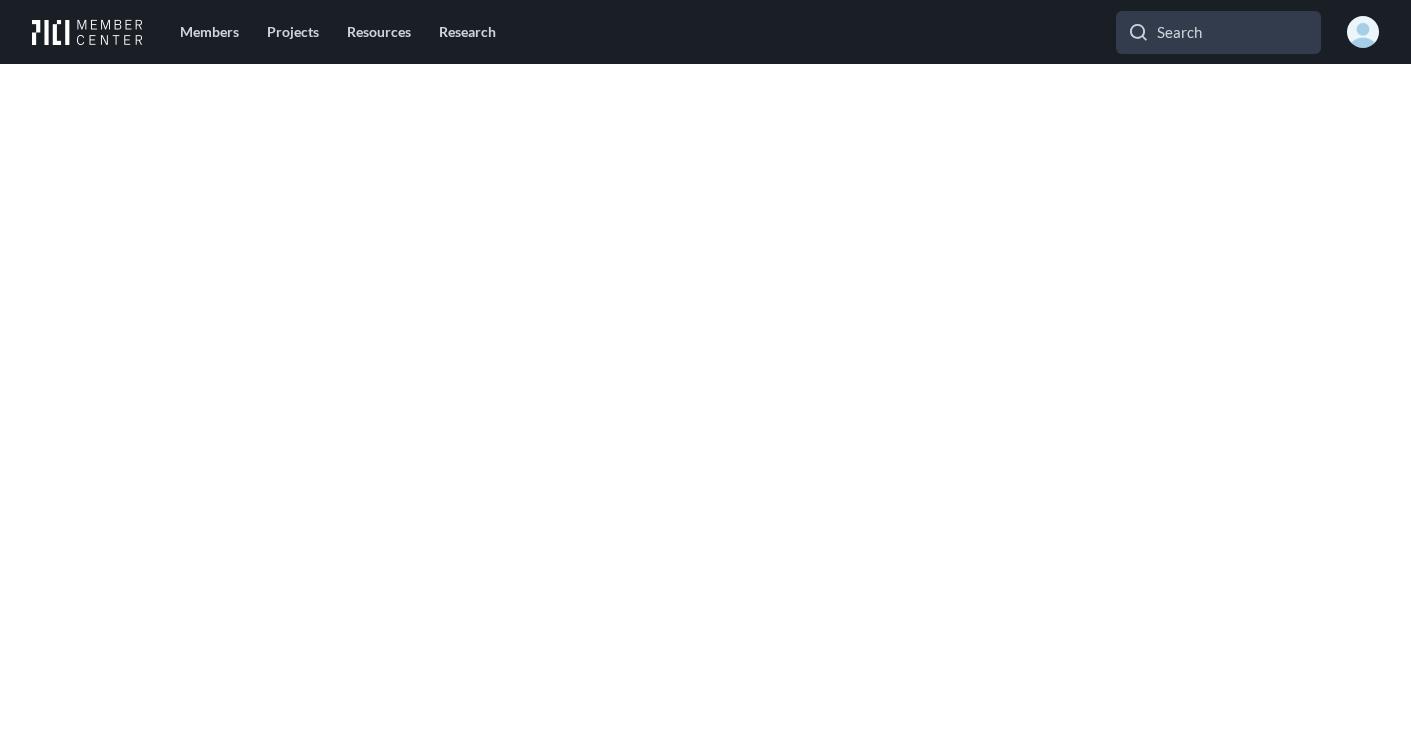scroll, scrollTop: 0, scrollLeft: 0, axis: both 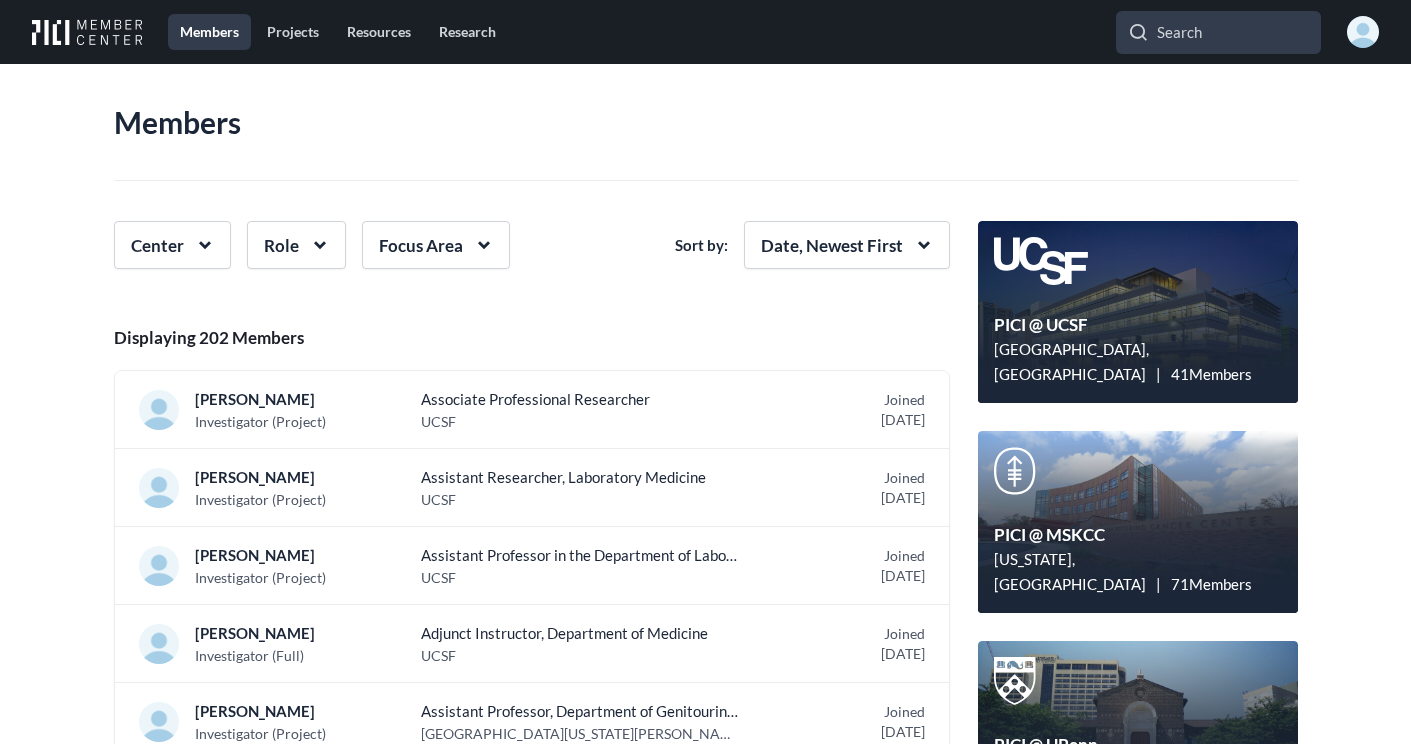 click on "center-ucsf Created with Sketch. PICI @ [GEOGRAPHIC_DATA], [GEOGRAPHIC_DATA] | 41  Members" at bounding box center [1138, 312] 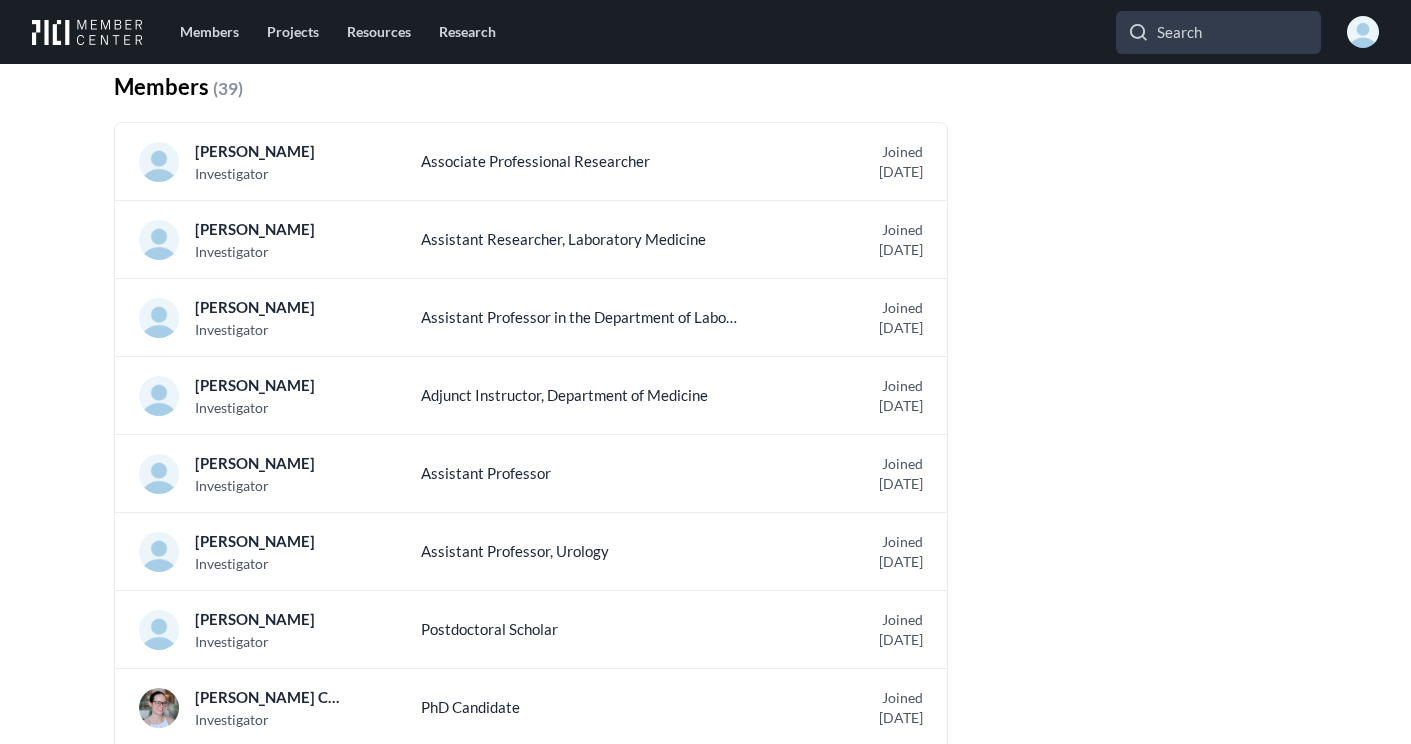 scroll, scrollTop: 824, scrollLeft: 0, axis: vertical 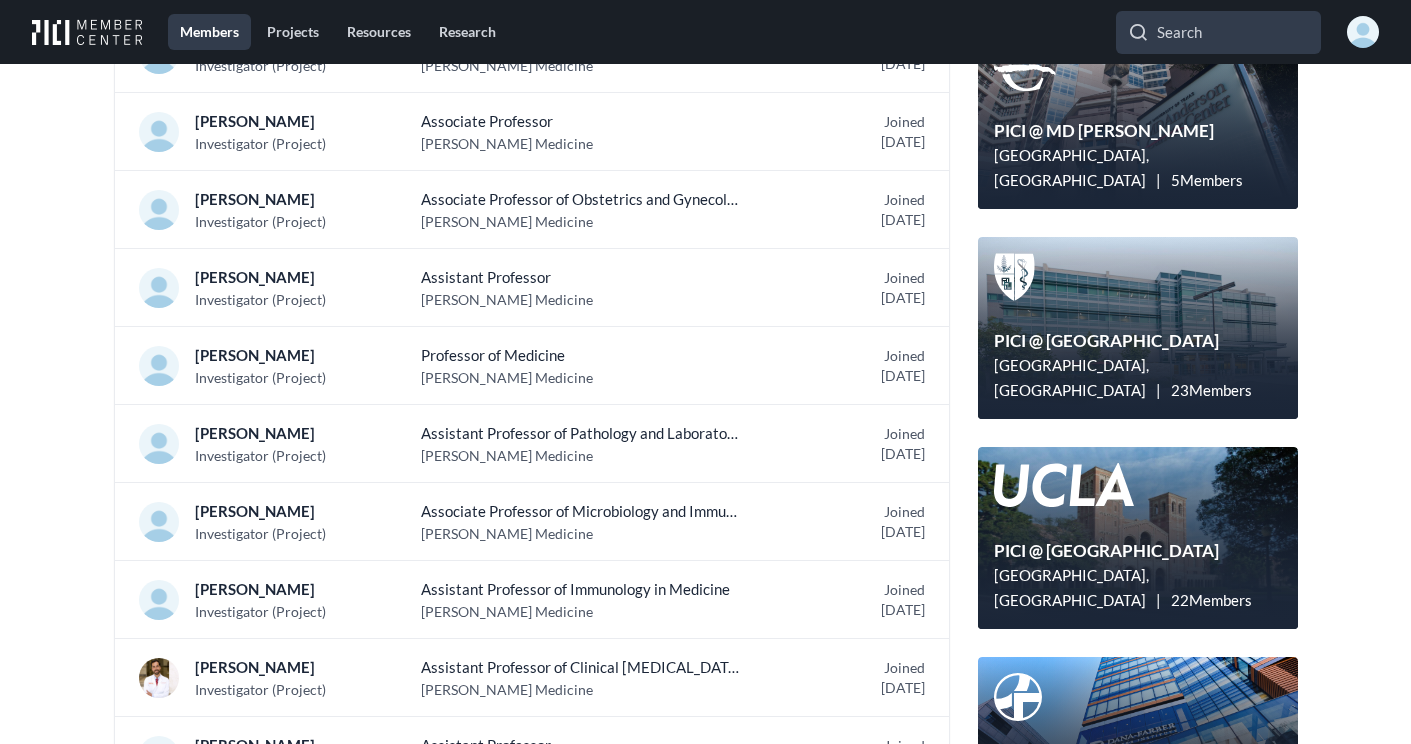 click at bounding box center (87, 32) 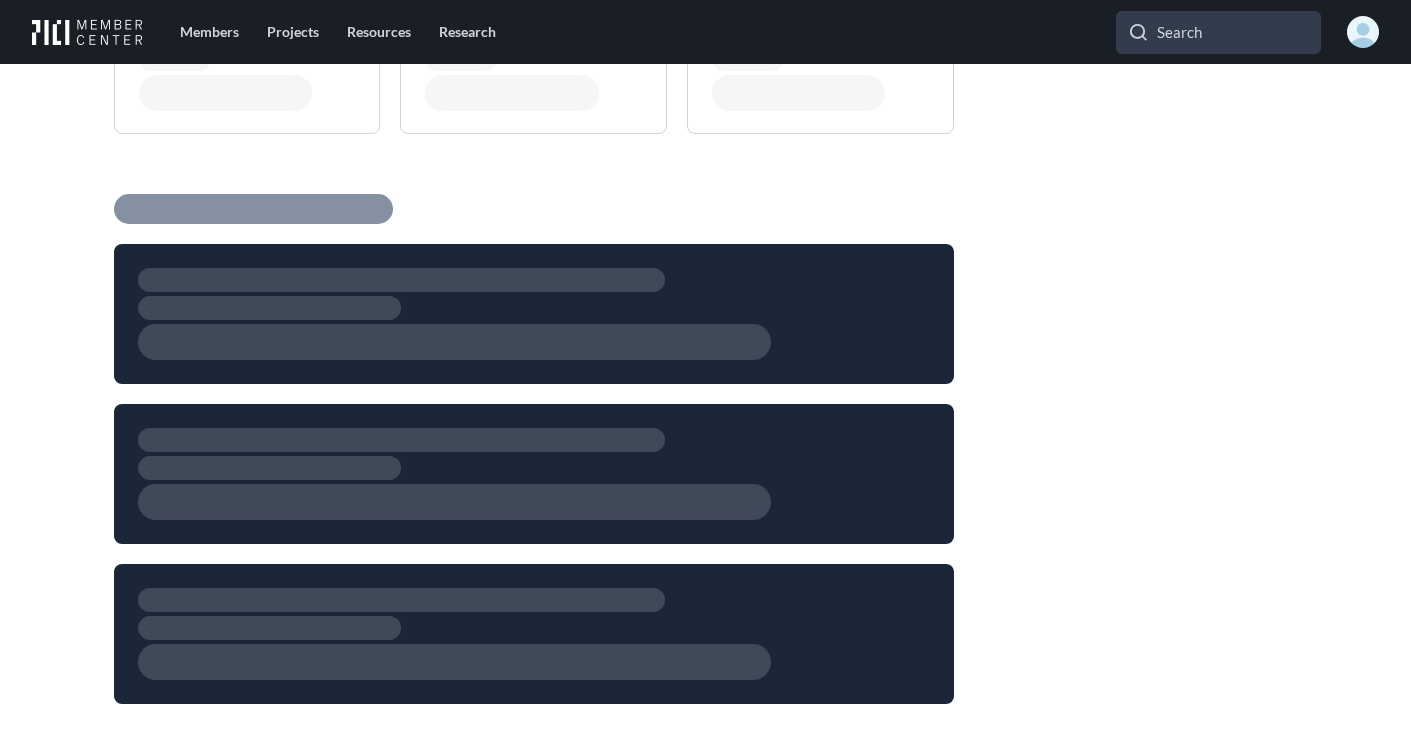 scroll, scrollTop: 0, scrollLeft: 0, axis: both 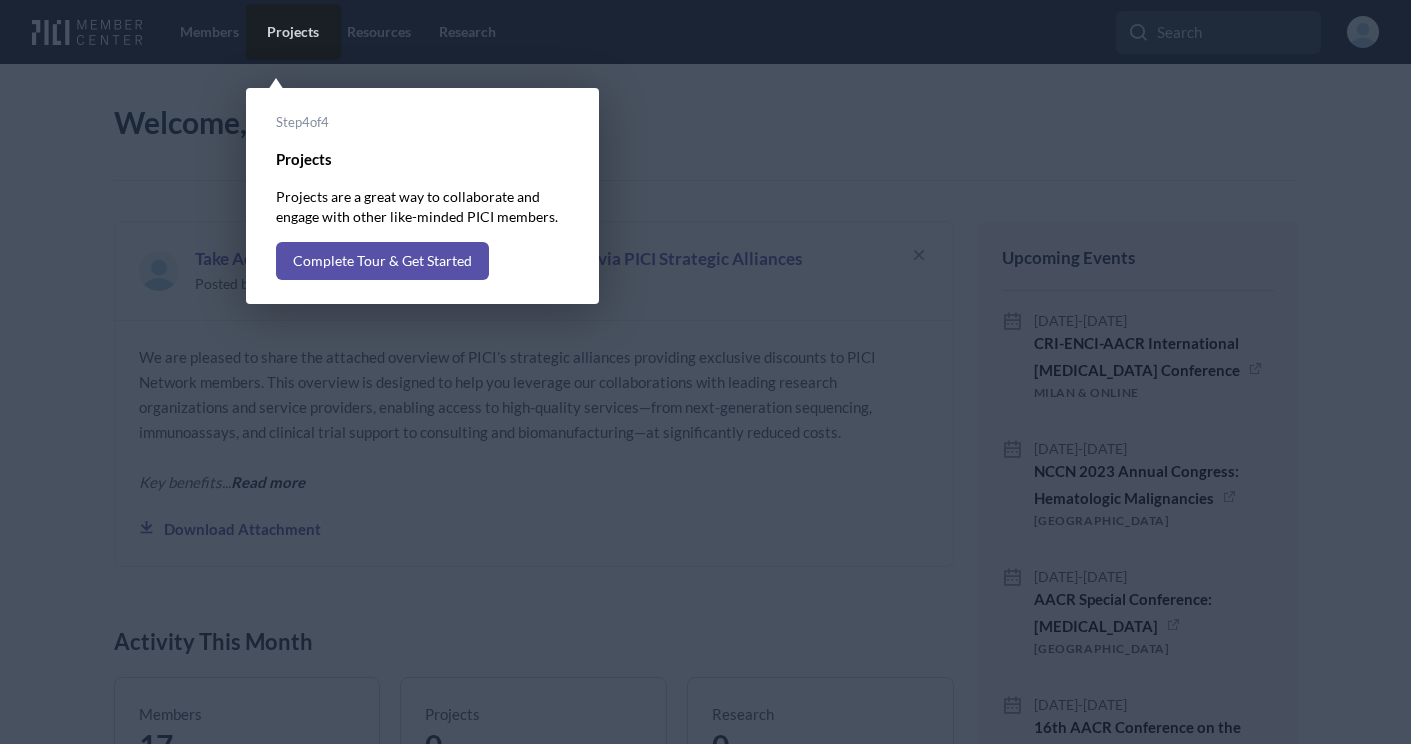 click on "Complete Tour & Get Started" at bounding box center (382, 261) 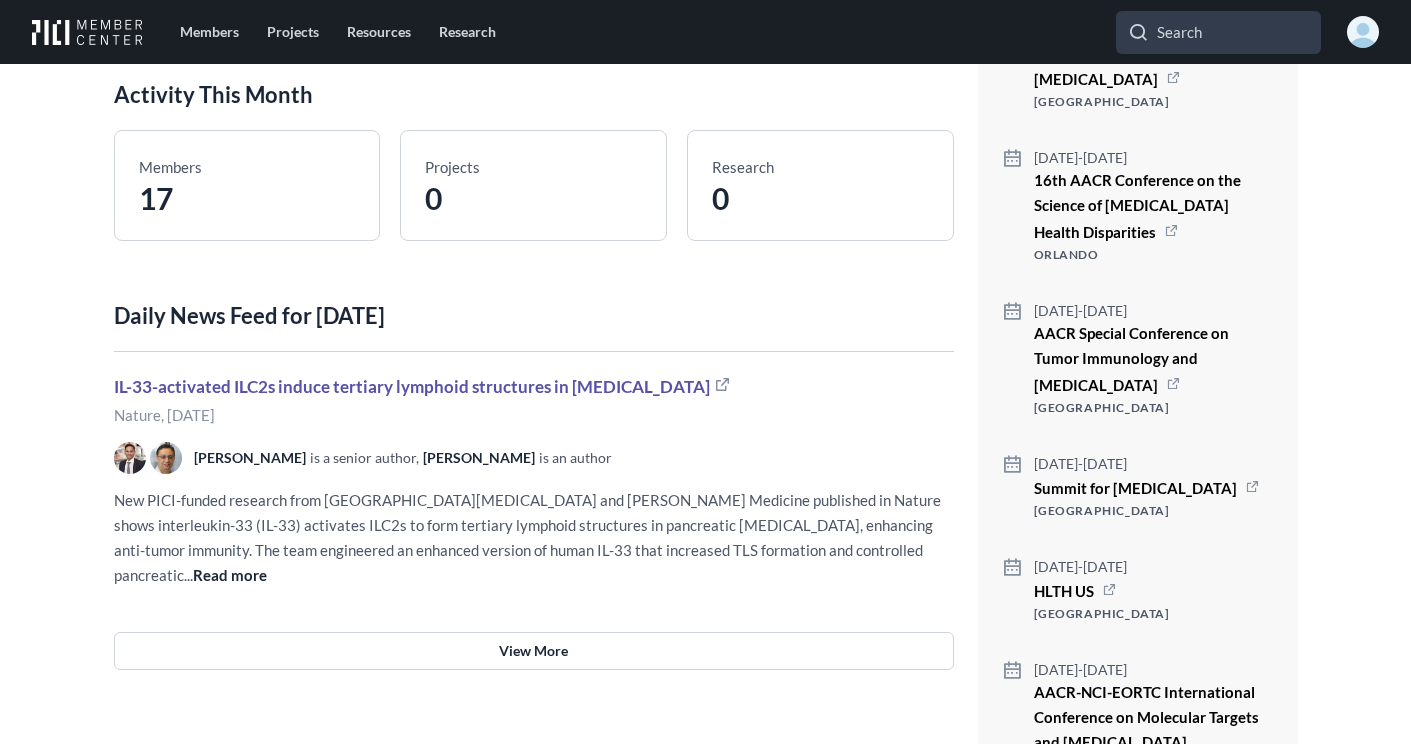 scroll, scrollTop: 0, scrollLeft: 0, axis: both 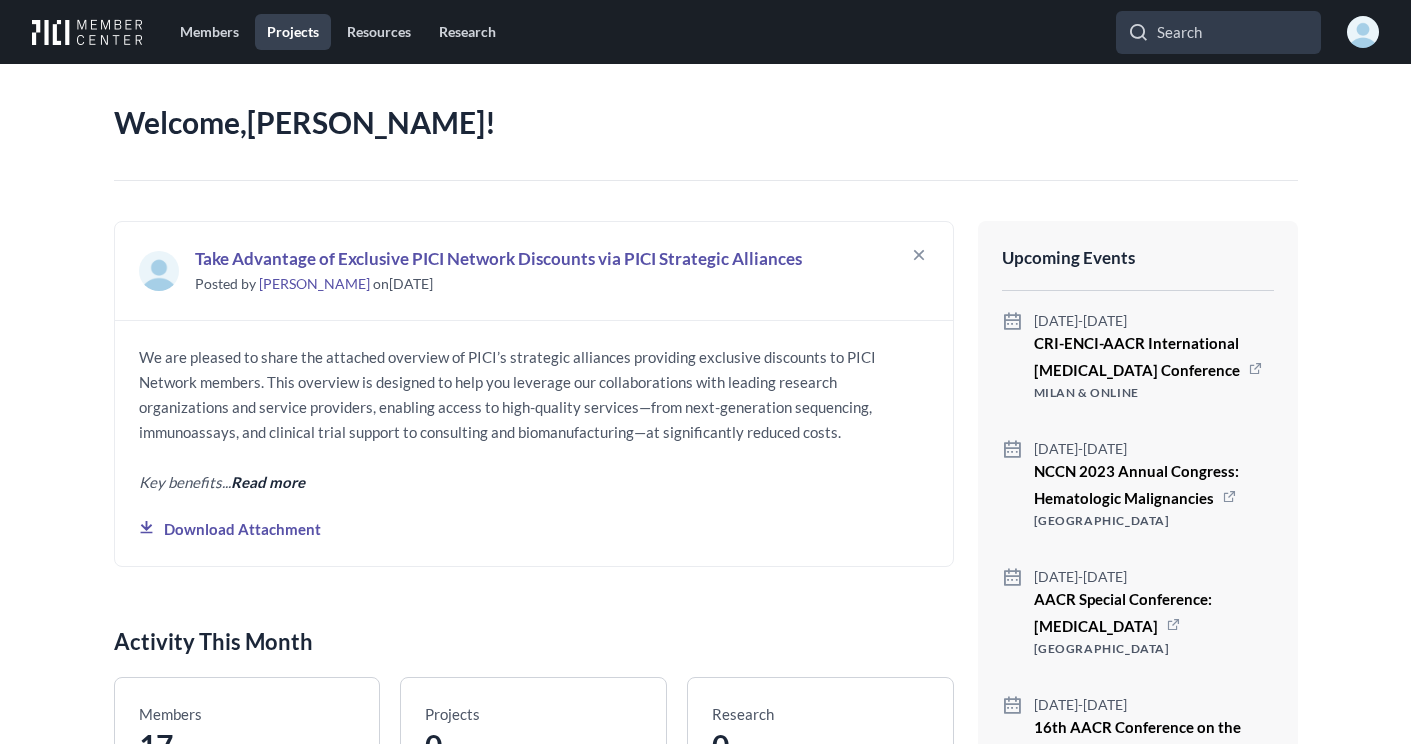 click on "Projects" at bounding box center (293, 32) 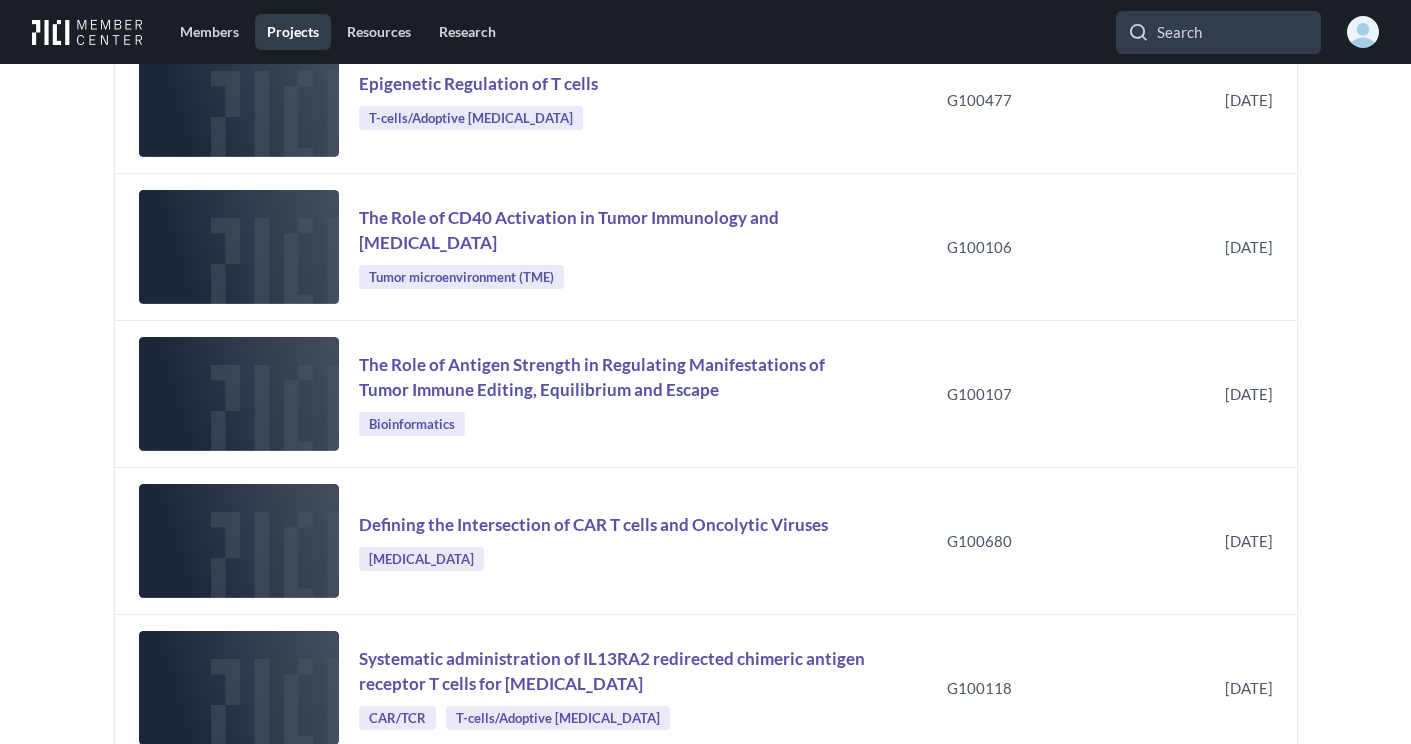 scroll, scrollTop: 0, scrollLeft: 0, axis: both 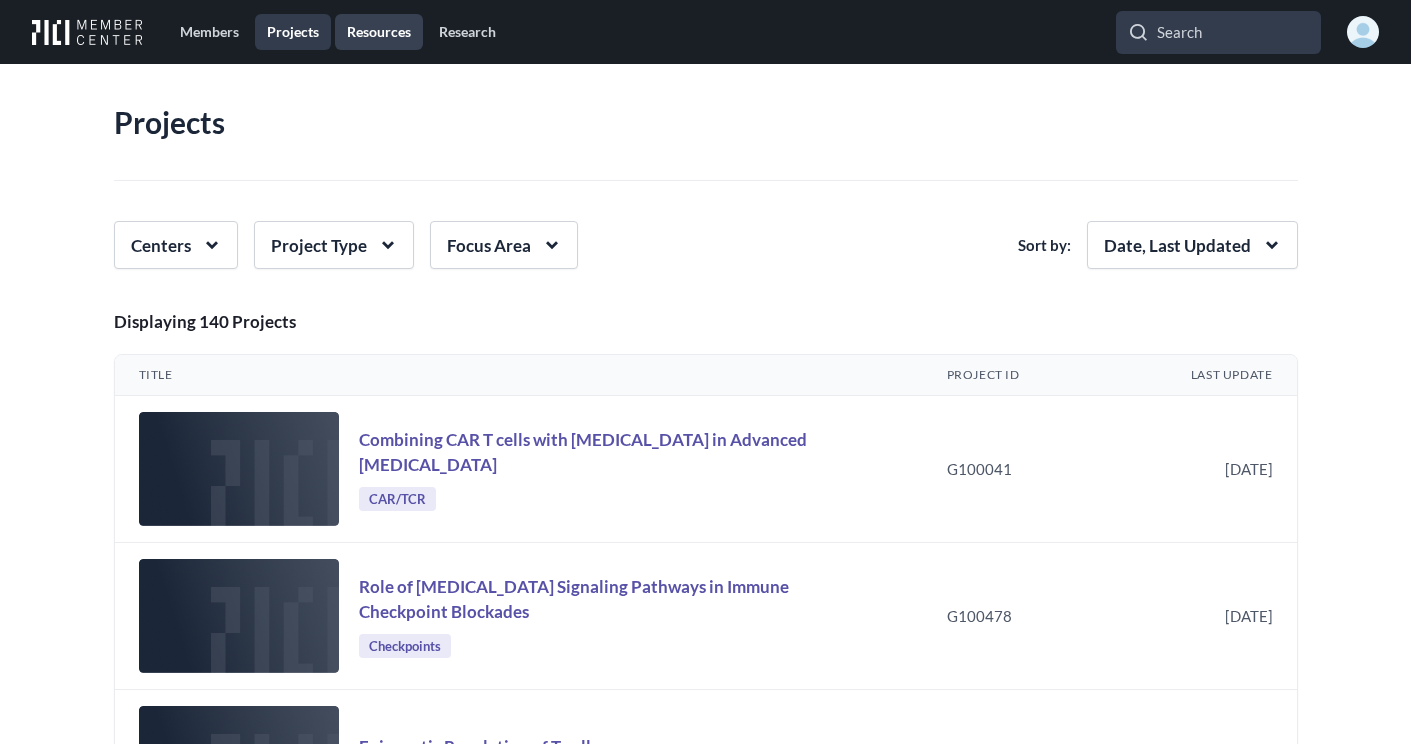 click on "Resources" at bounding box center [379, 32] 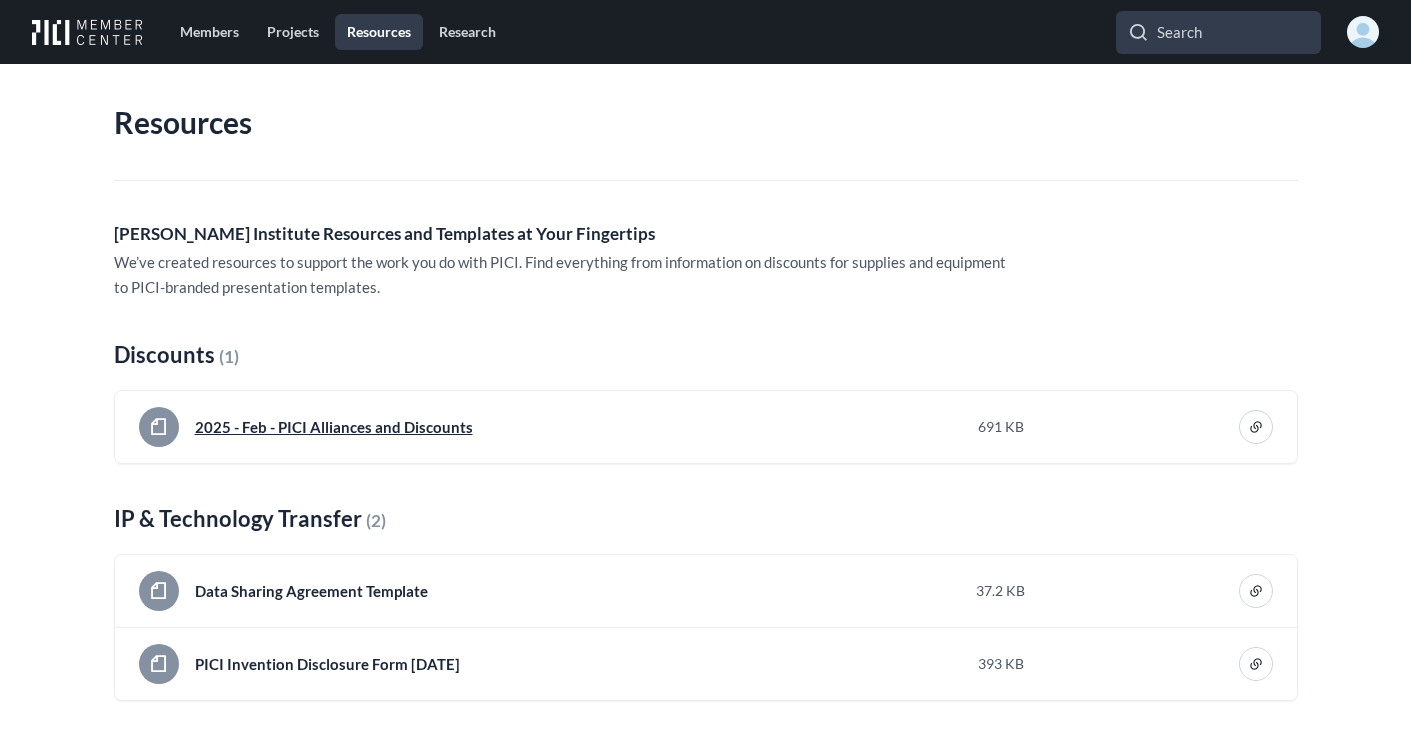 click on "2025 - Feb - PICI Alliances and Discounts" at bounding box center (334, 427) 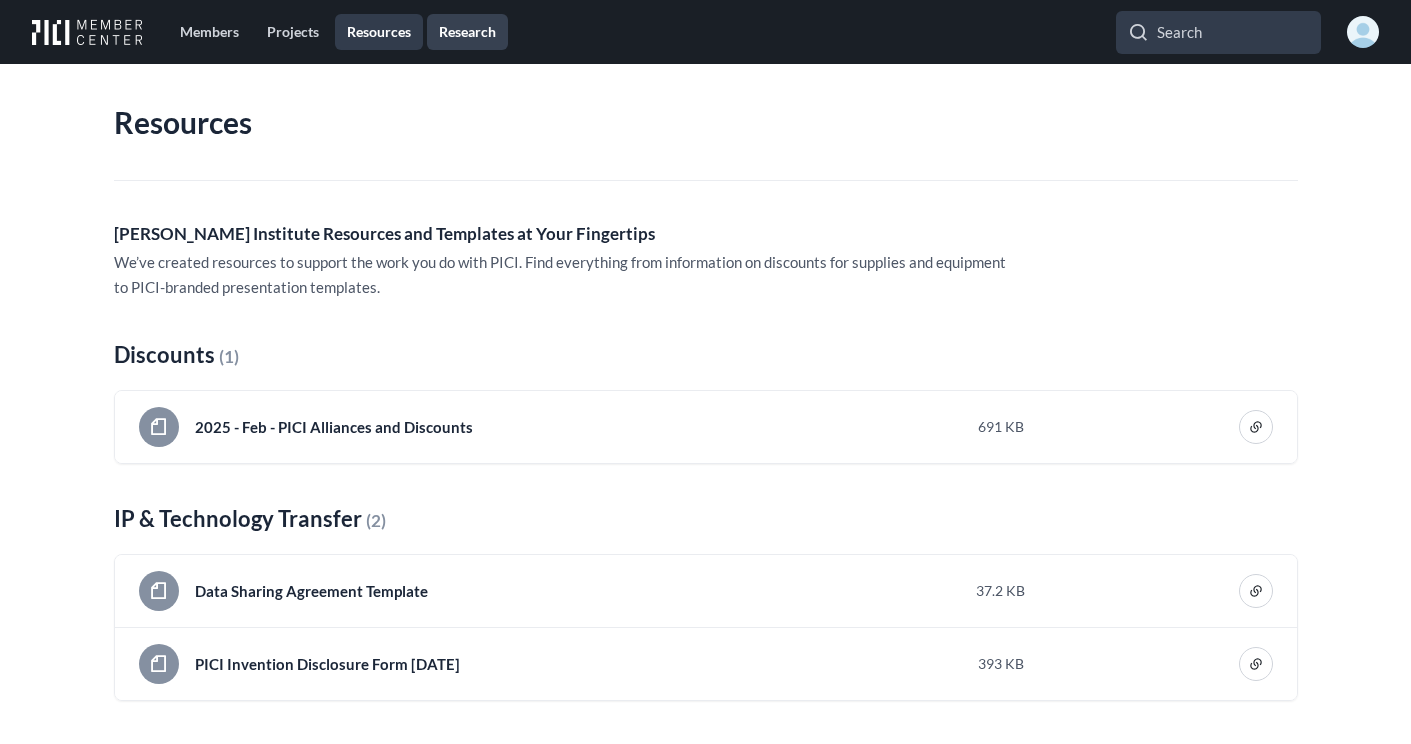 click on "Research" at bounding box center (467, 32) 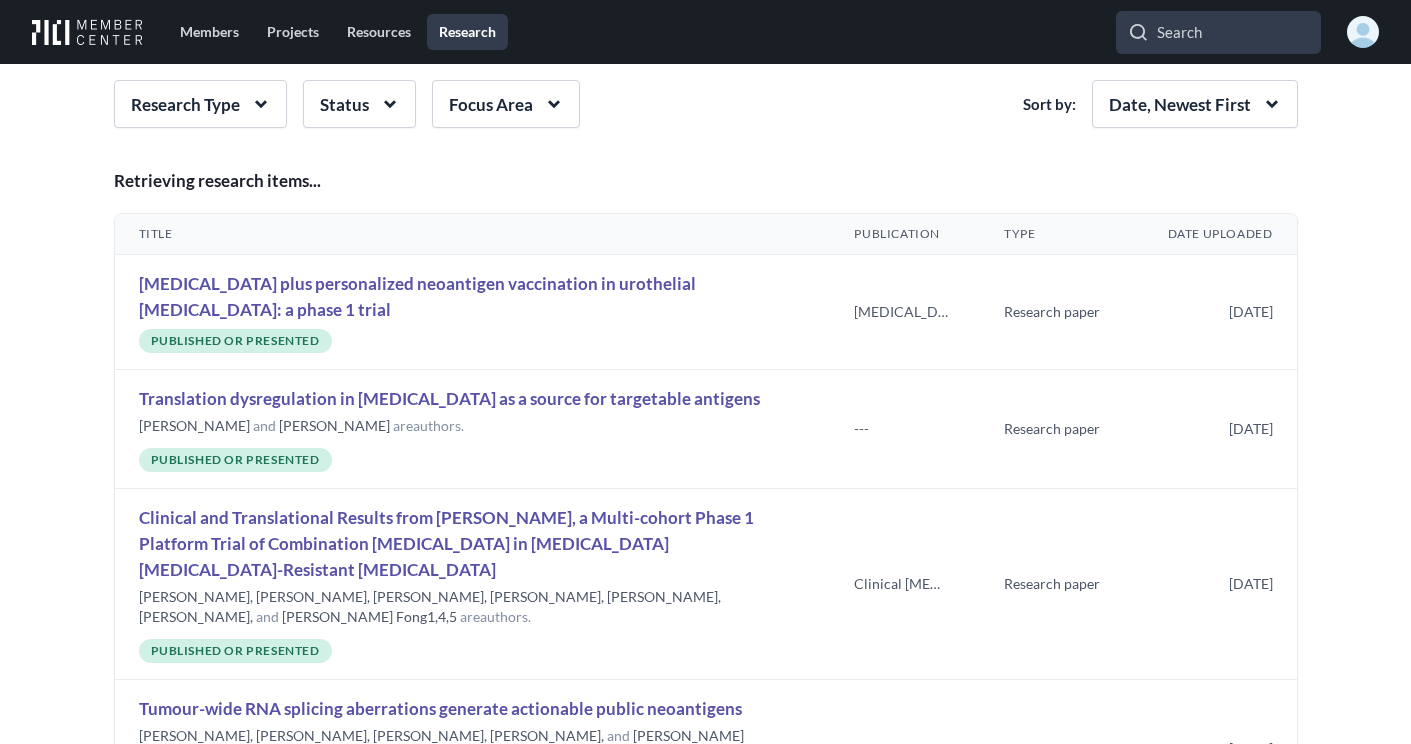scroll, scrollTop: 0, scrollLeft: 0, axis: both 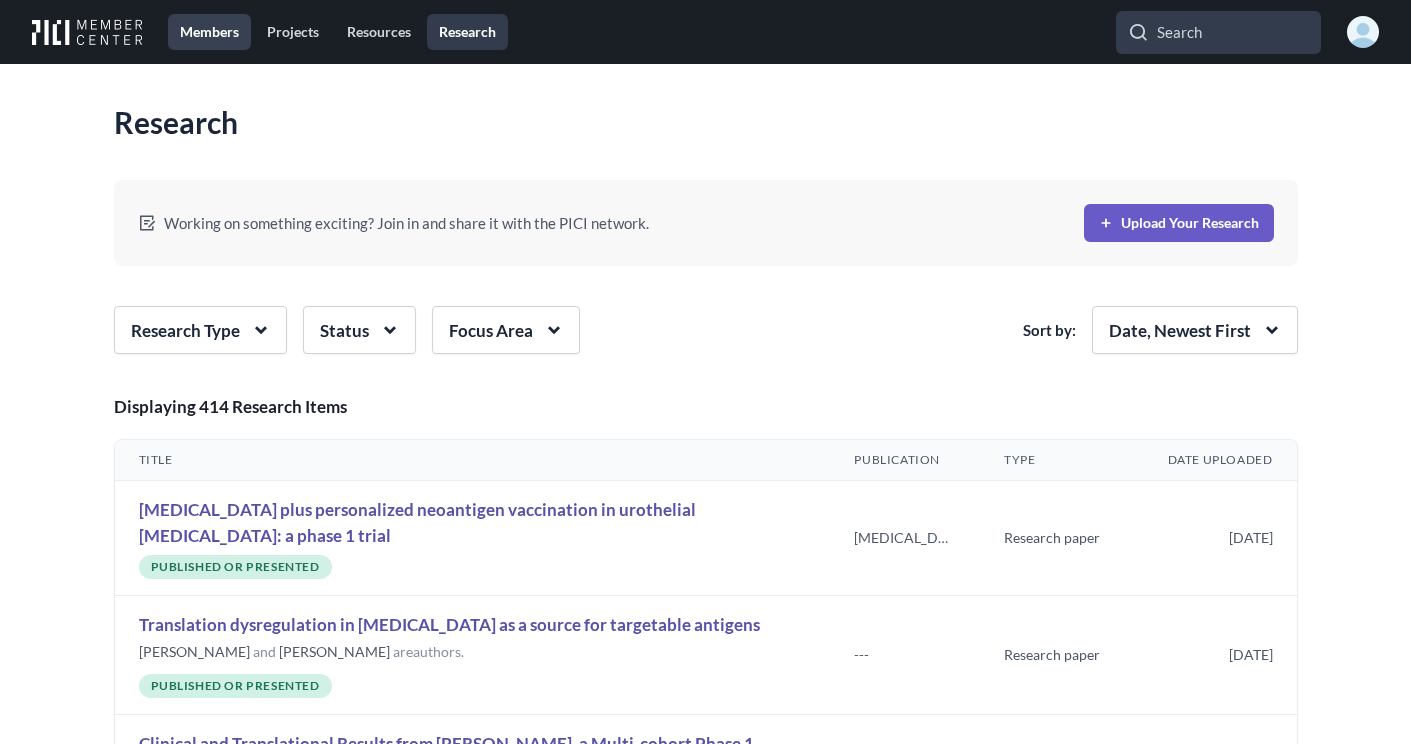click on "Members" at bounding box center [209, 32] 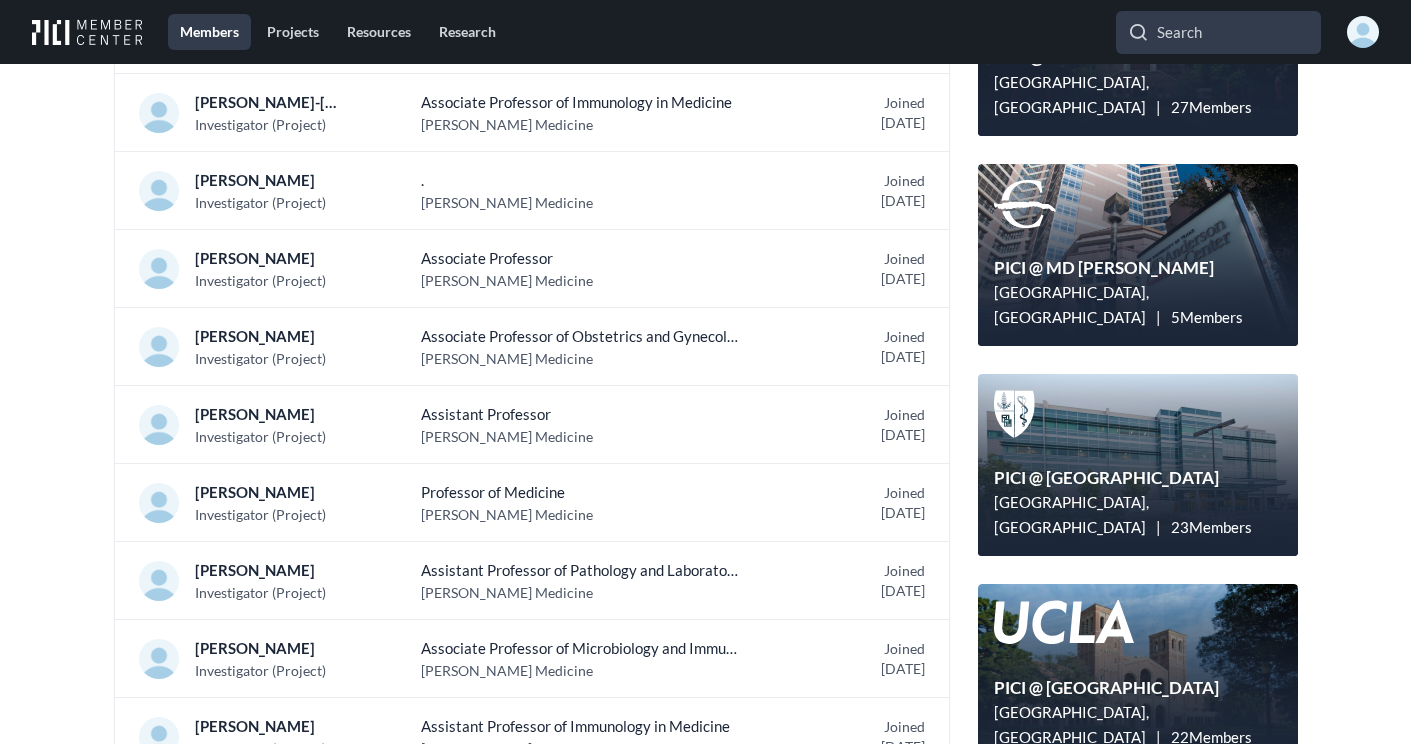 scroll, scrollTop: 0, scrollLeft: 0, axis: both 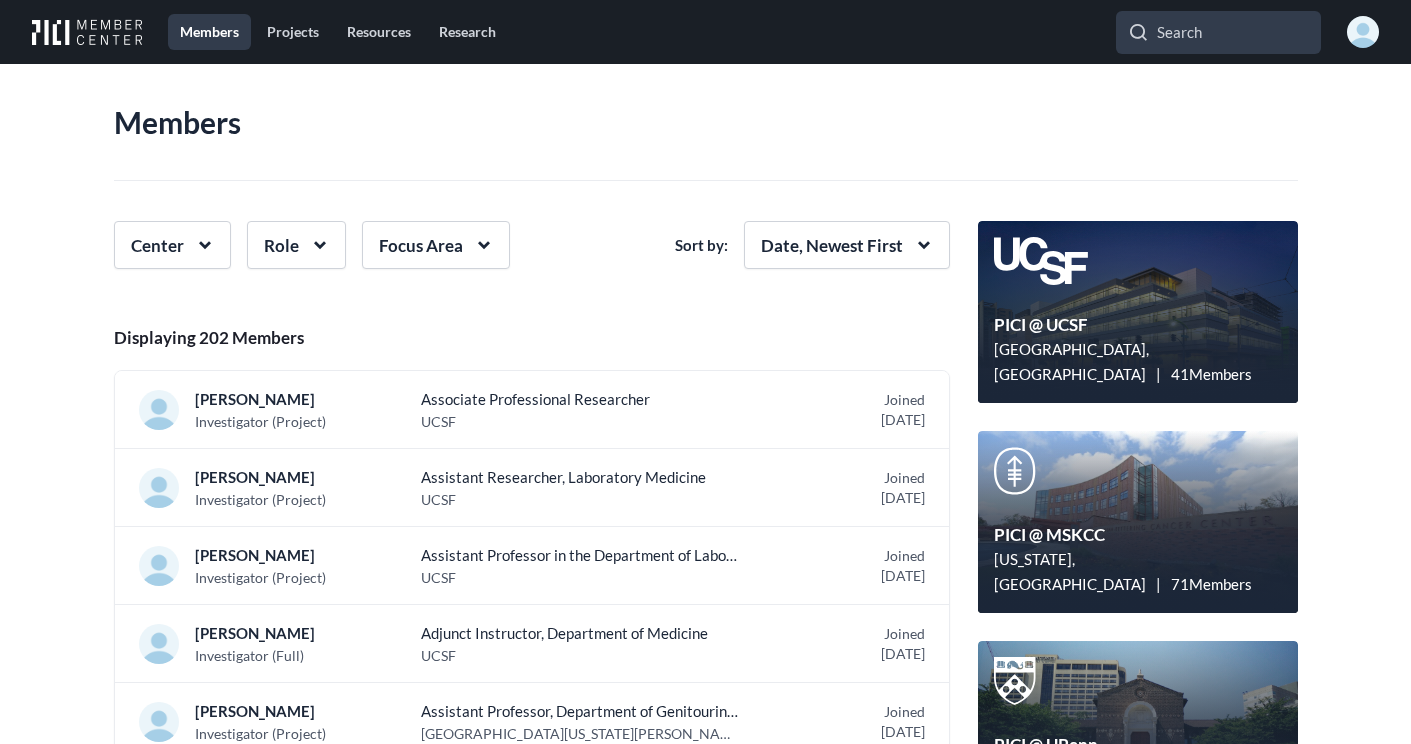 click on "Members" at bounding box center (706, 122) 